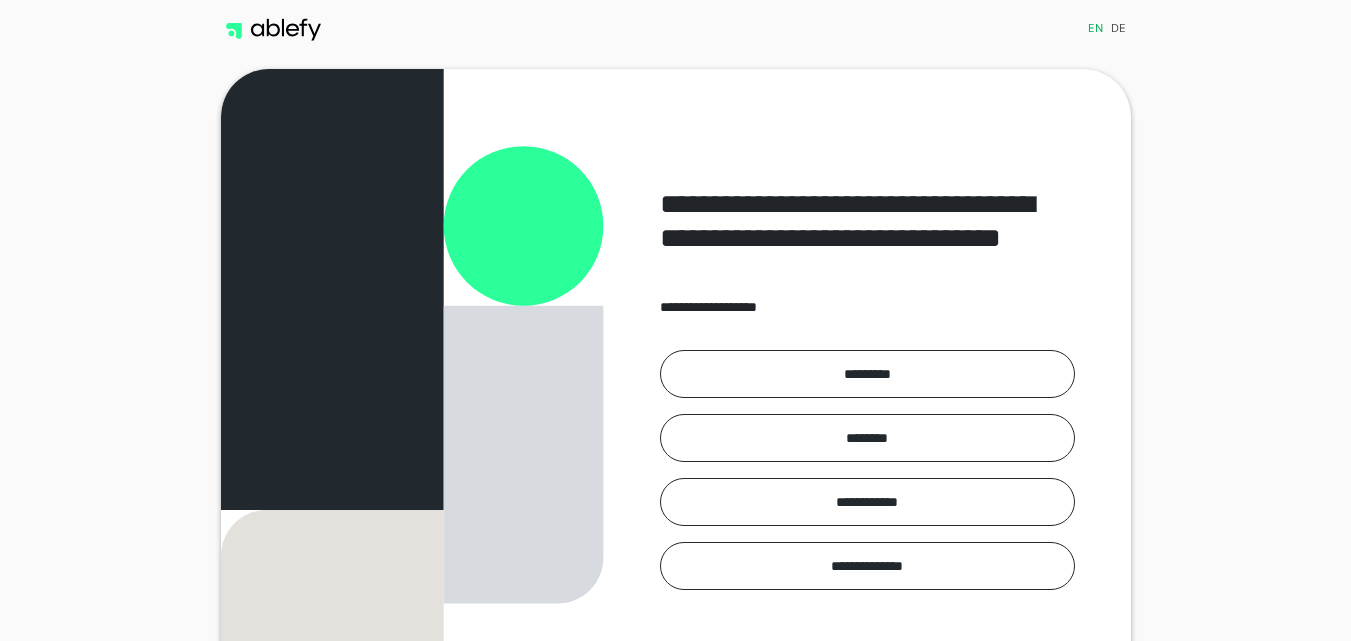 scroll, scrollTop: 0, scrollLeft: 0, axis: both 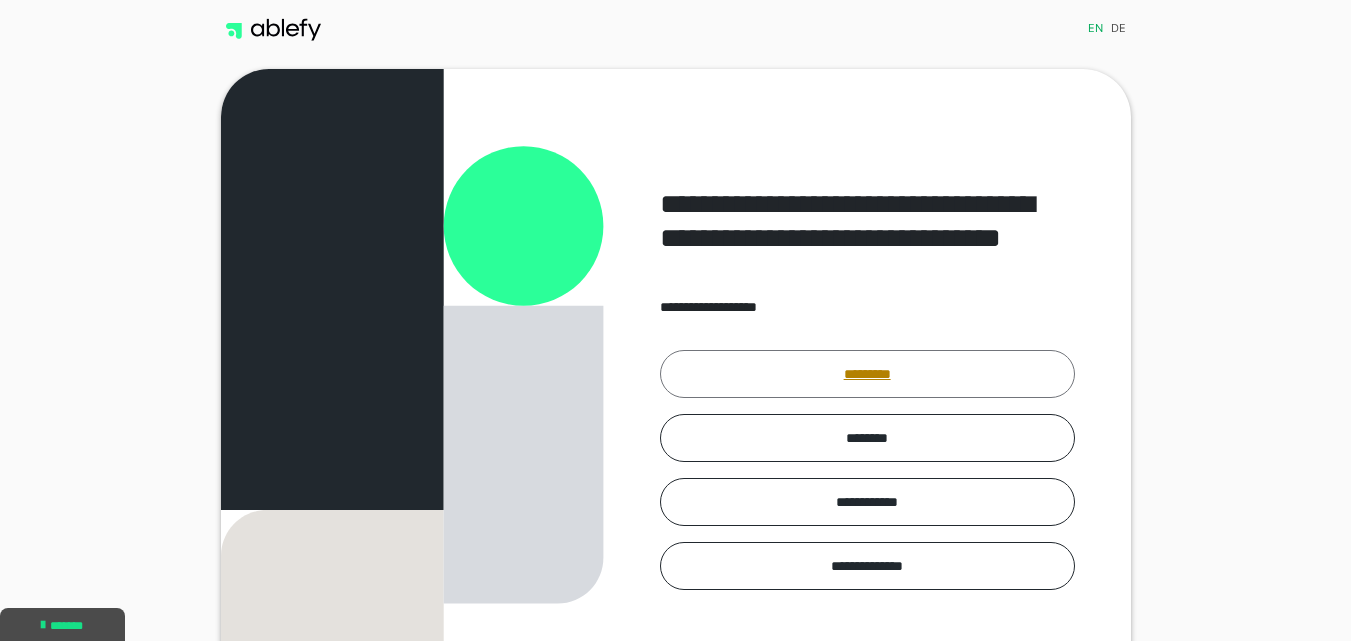click on "*********" at bounding box center [867, 374] 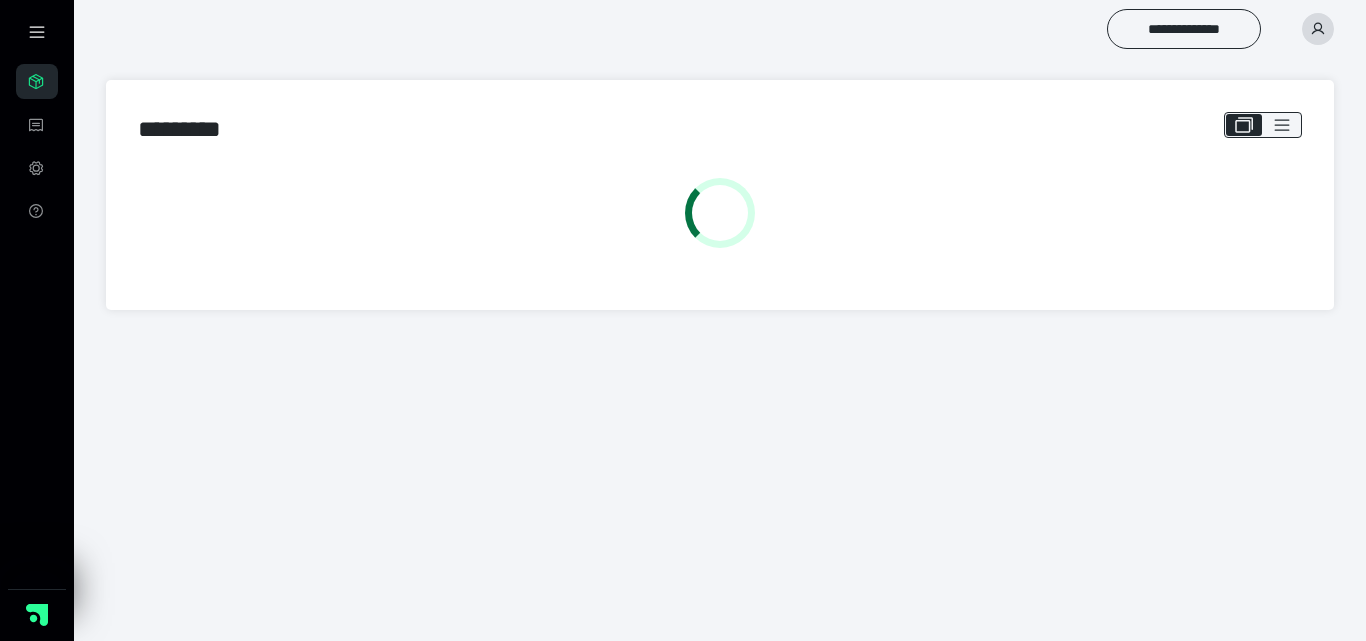 scroll, scrollTop: 0, scrollLeft: 0, axis: both 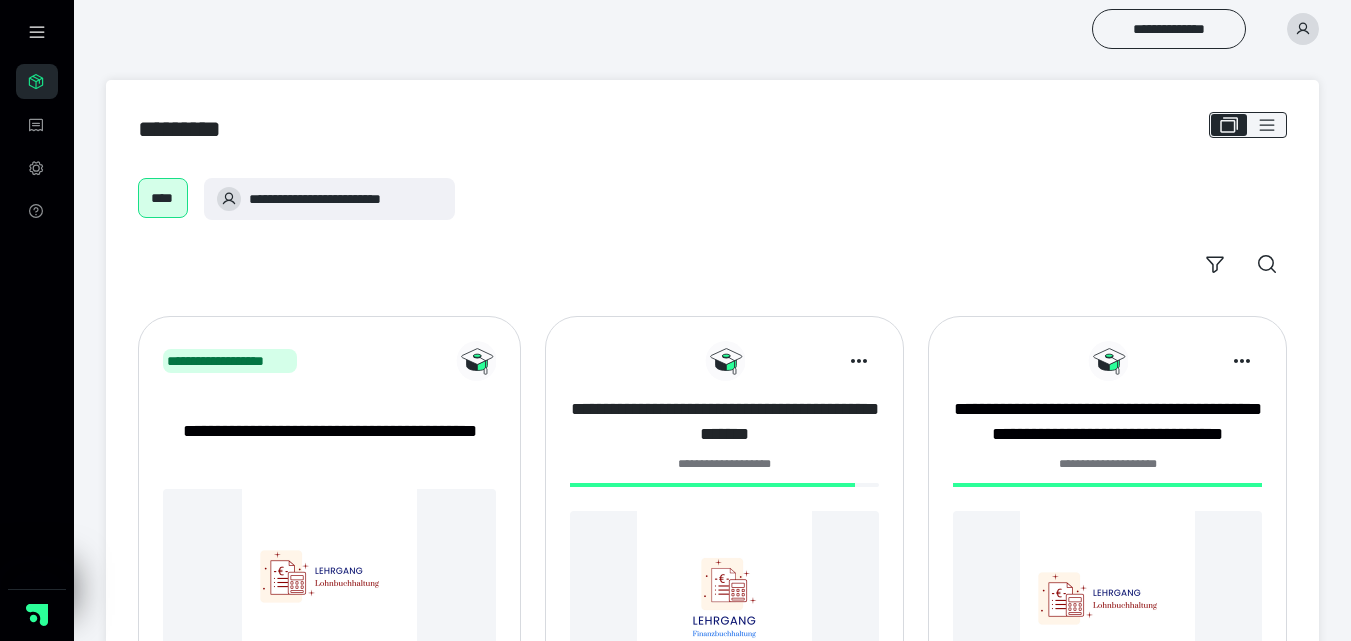 click on "**********" at bounding box center [724, 422] 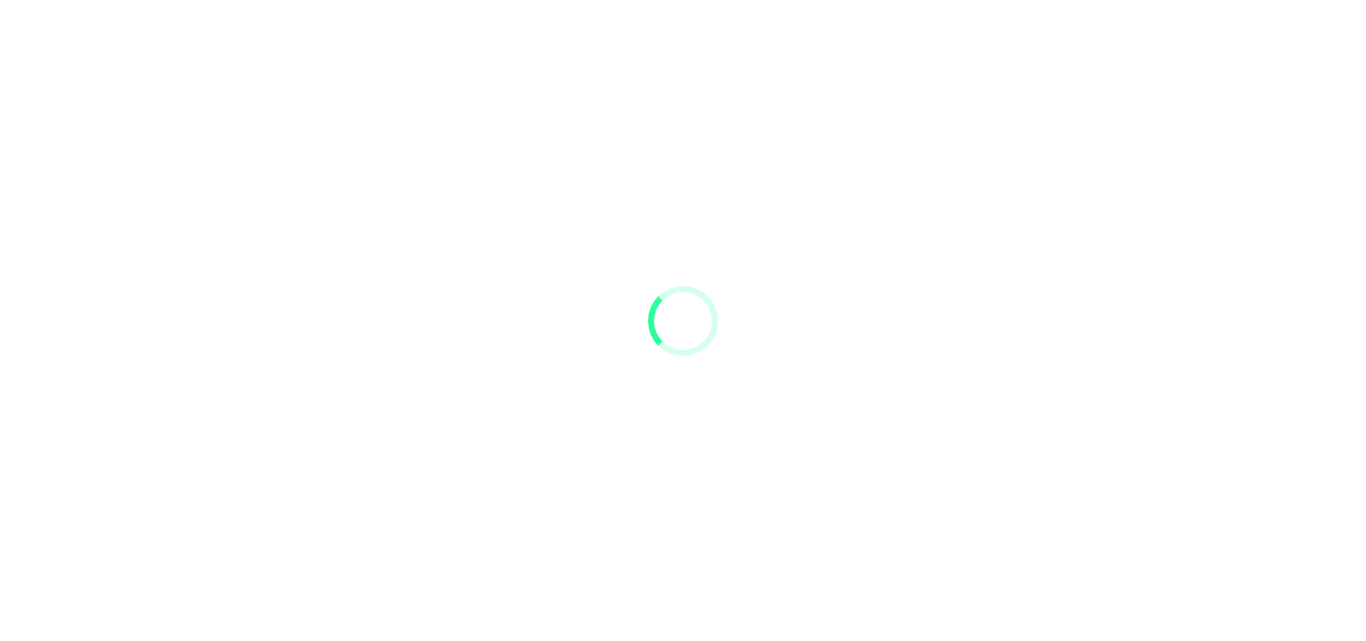 scroll, scrollTop: 0, scrollLeft: 0, axis: both 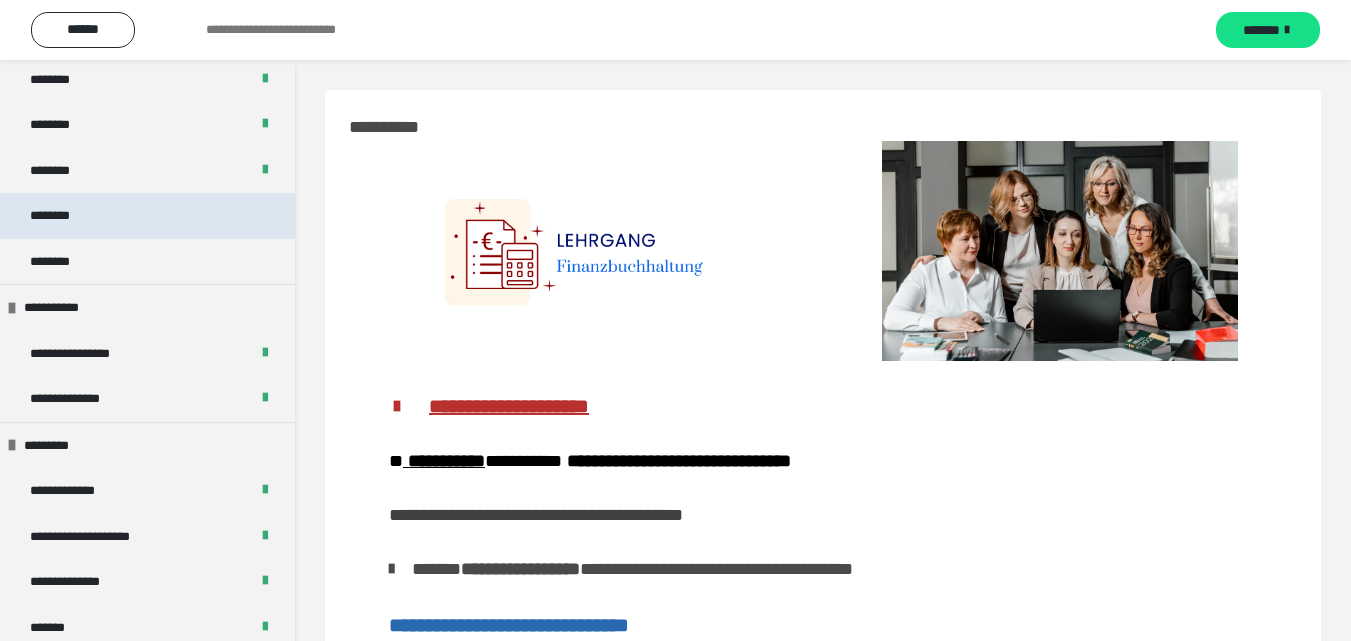 click on "********" at bounding box center (147, 216) 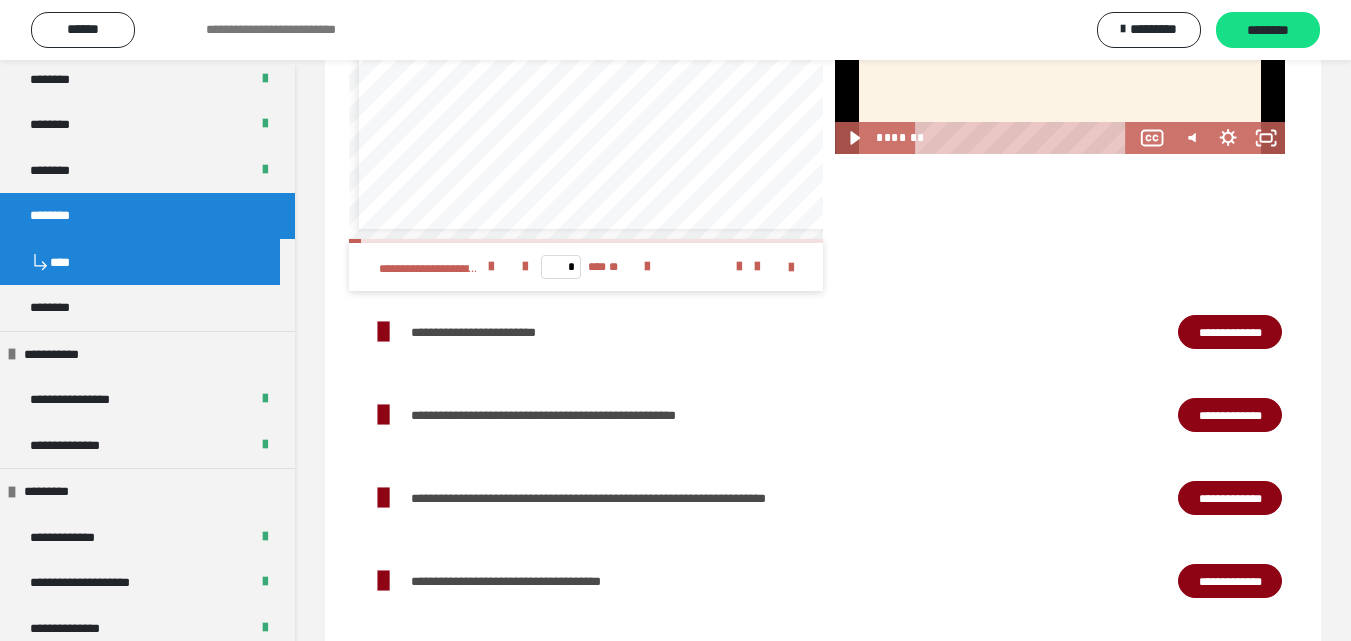 scroll, scrollTop: 3781, scrollLeft: 0, axis: vertical 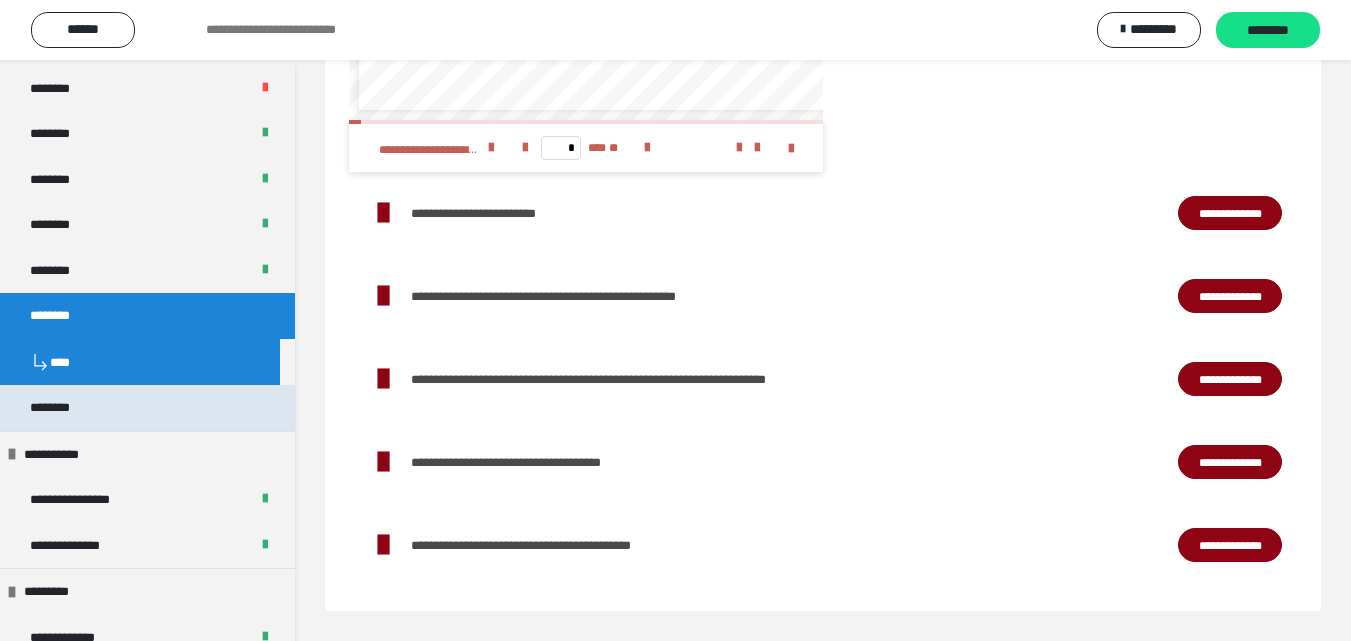 drag, startPoint x: 137, startPoint y: 404, endPoint x: 121, endPoint y: 413, distance: 18.35756 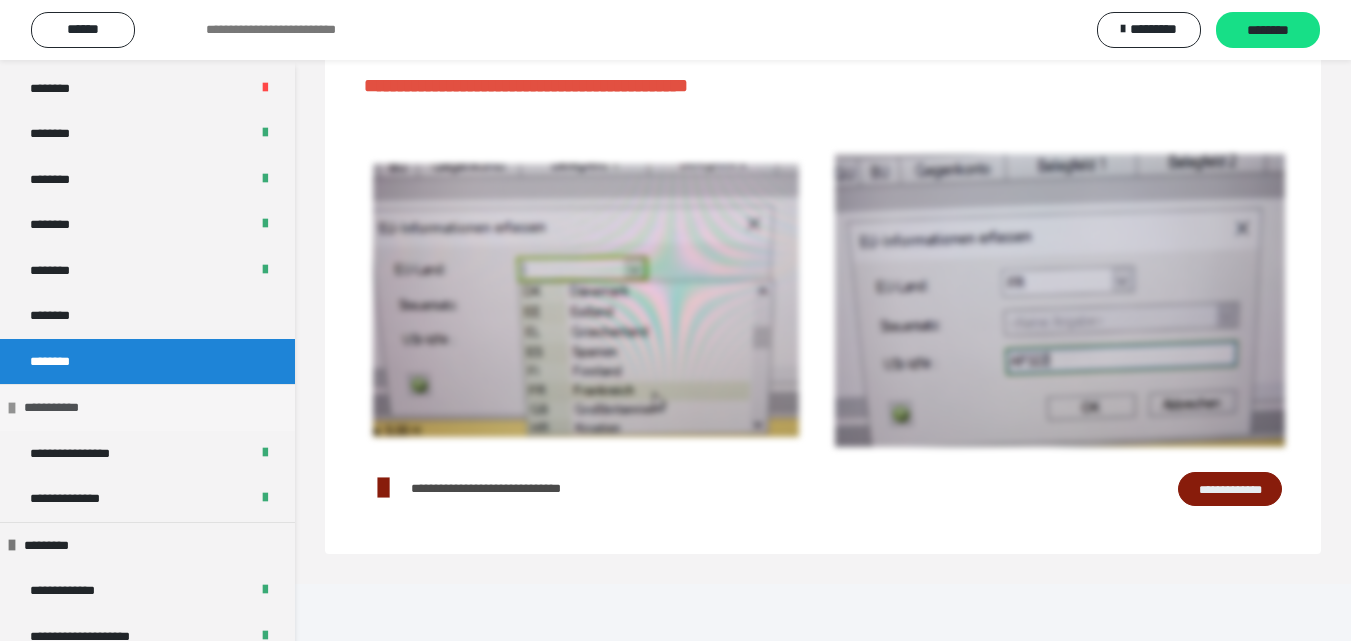 scroll, scrollTop: 380, scrollLeft: 0, axis: vertical 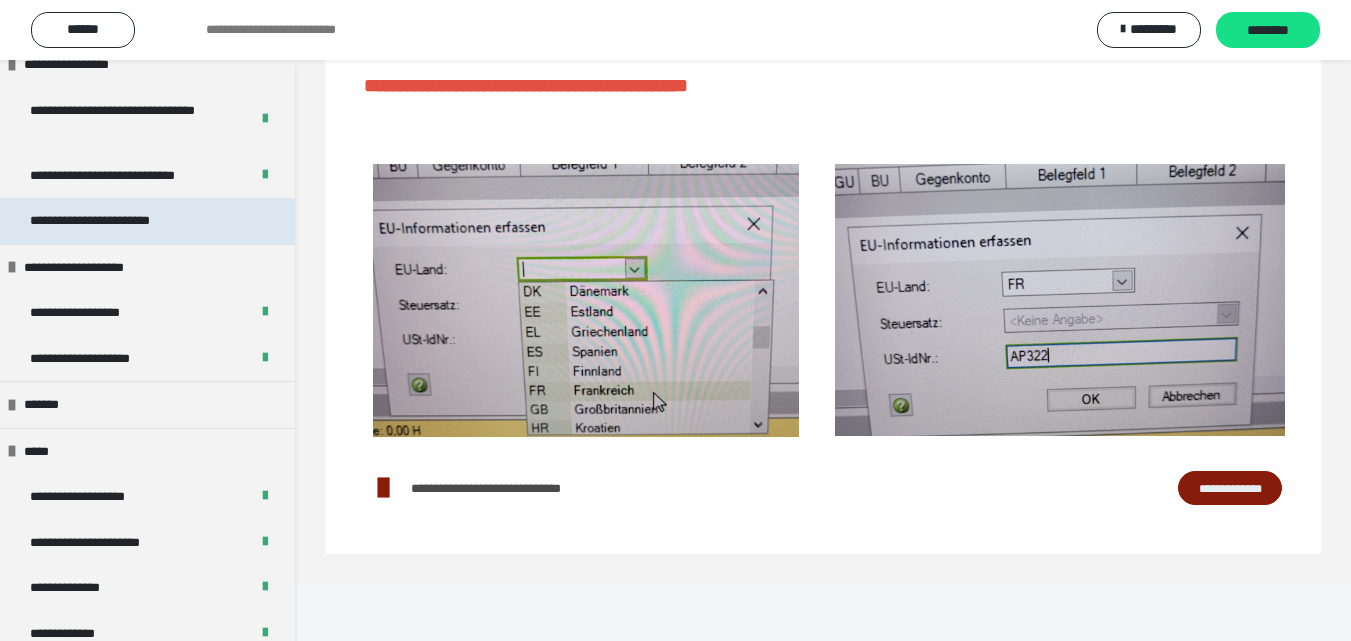 click on "**********" at bounding box center [147, 221] 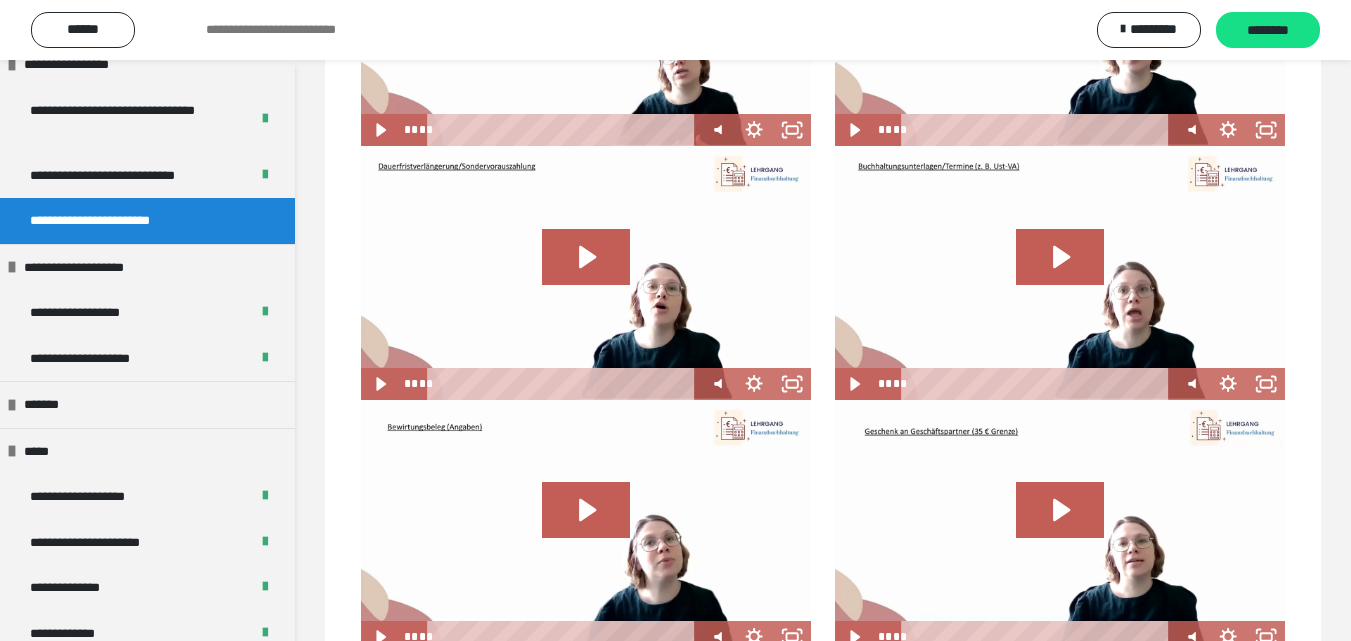 scroll, scrollTop: 0, scrollLeft: 0, axis: both 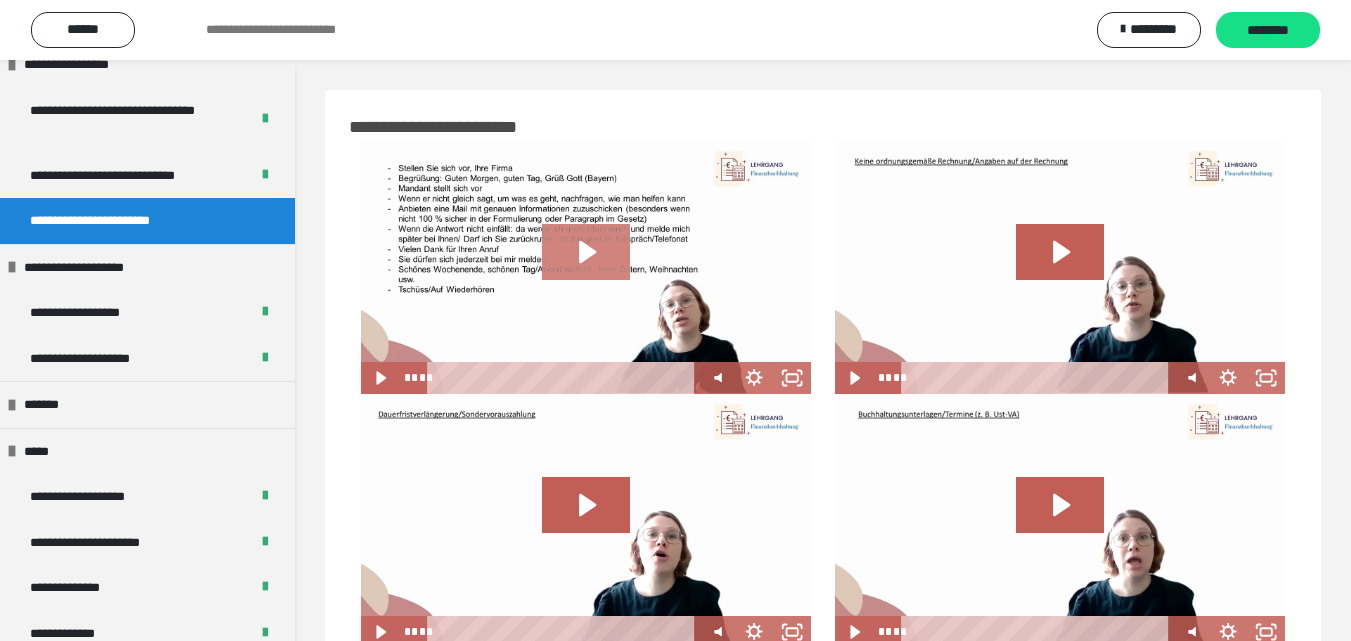 click 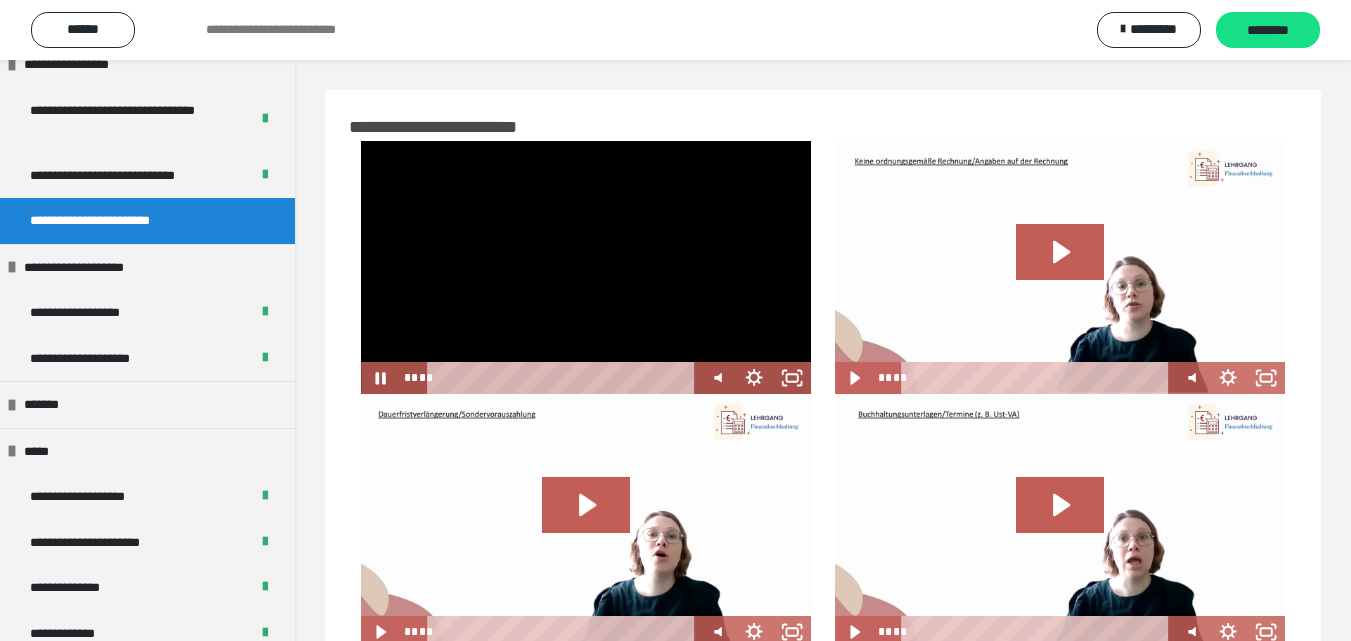click at bounding box center [586, 267] 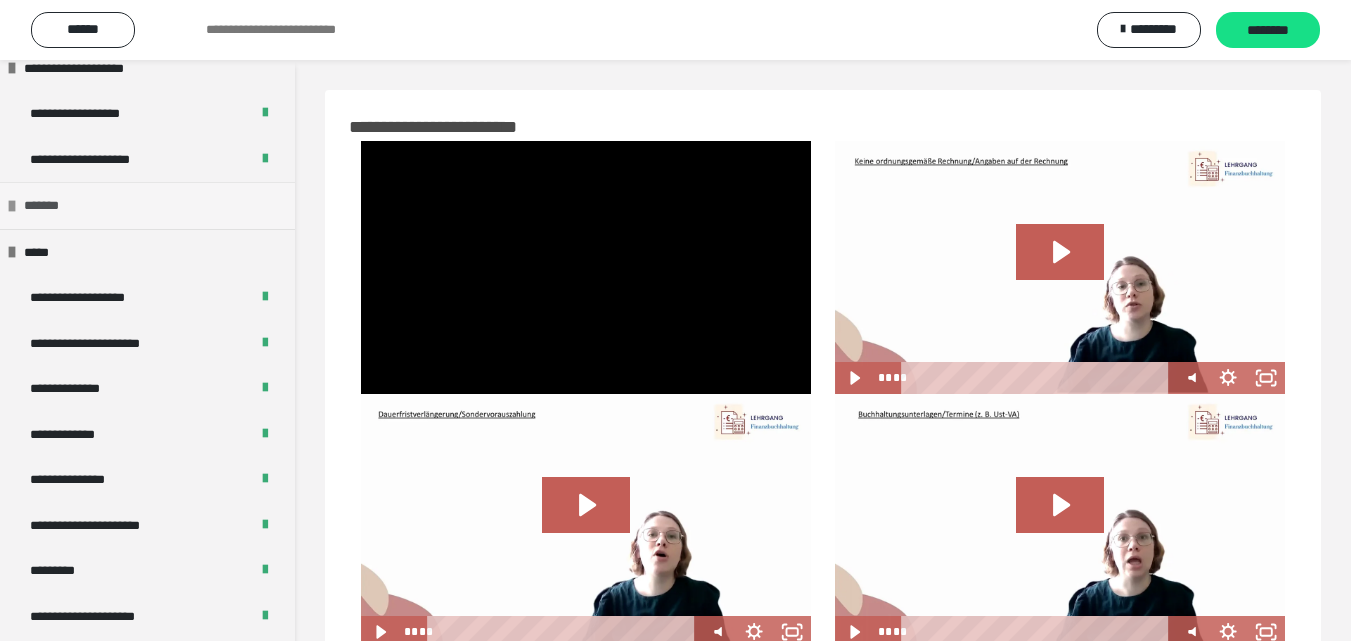 scroll, scrollTop: 2200, scrollLeft: 0, axis: vertical 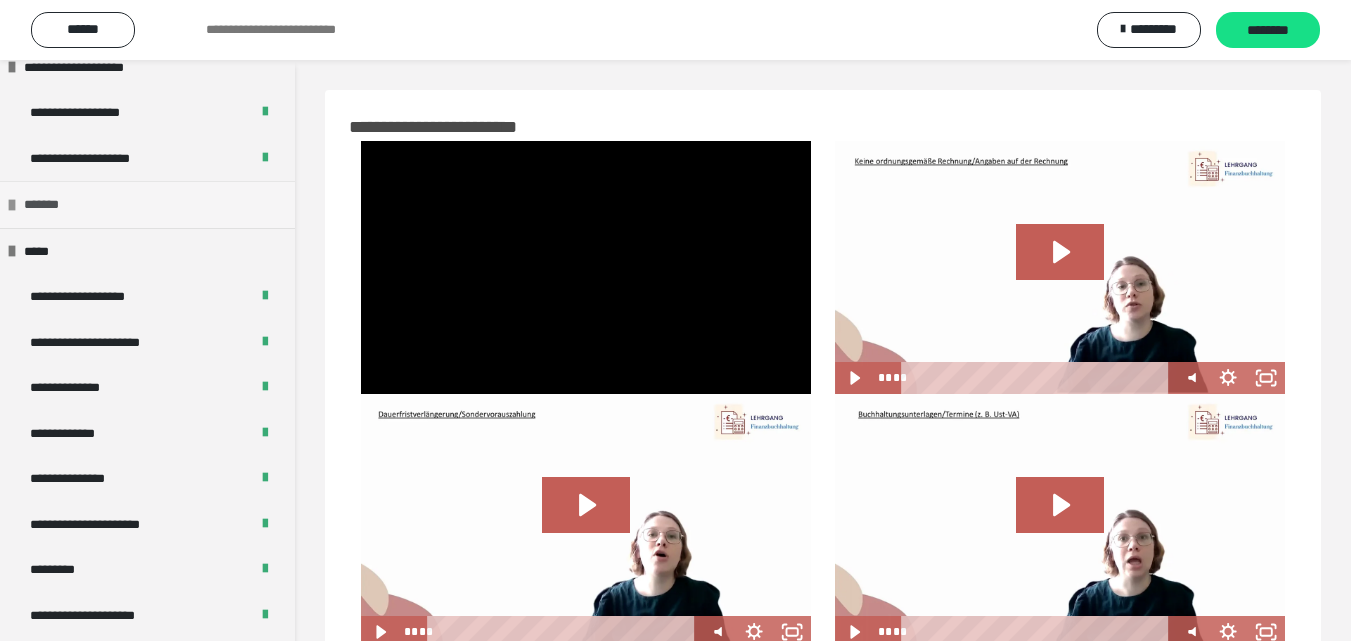 click on "*******" at bounding box center [147, 204] 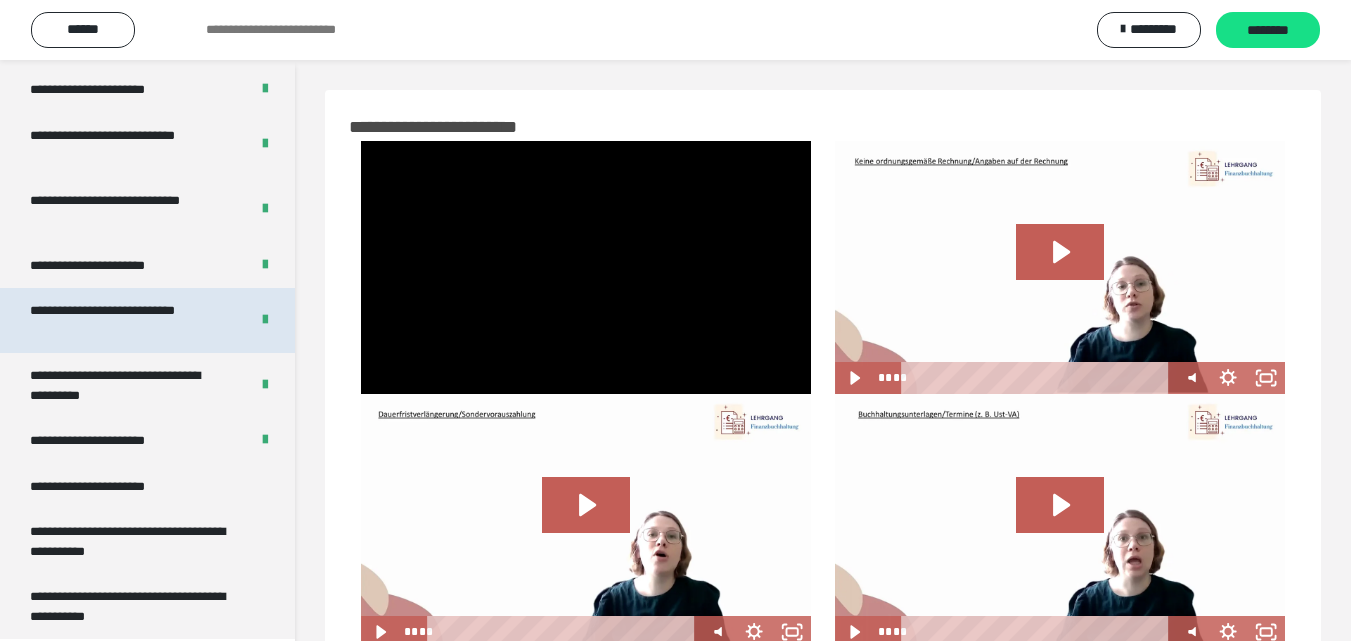 scroll, scrollTop: 3919, scrollLeft: 0, axis: vertical 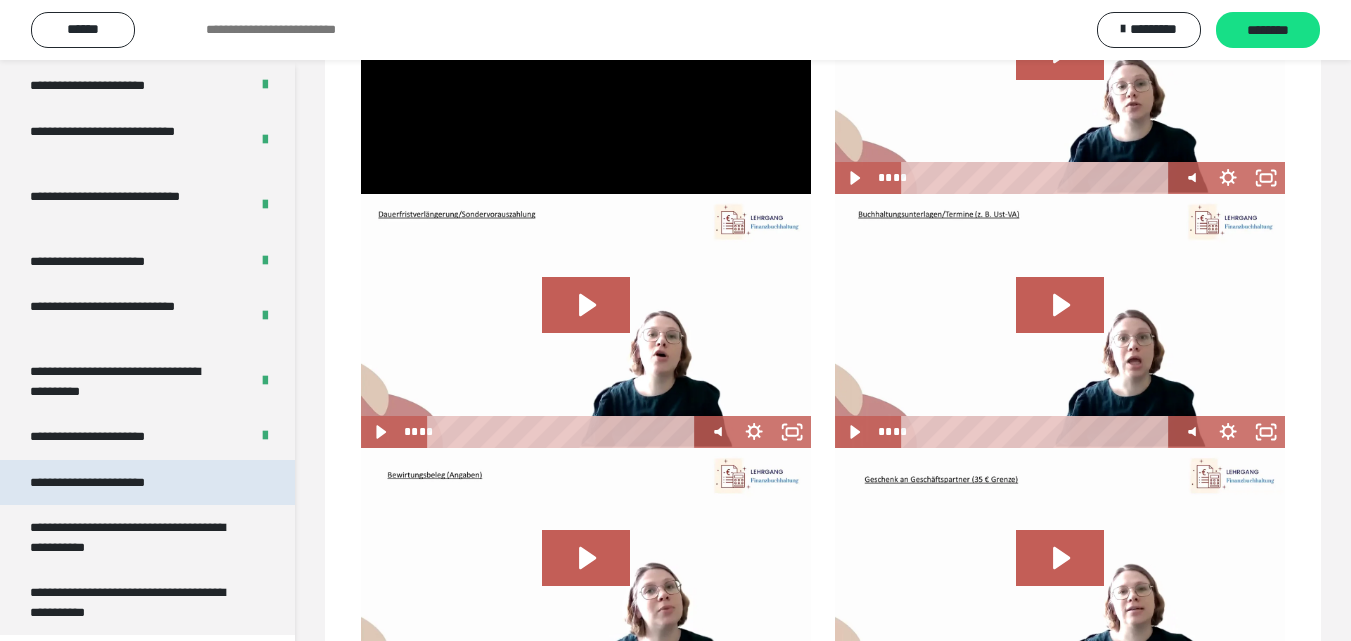 click on "**********" at bounding box center [111, 483] 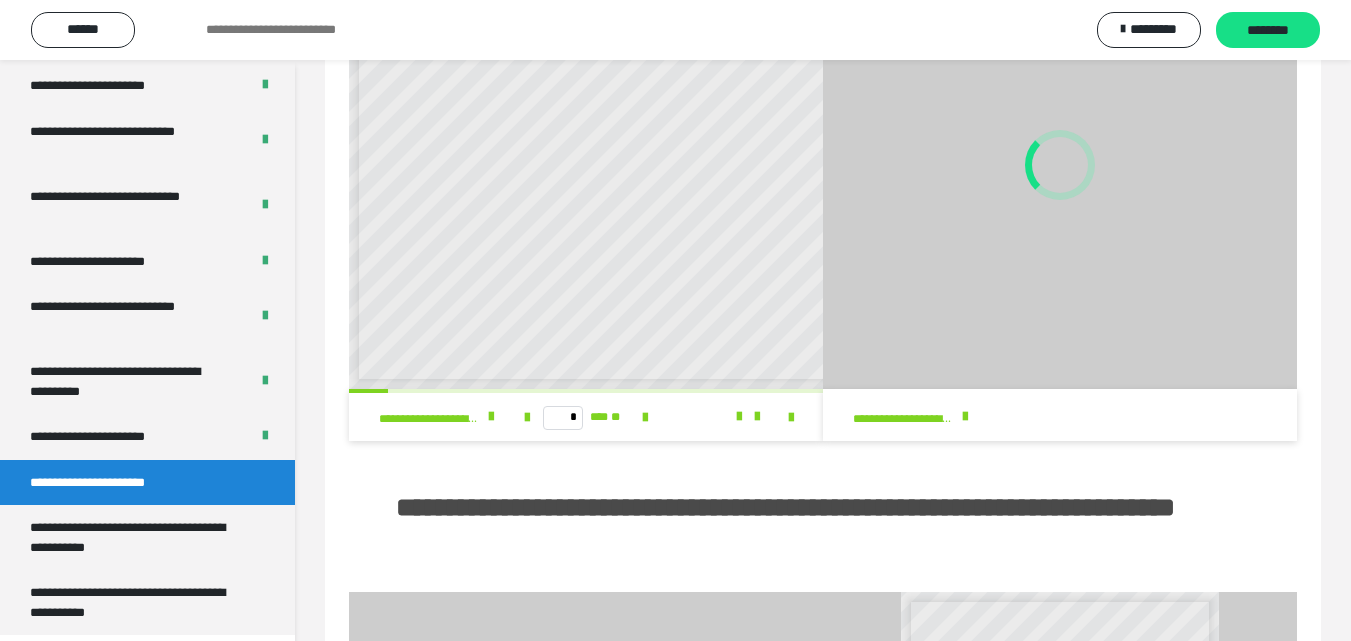 scroll, scrollTop: 0, scrollLeft: 0, axis: both 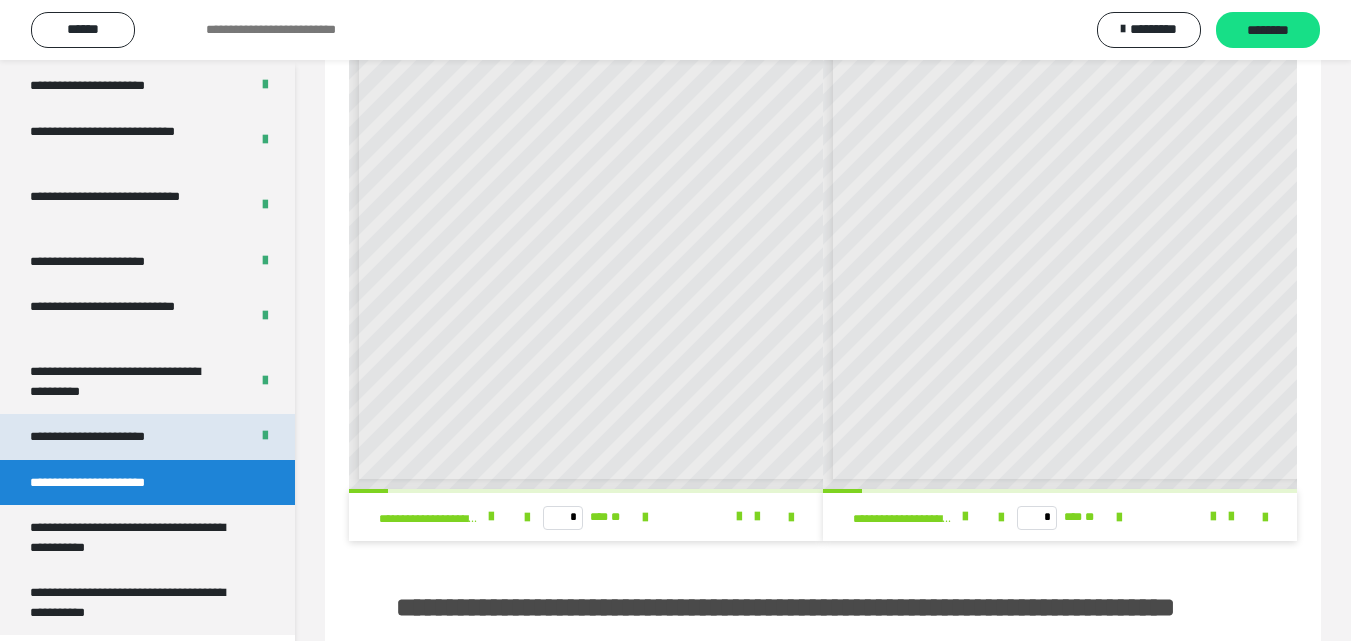 click on "**********" at bounding box center (110, 437) 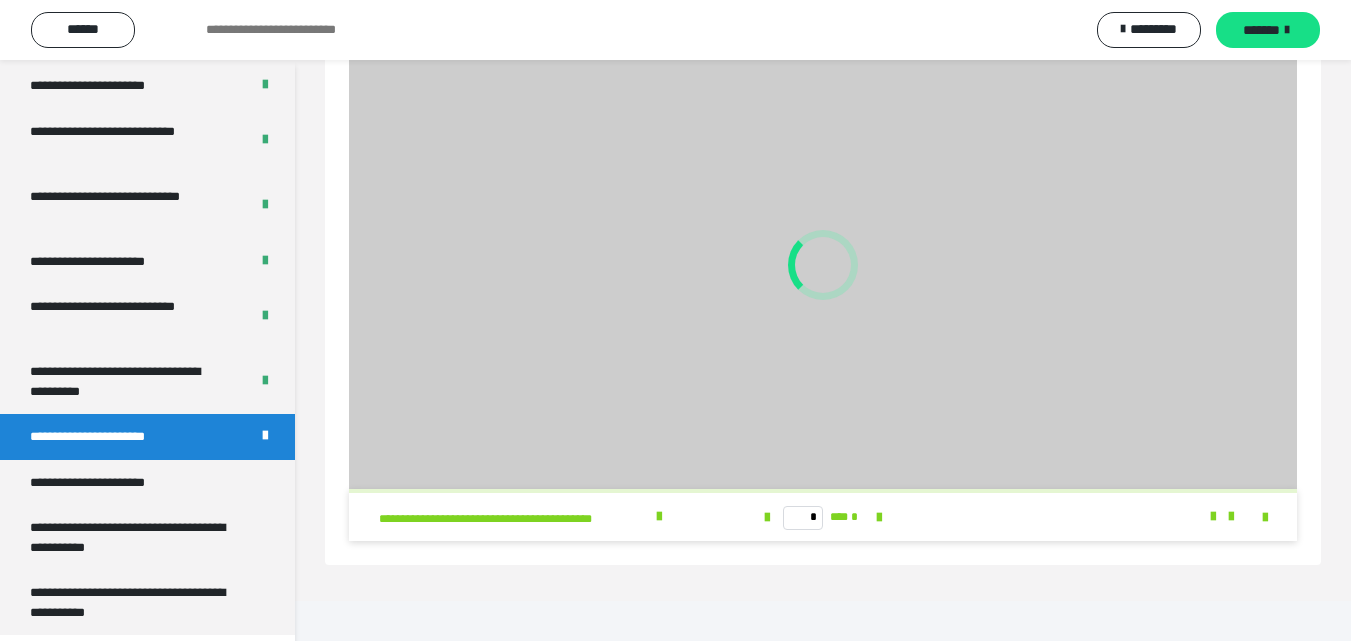 scroll, scrollTop: 60, scrollLeft: 0, axis: vertical 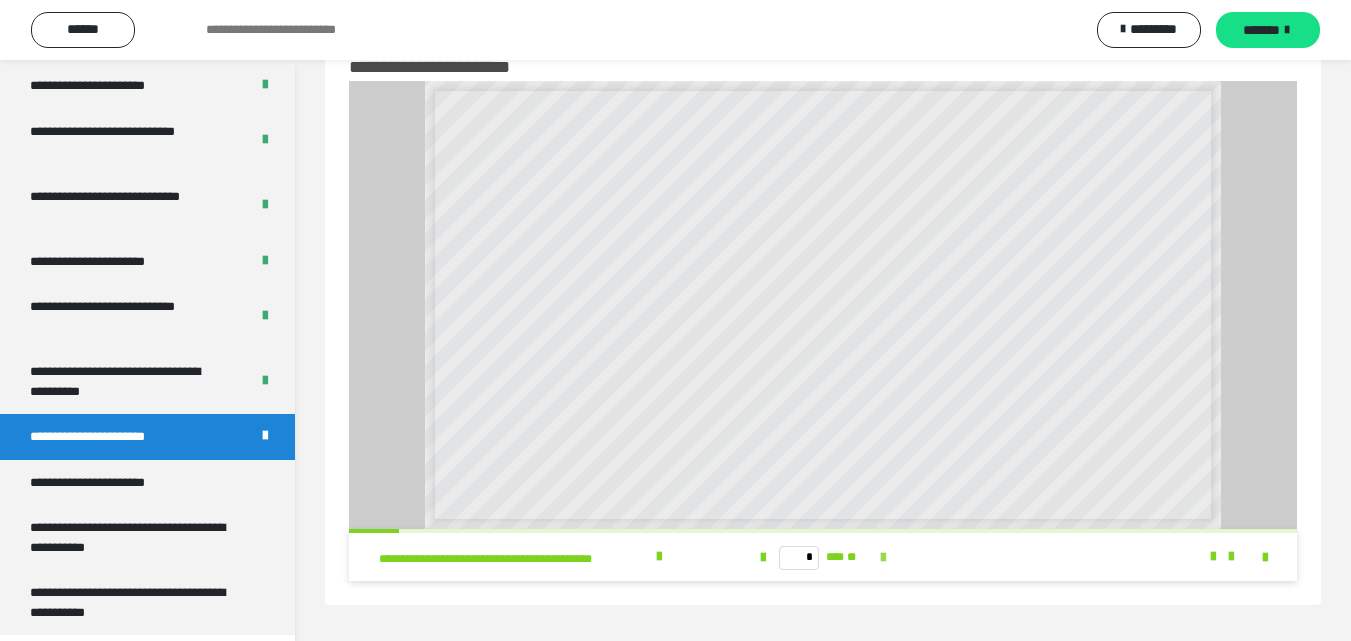 click at bounding box center [883, 558] 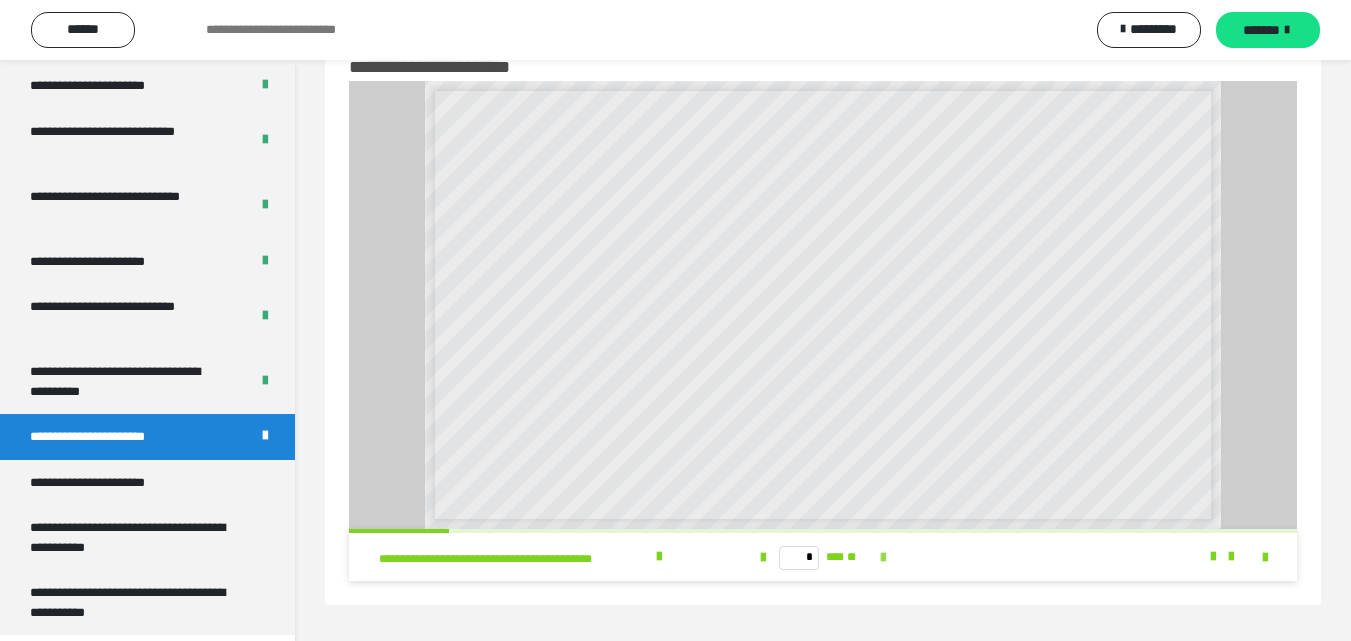 click at bounding box center [883, 558] 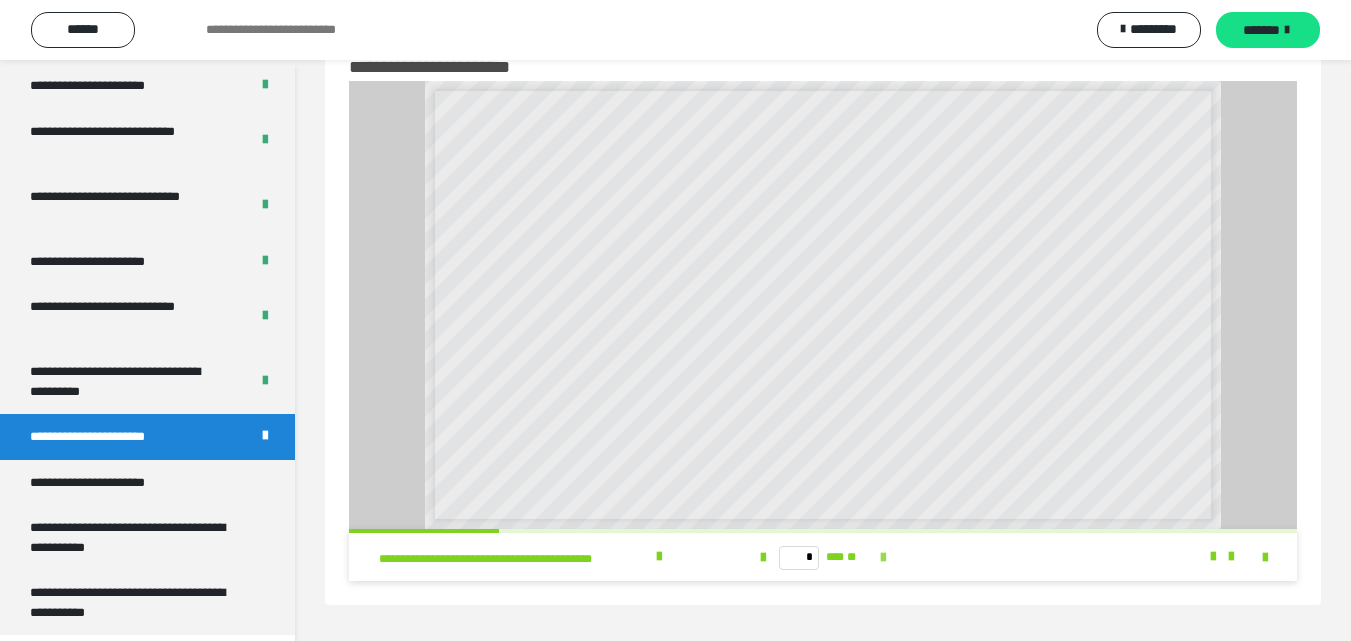 click at bounding box center [883, 558] 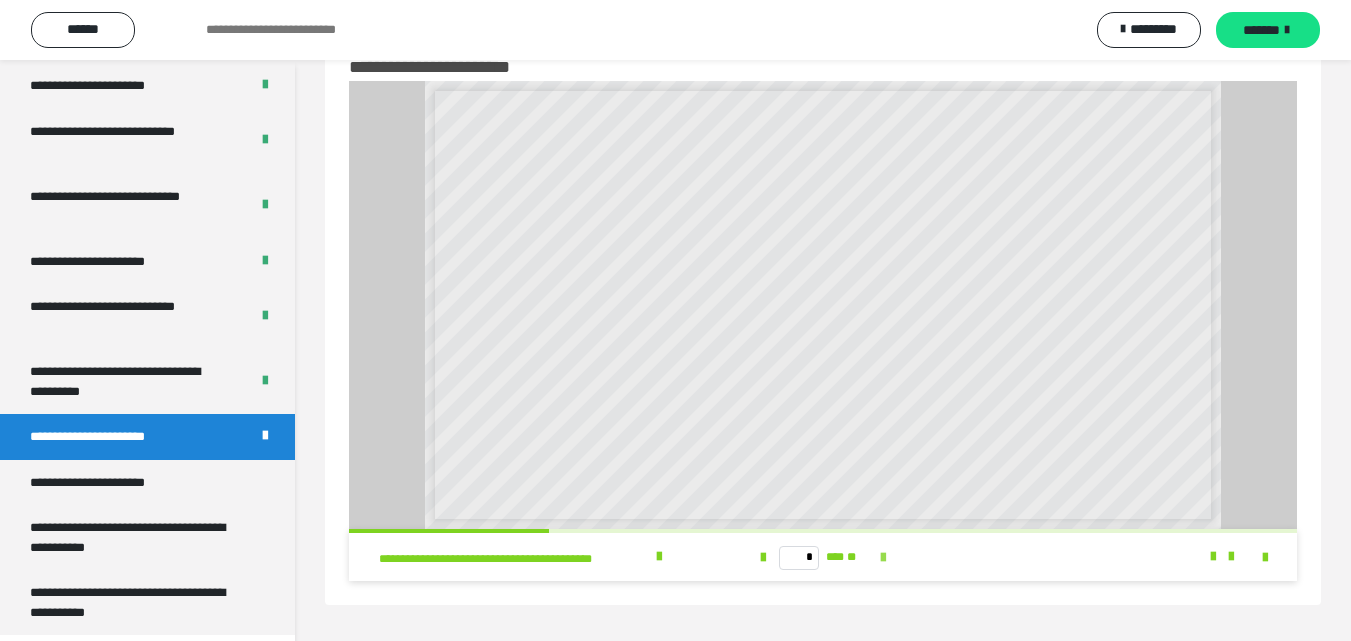 click at bounding box center (883, 558) 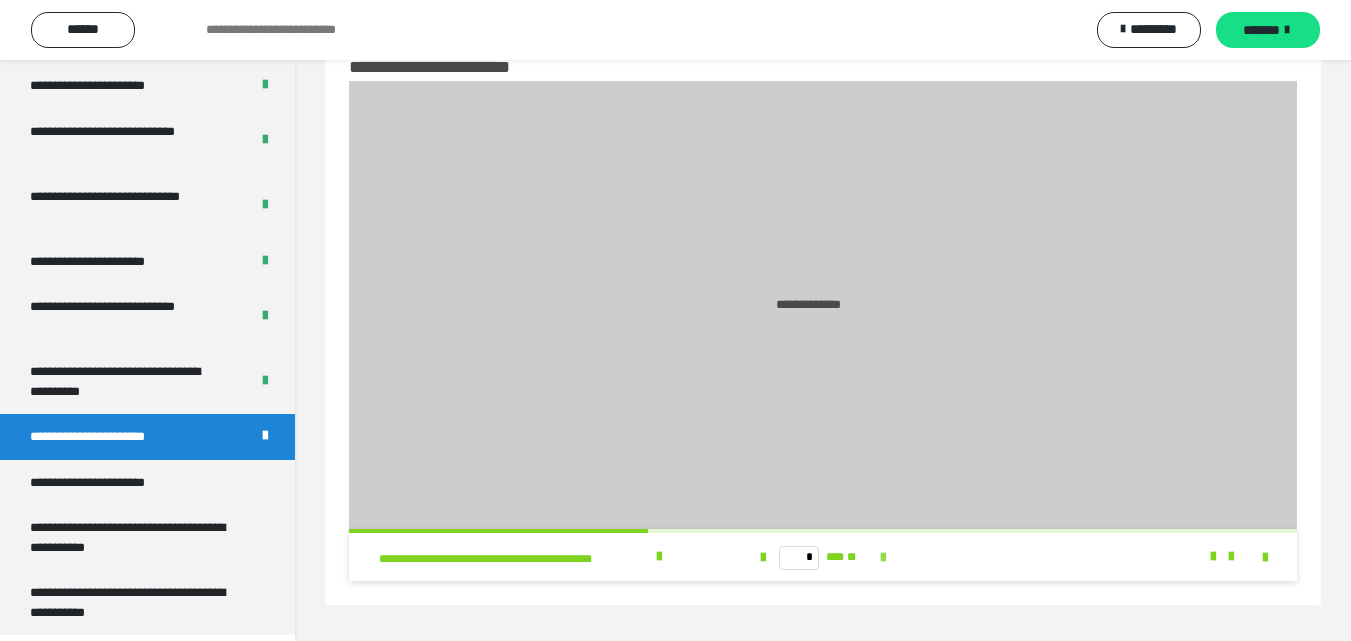 click at bounding box center (883, 558) 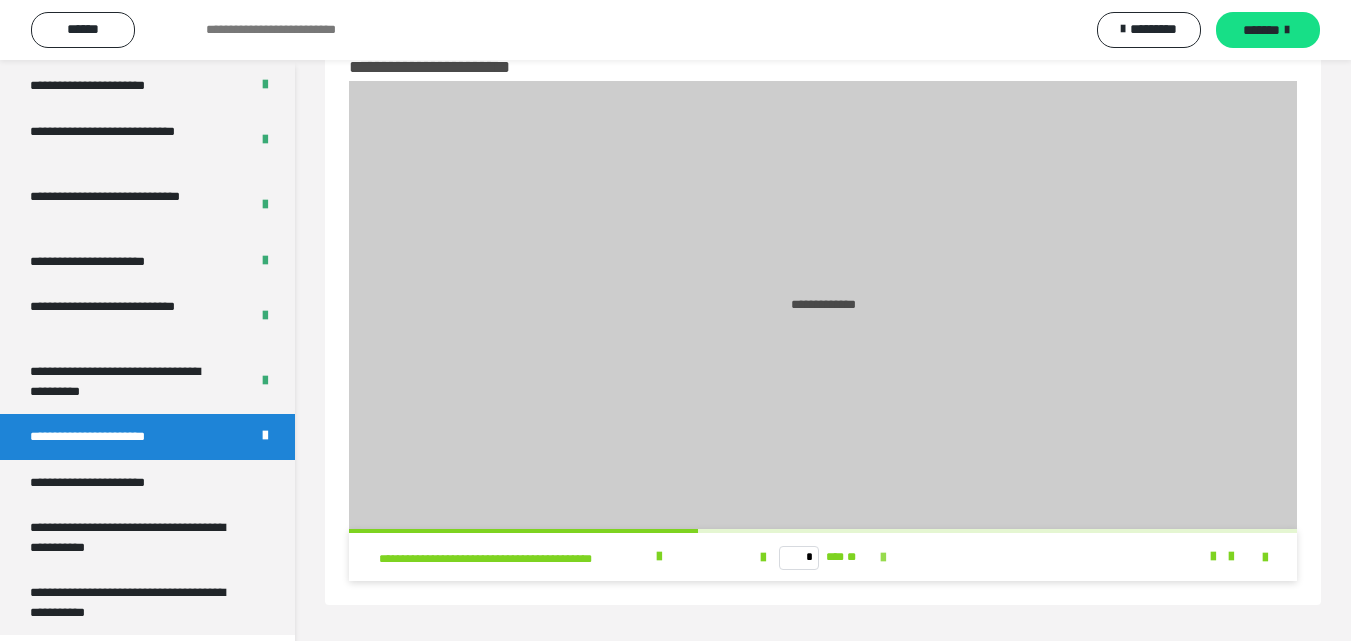 click at bounding box center (883, 558) 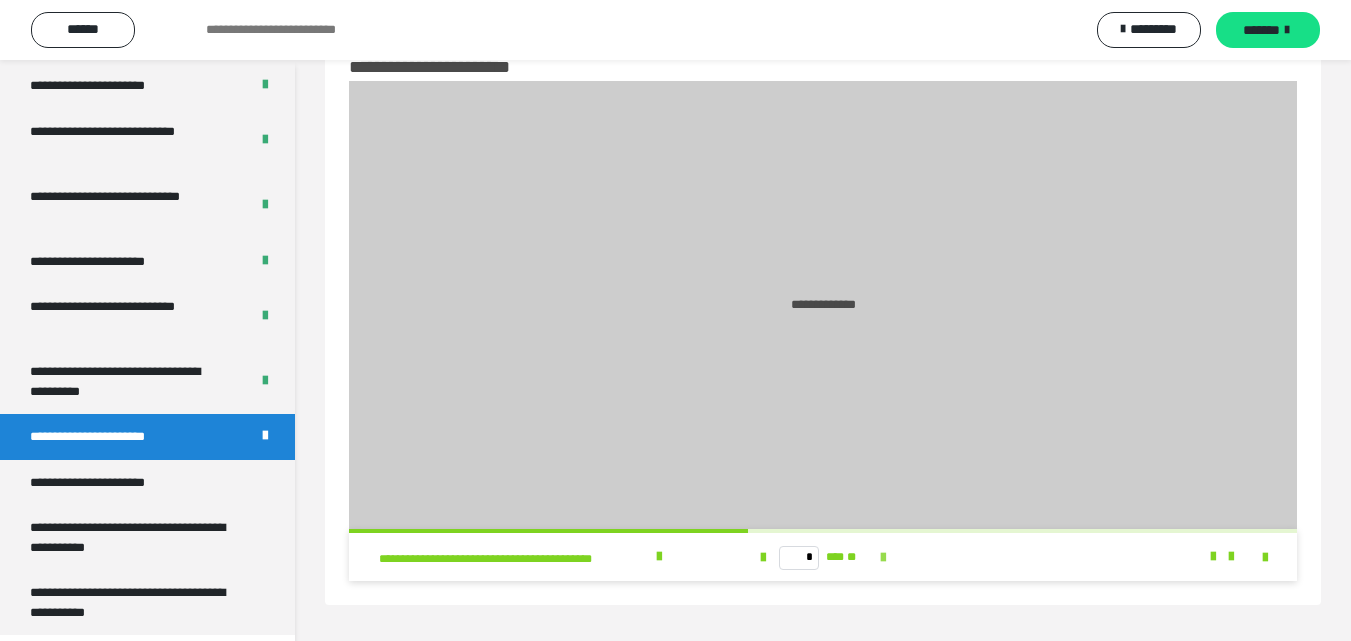 click at bounding box center [883, 558] 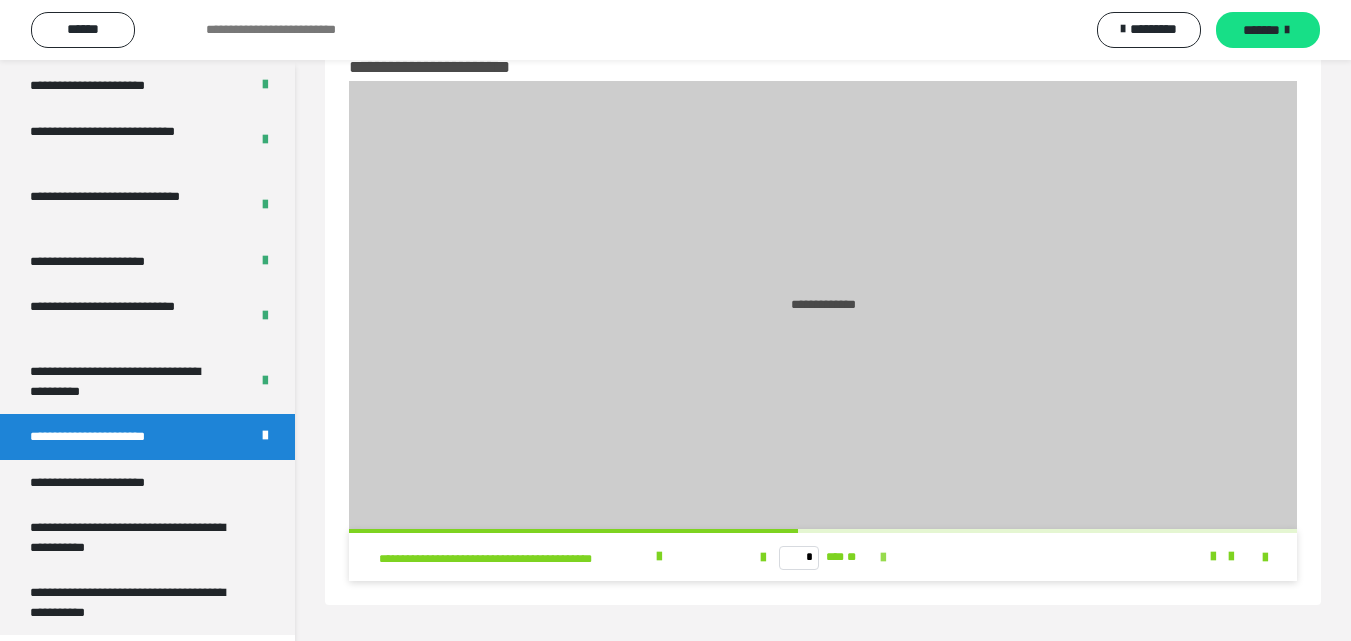 click at bounding box center (883, 558) 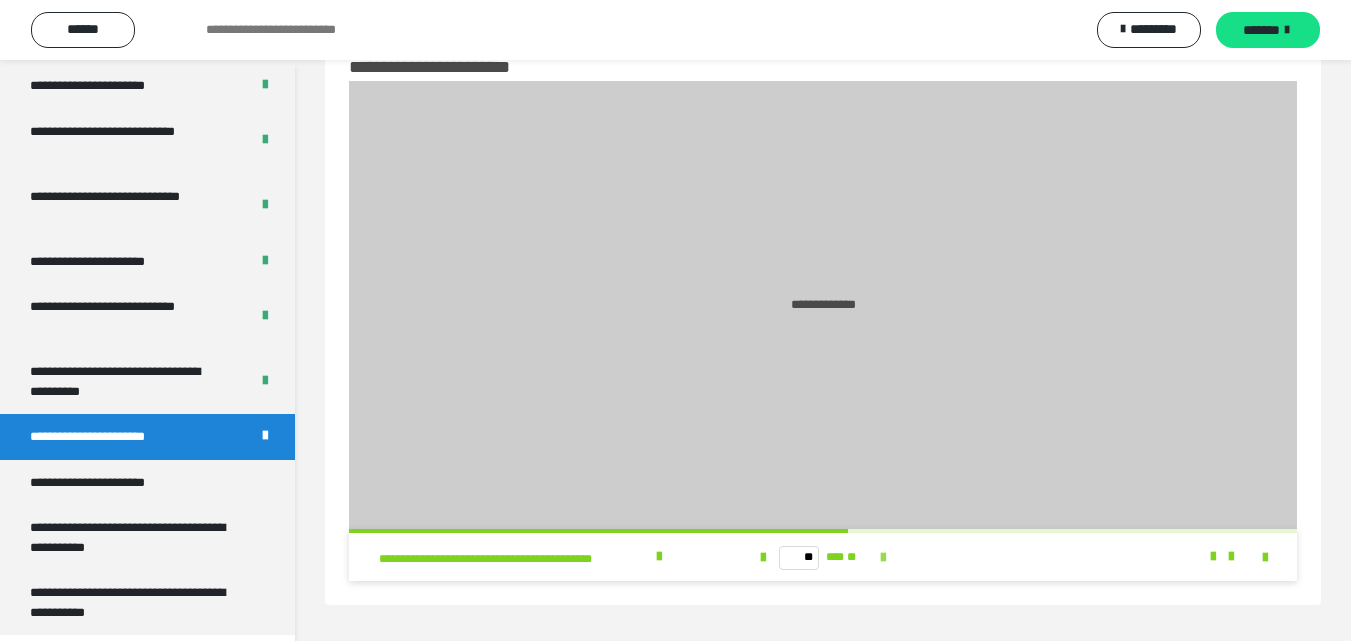 click at bounding box center (883, 558) 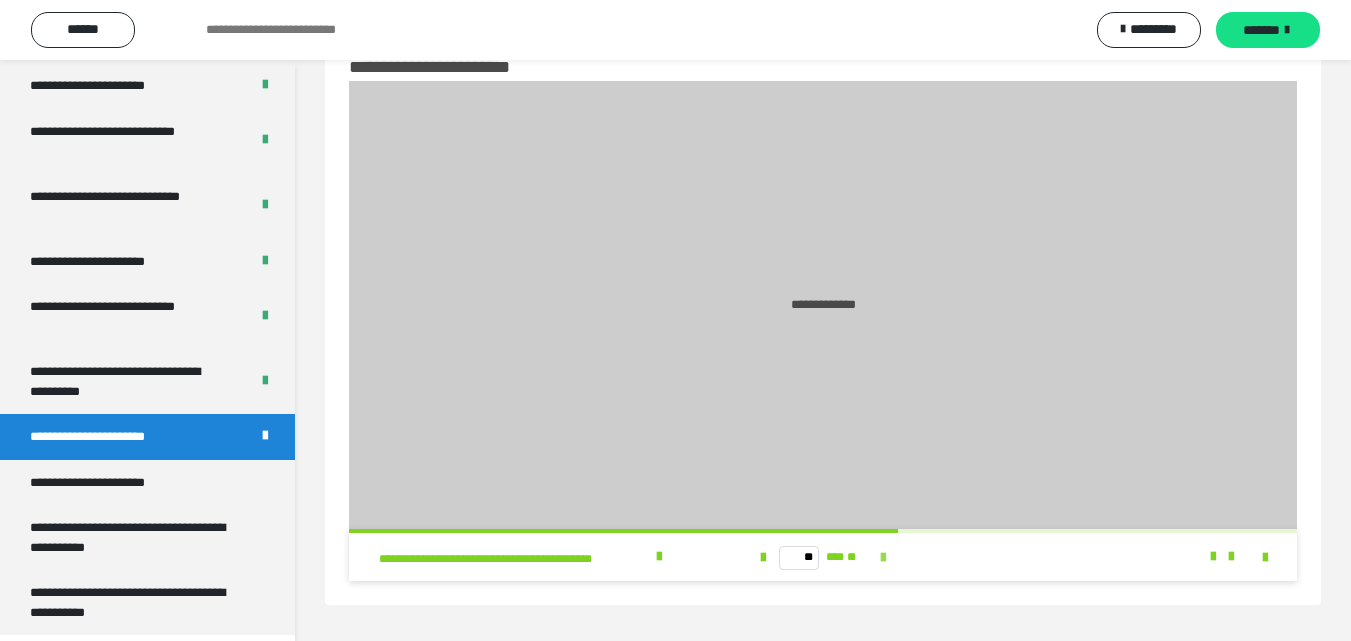click at bounding box center [883, 558] 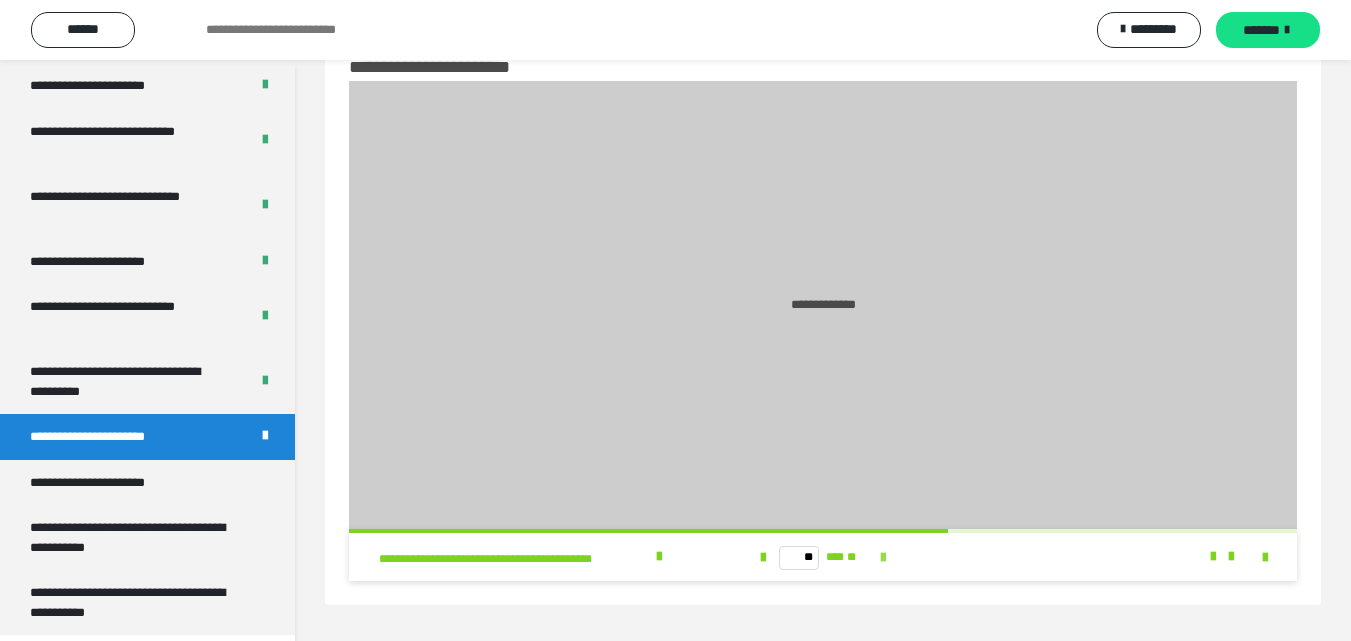 click at bounding box center (883, 558) 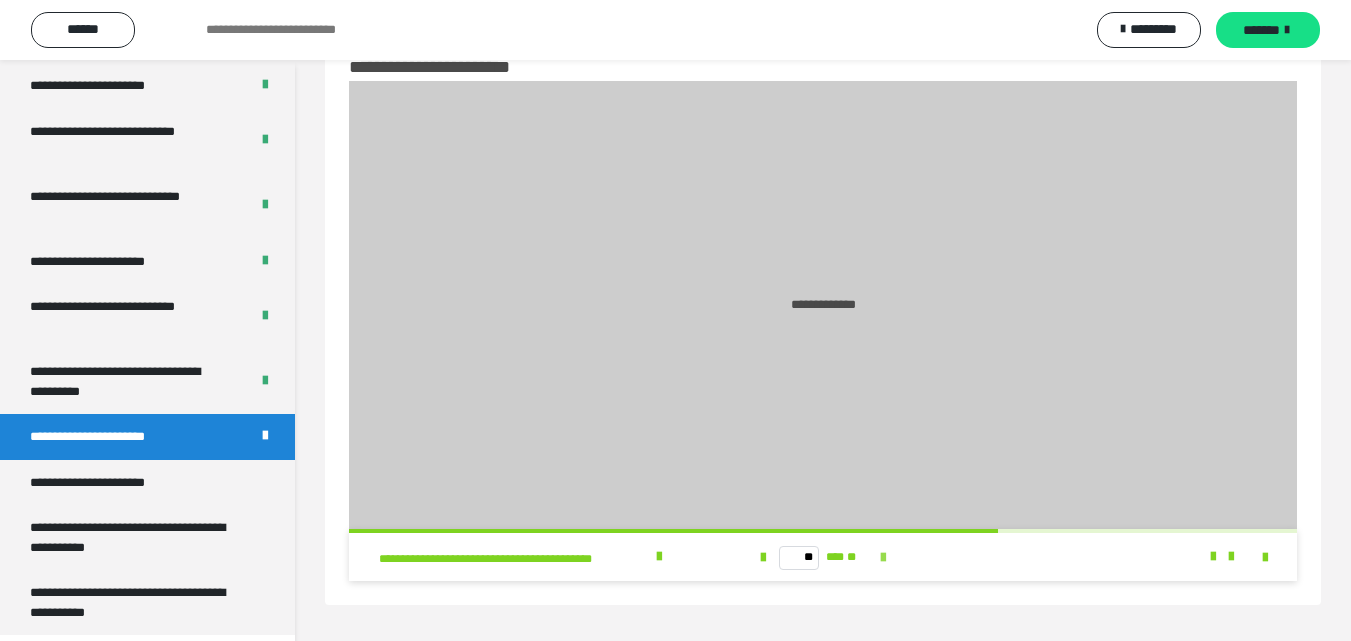 click at bounding box center (883, 558) 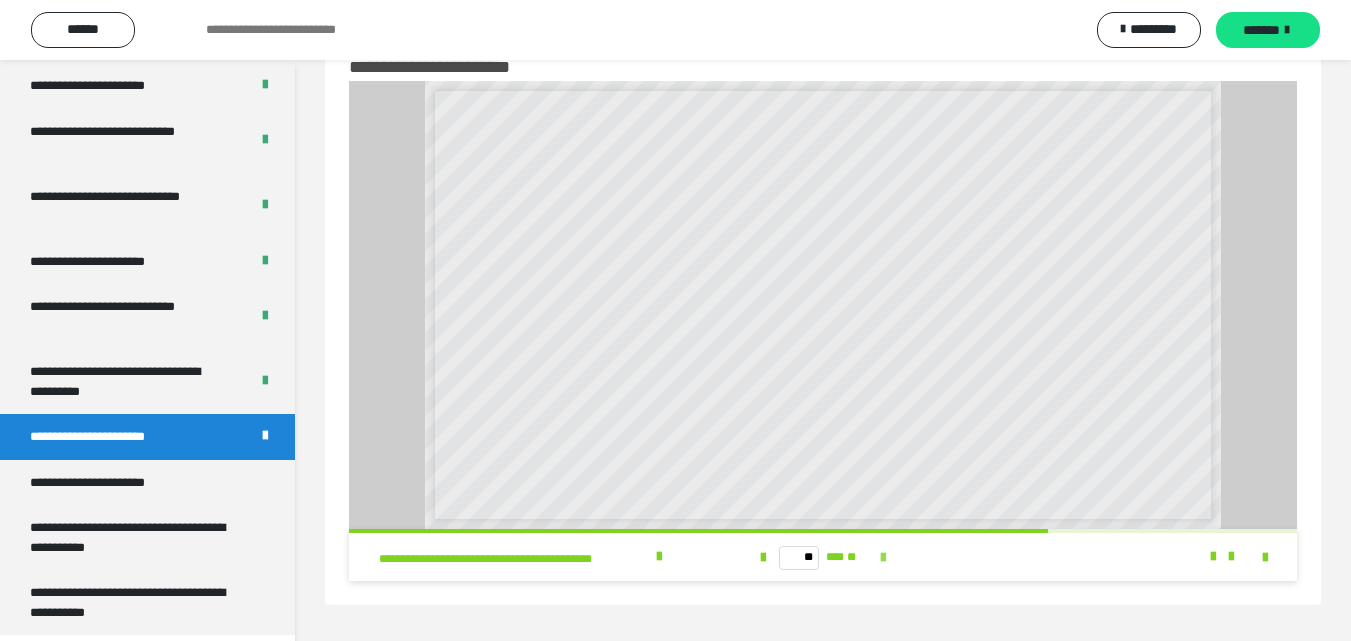 click at bounding box center (883, 558) 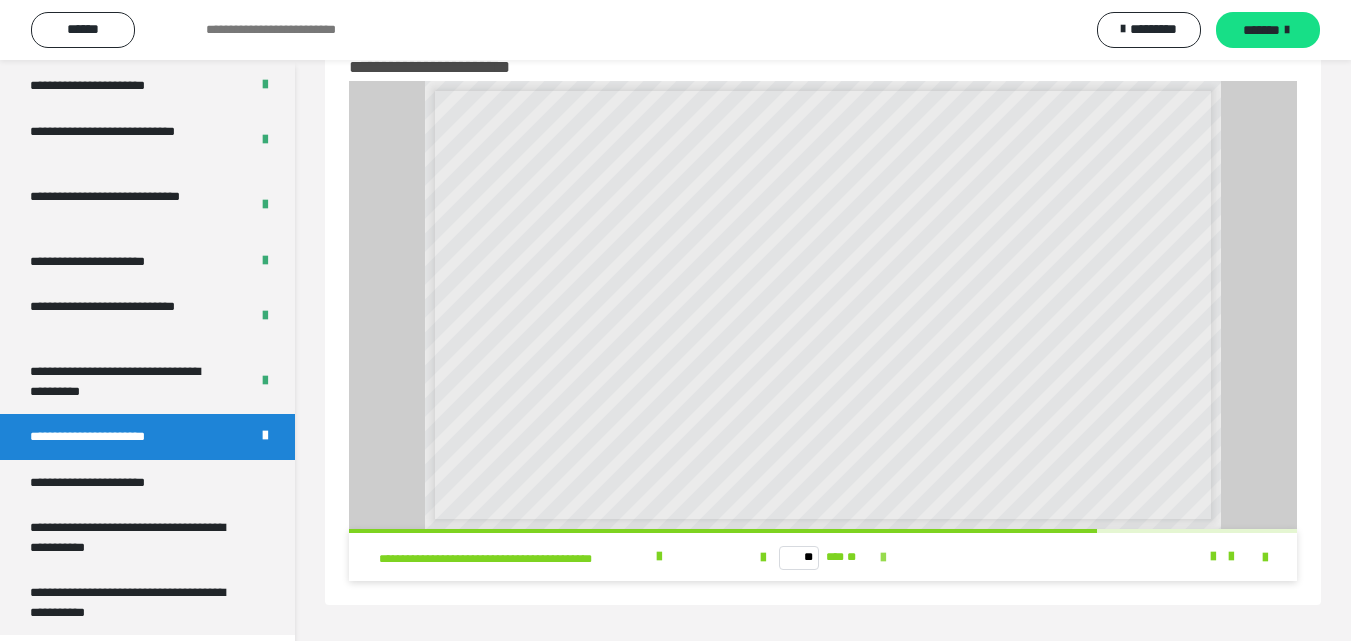 click at bounding box center [883, 558] 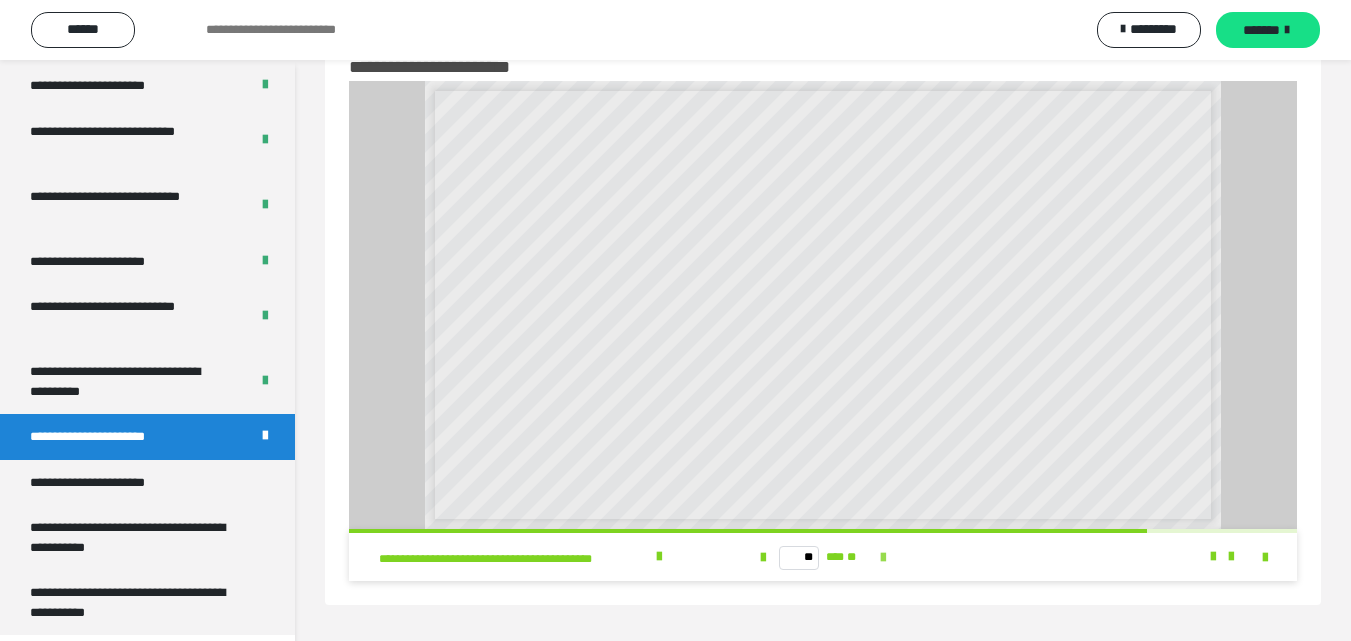 click at bounding box center (883, 558) 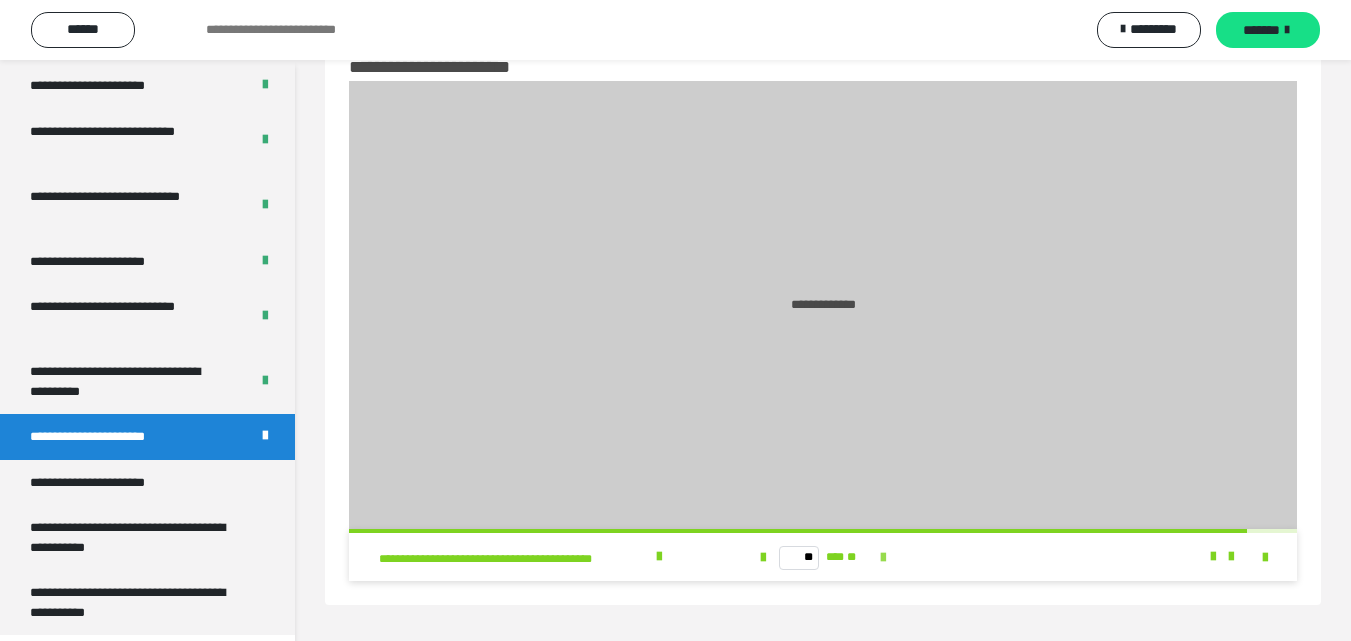 click at bounding box center (883, 558) 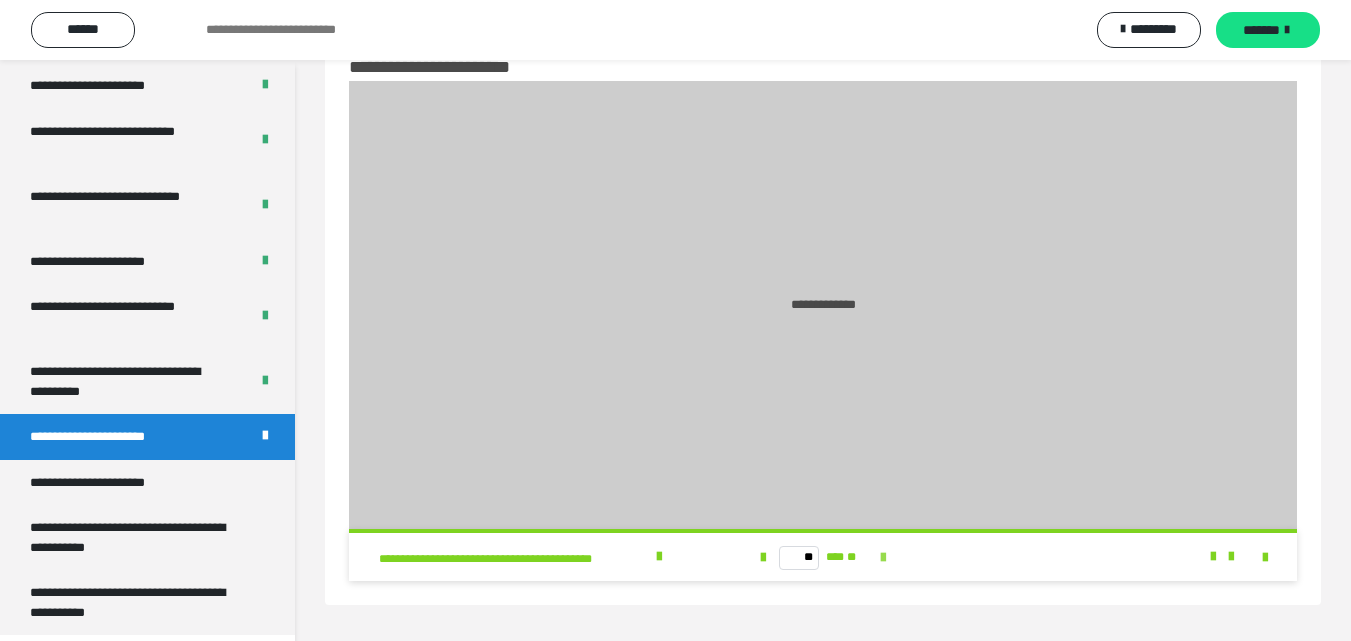 type on "**" 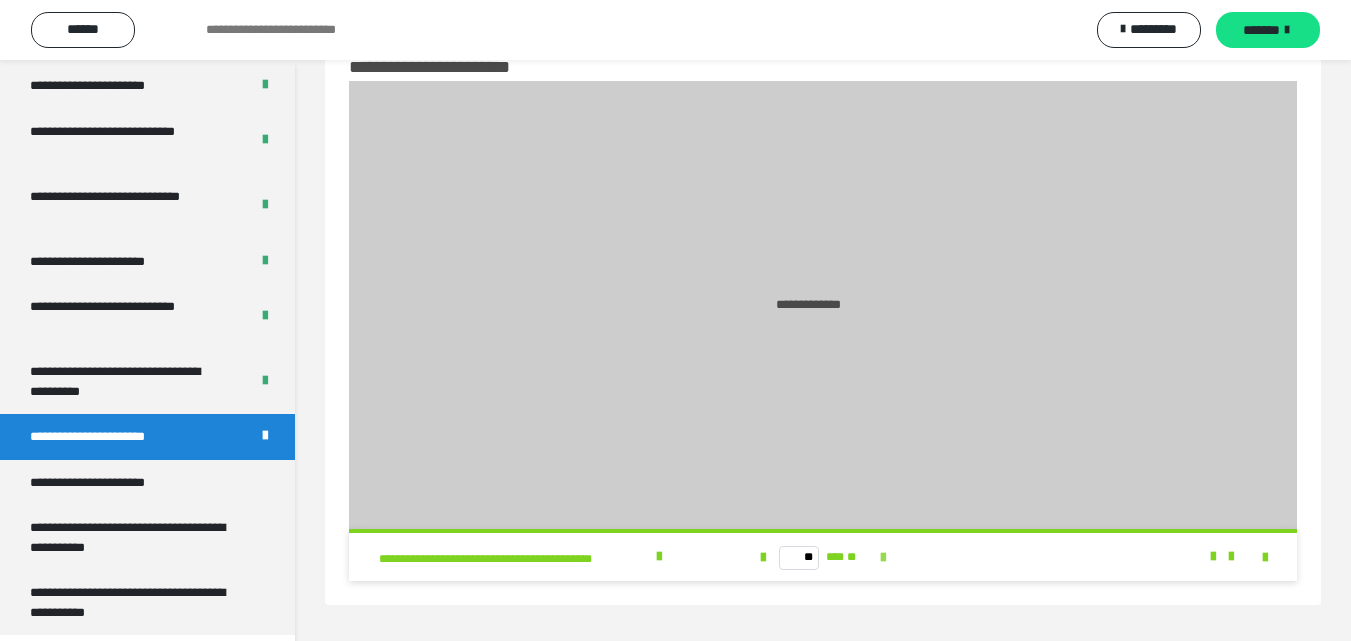 click on "** *** **" at bounding box center (822, 557) 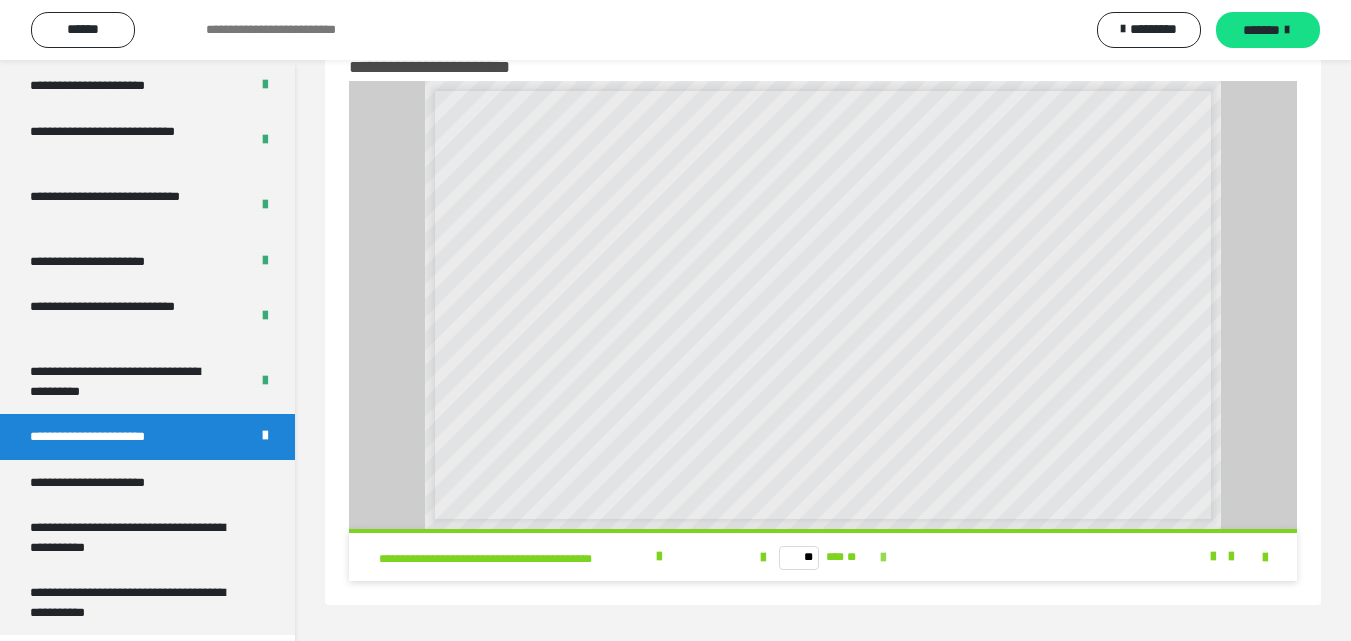 click on "** *** **" at bounding box center [822, 557] 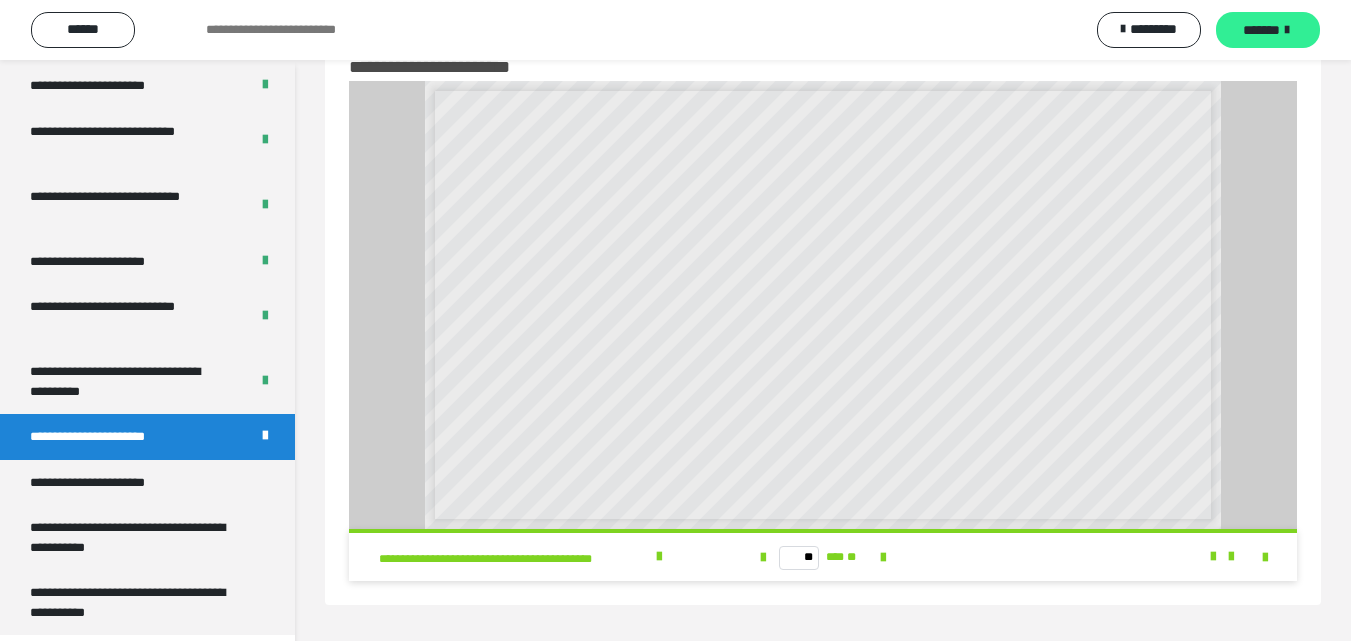 click on "*******" at bounding box center [1261, 30] 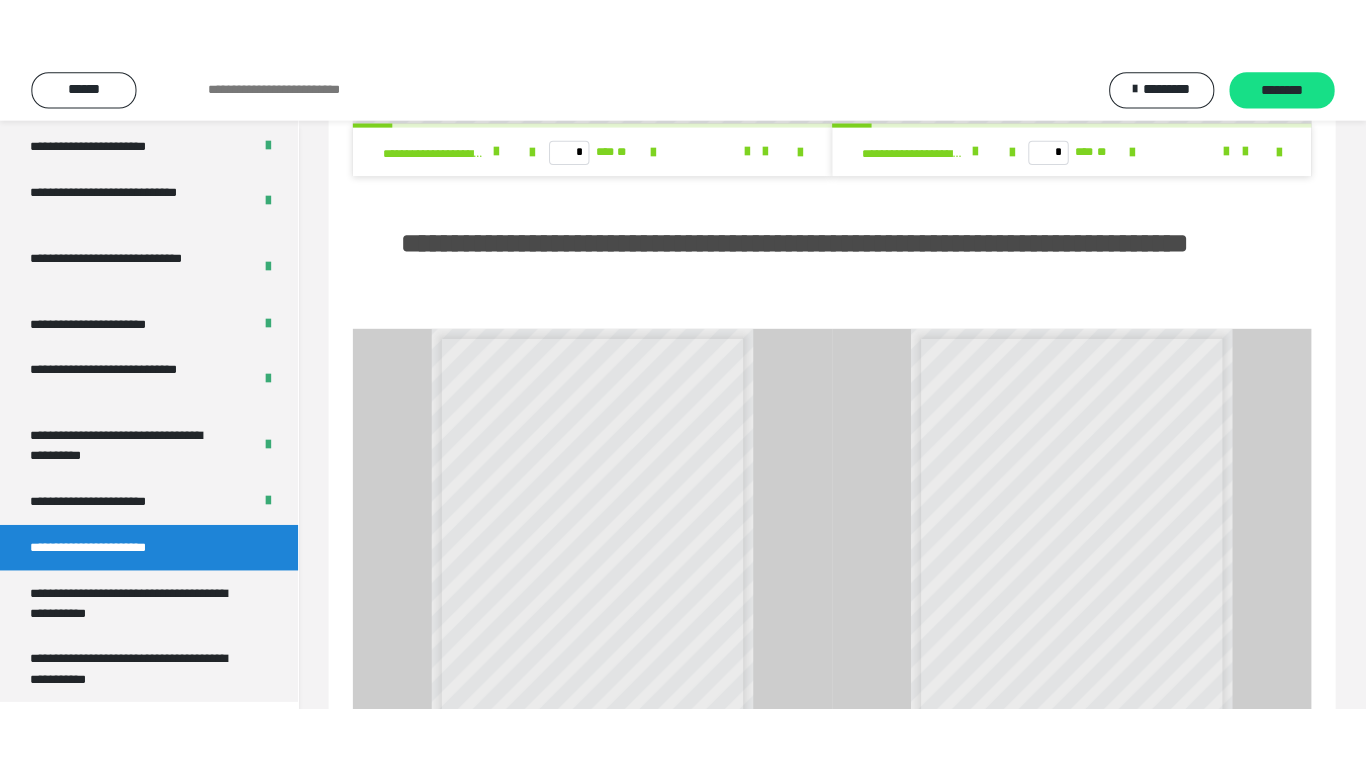 scroll, scrollTop: 760, scrollLeft: 0, axis: vertical 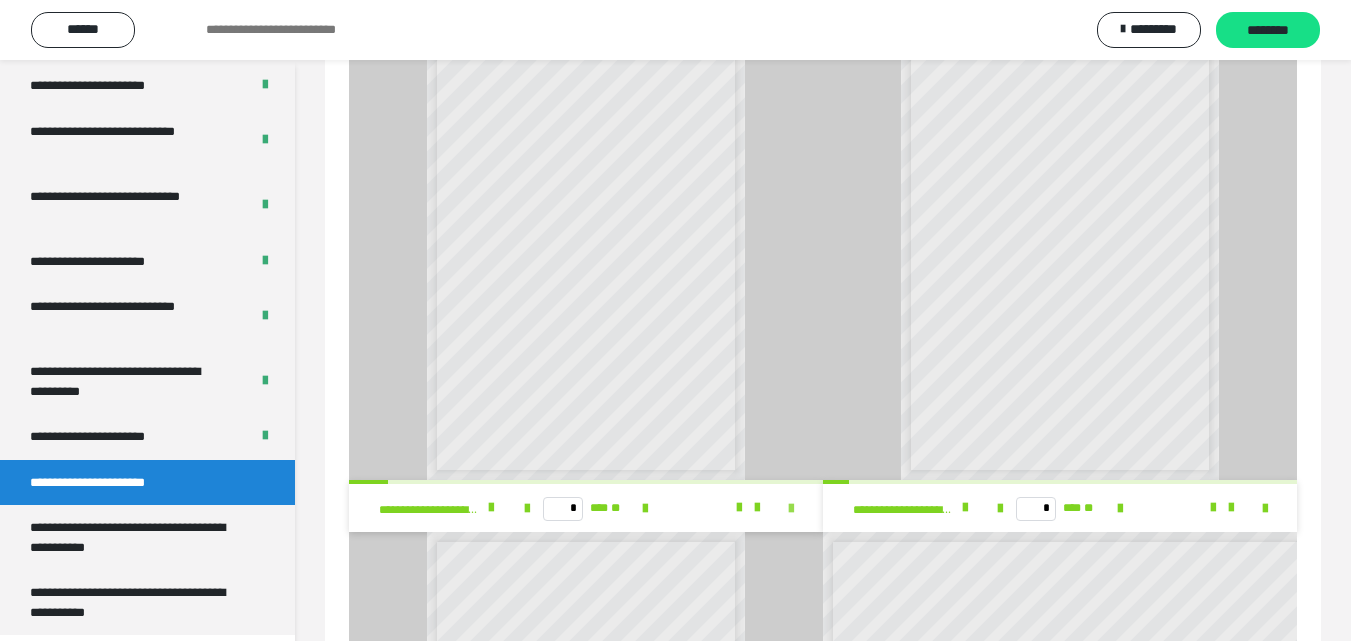 click at bounding box center [791, 509] 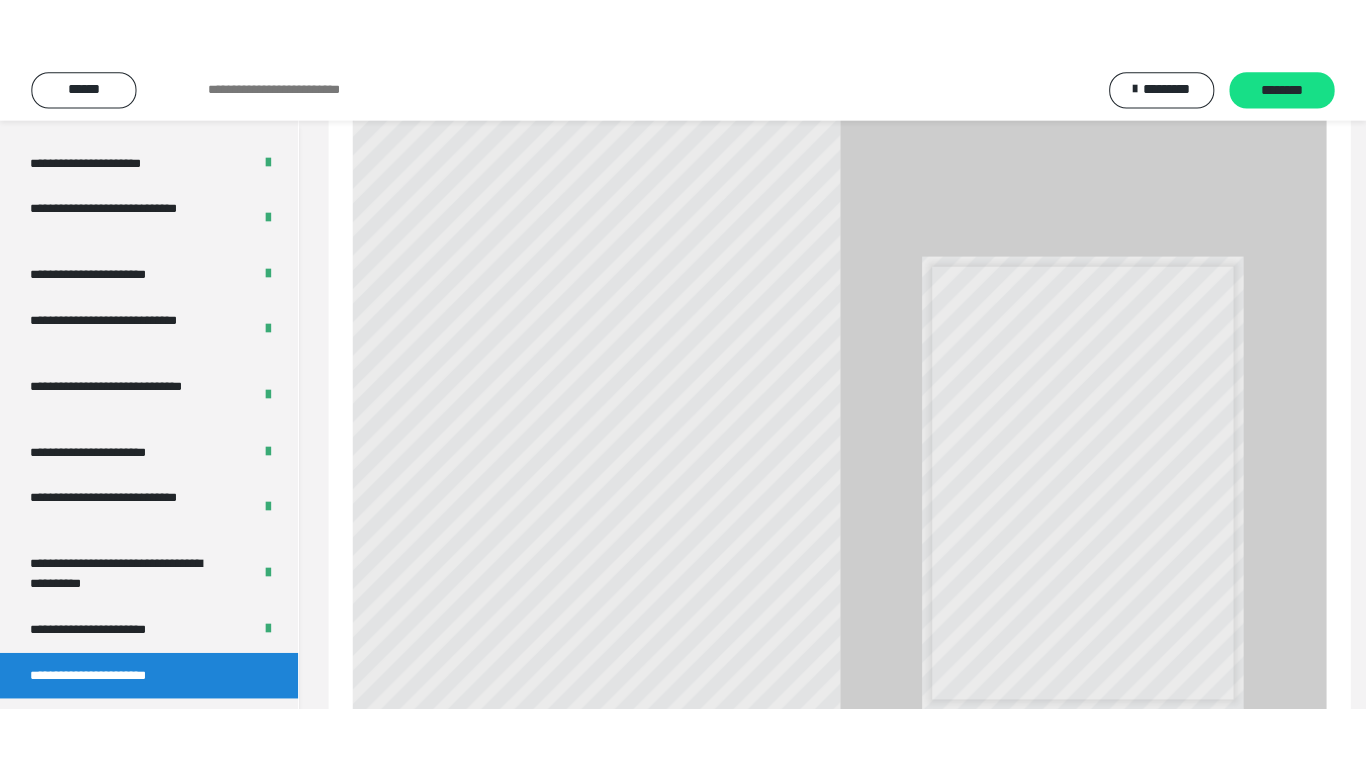 scroll, scrollTop: 3792, scrollLeft: 0, axis: vertical 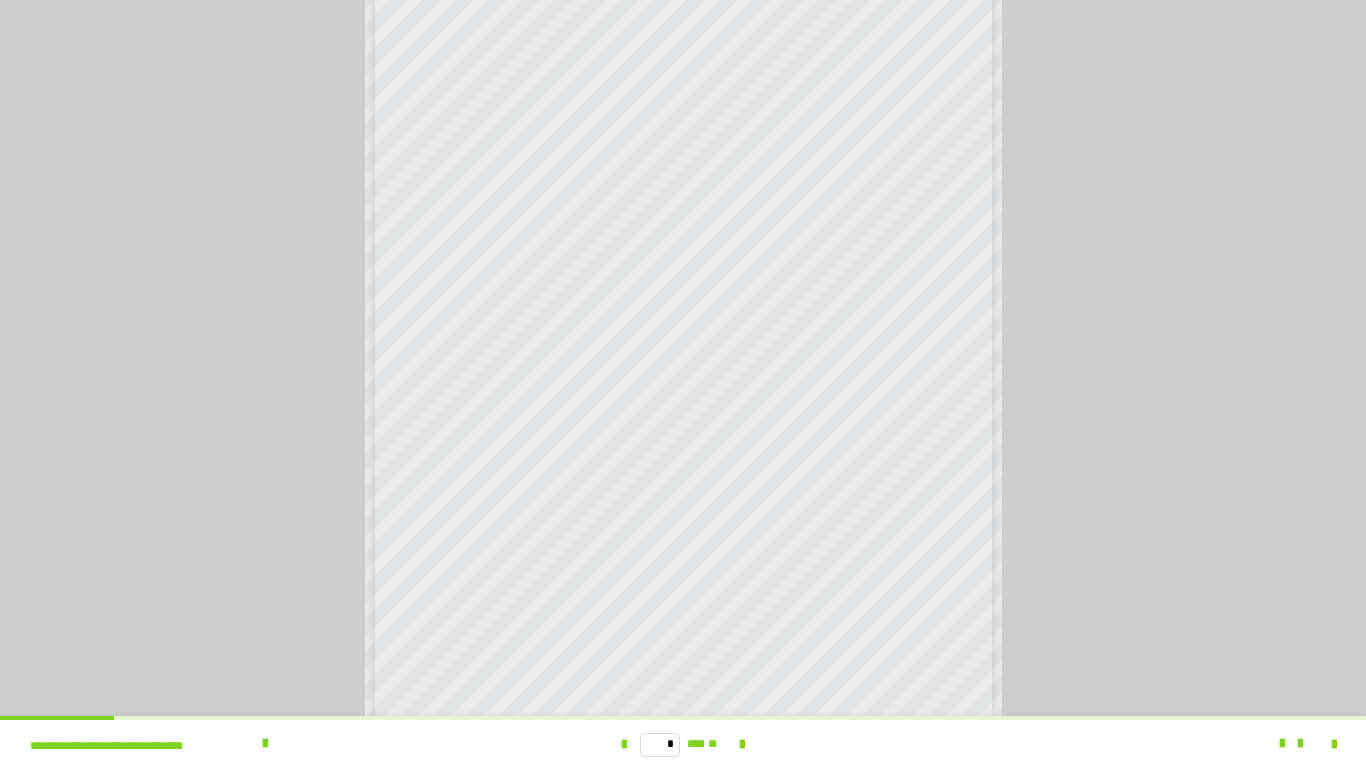 click on "* *** **" at bounding box center (683, 744) 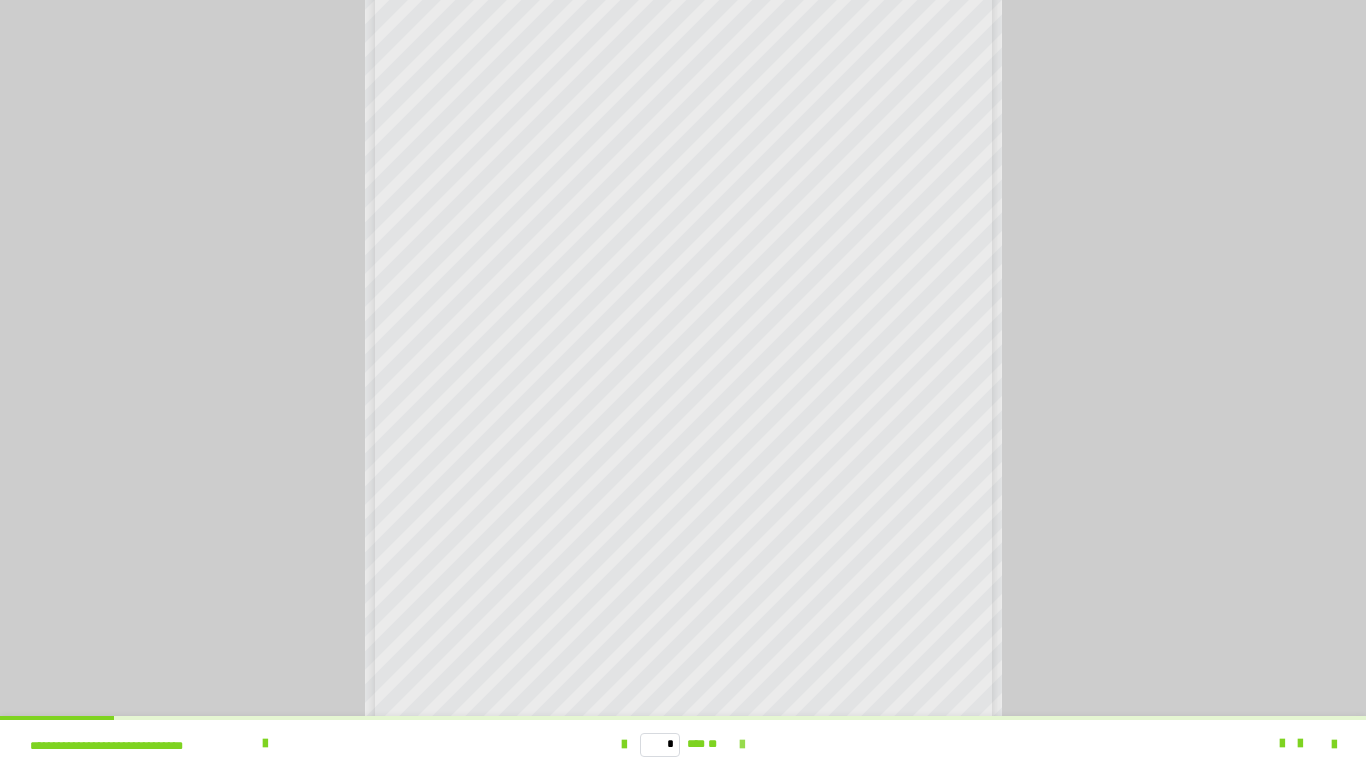click at bounding box center (742, 745) 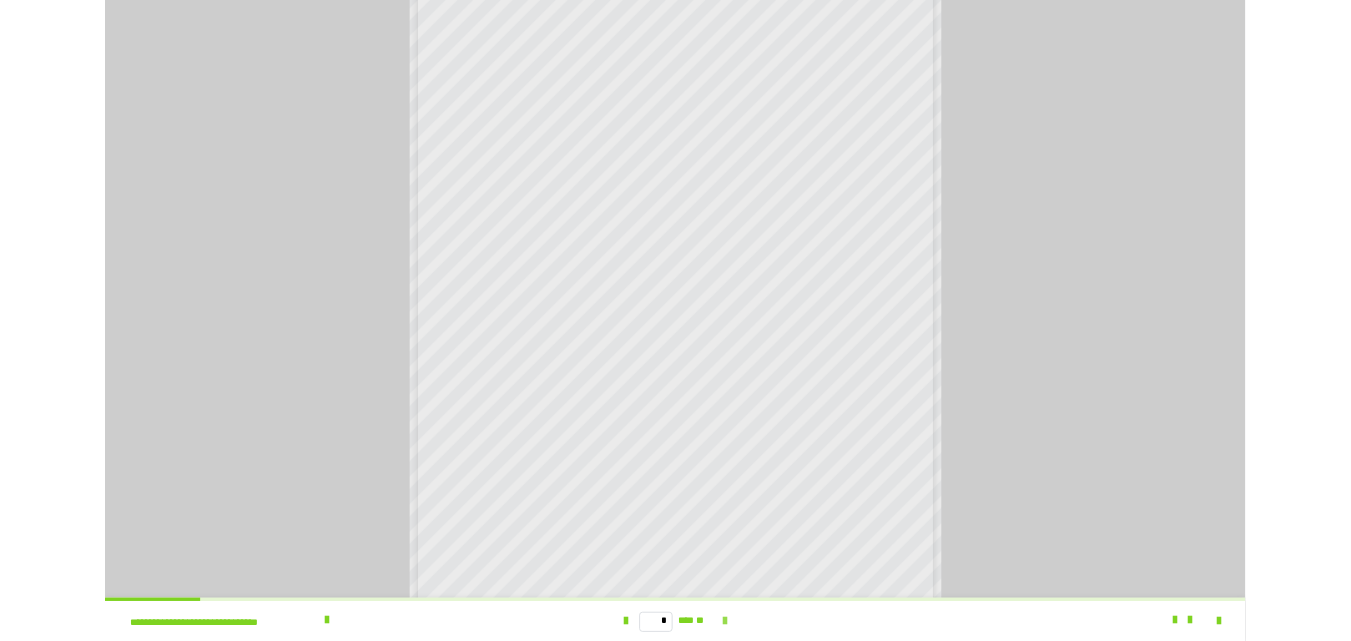 scroll, scrollTop: 0, scrollLeft: 0, axis: both 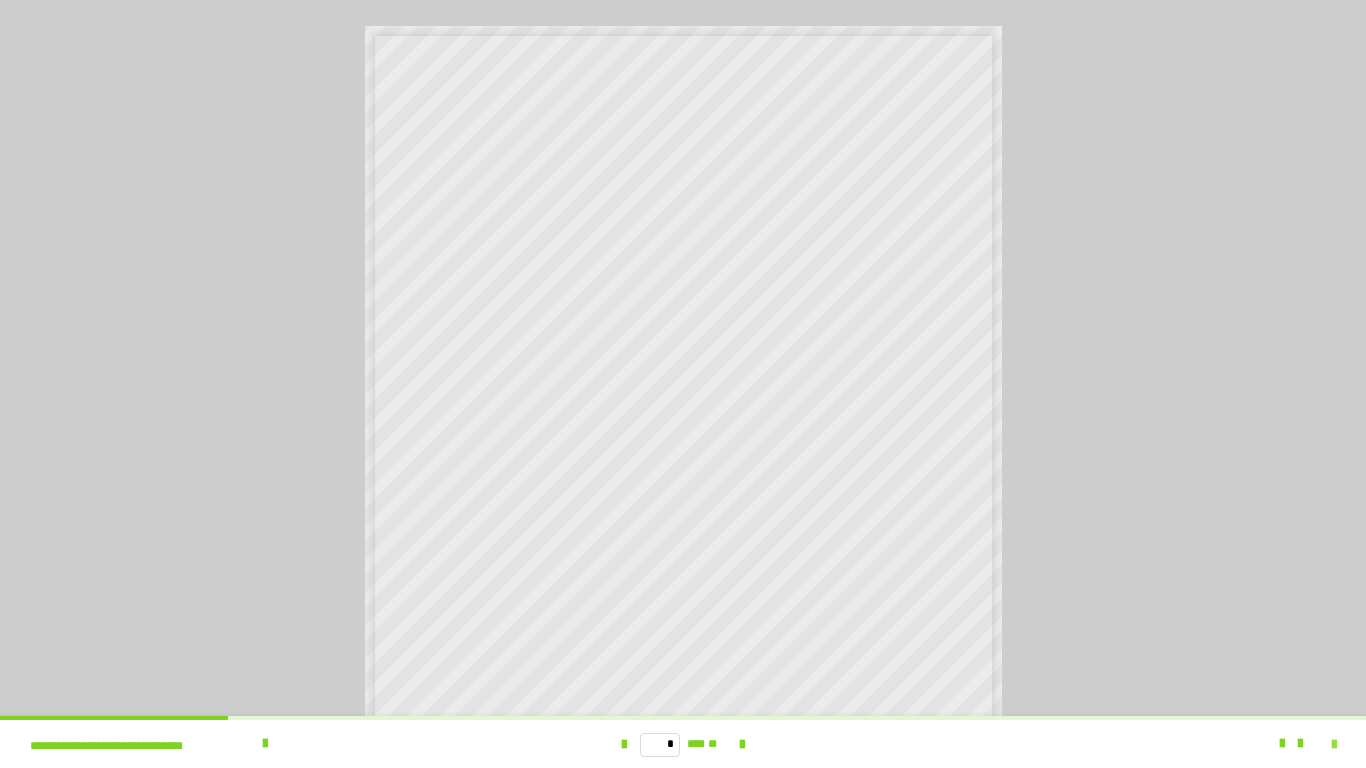 click at bounding box center (1334, 745) 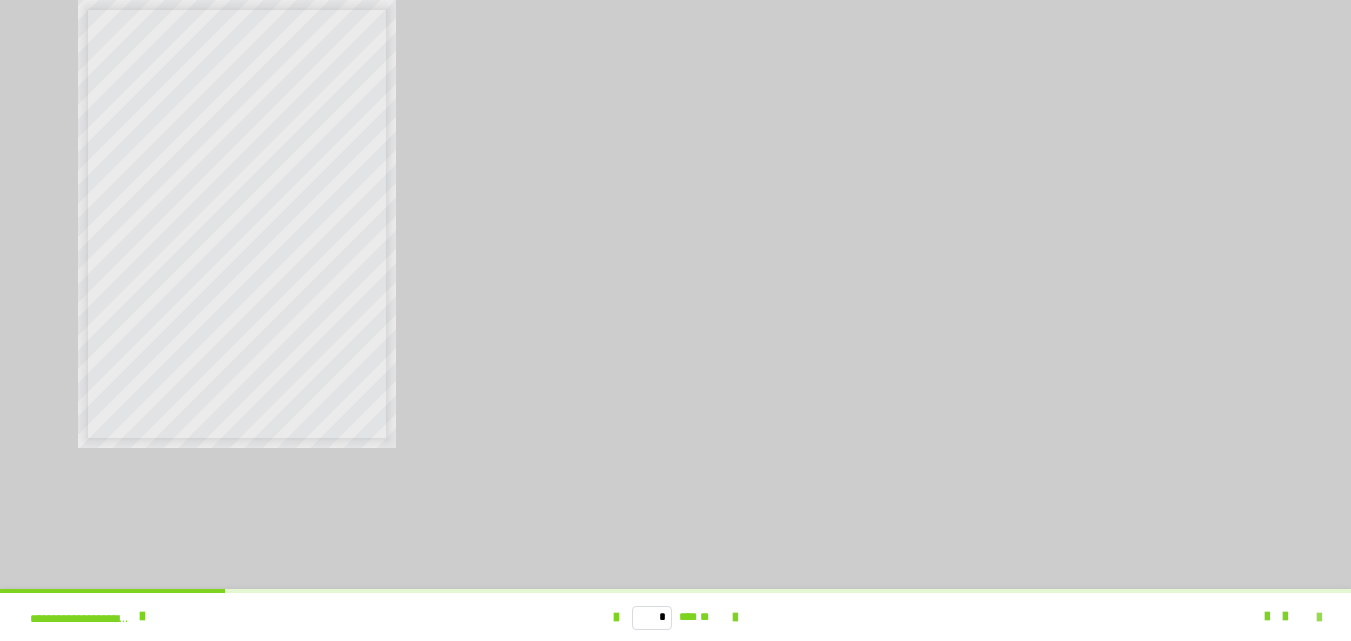 scroll, scrollTop: 3919, scrollLeft: 0, axis: vertical 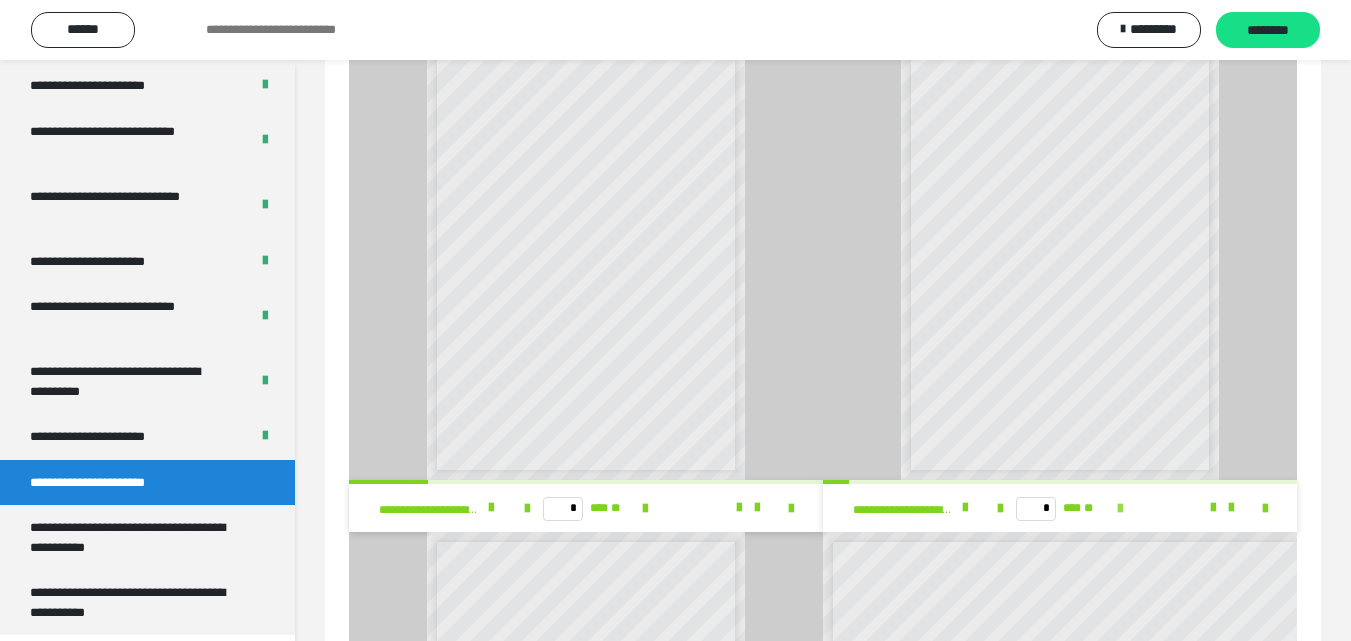 click at bounding box center (1120, 509) 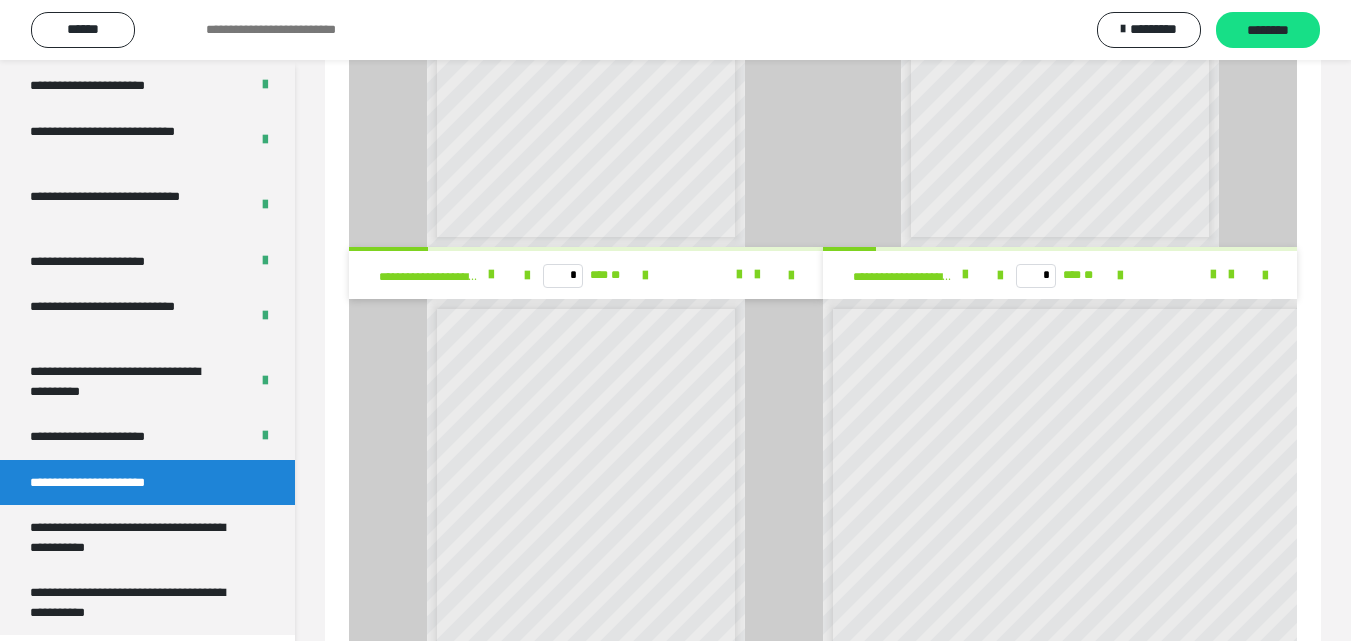 scroll, scrollTop: 1060, scrollLeft: 0, axis: vertical 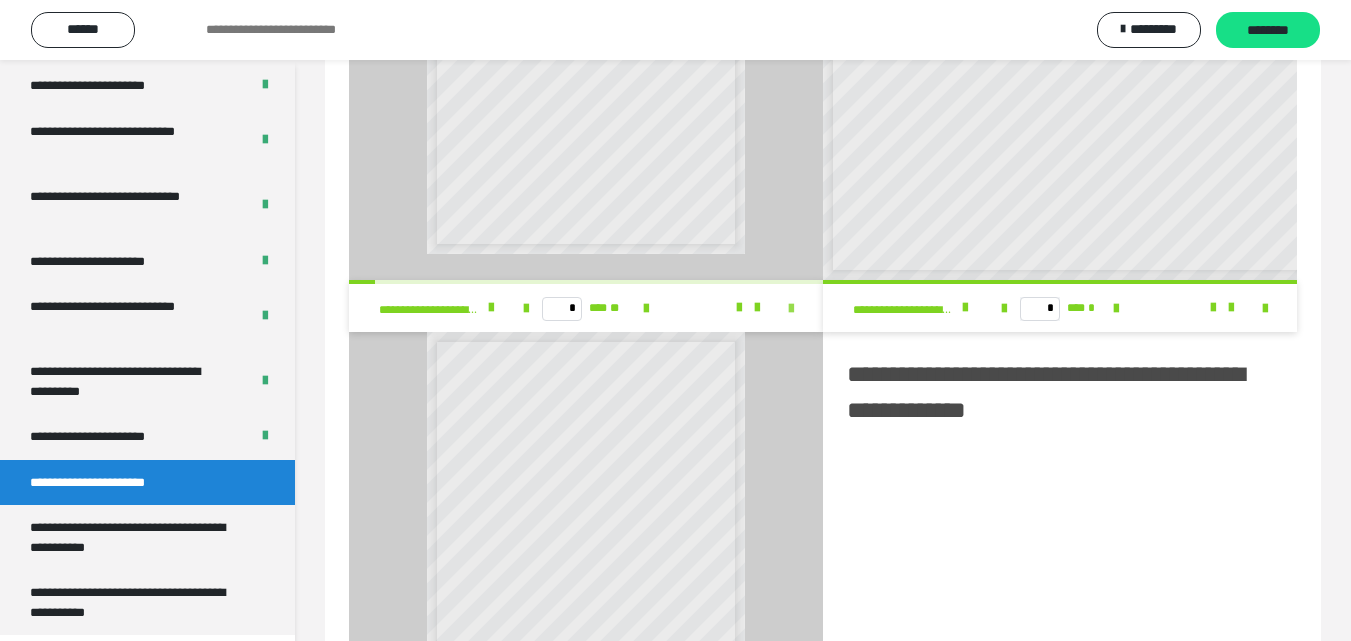 click at bounding box center (791, 309) 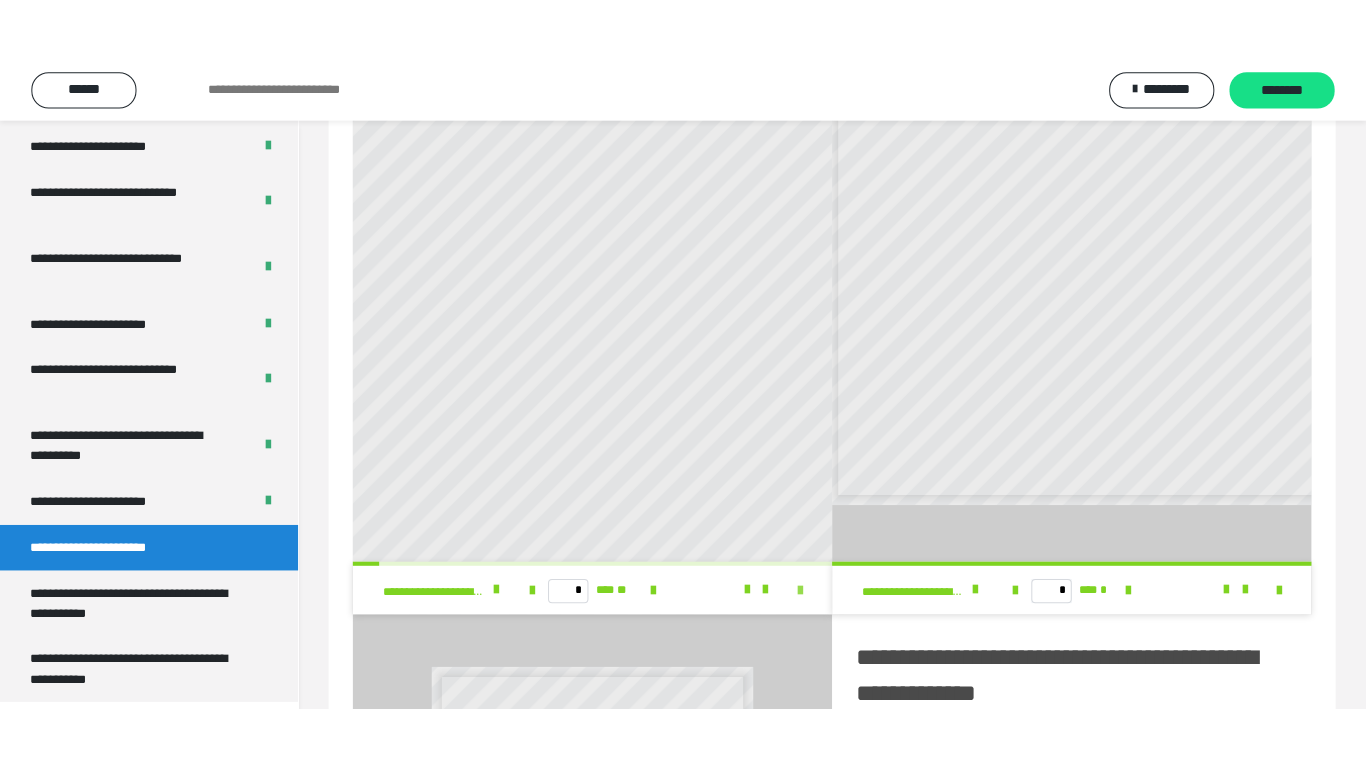 scroll, scrollTop: 0, scrollLeft: 0, axis: both 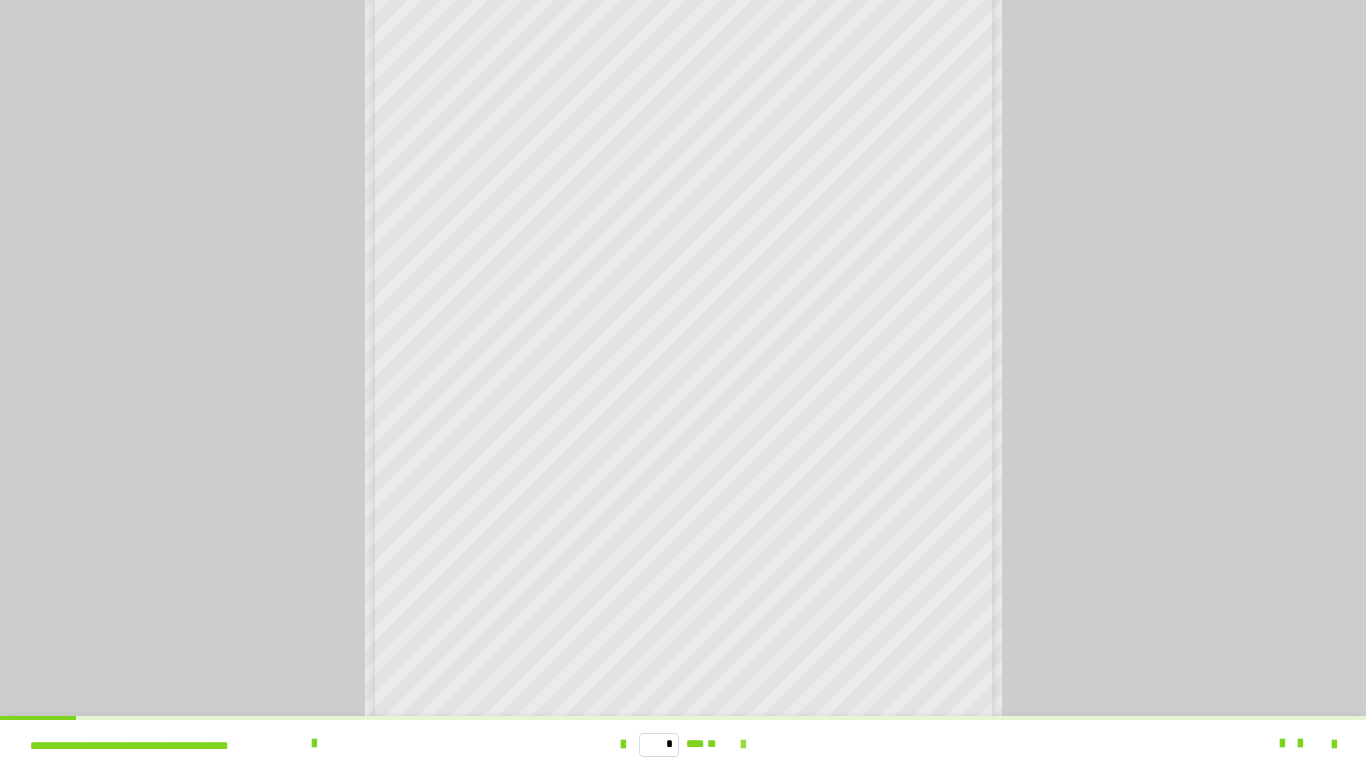 click at bounding box center [743, 745] 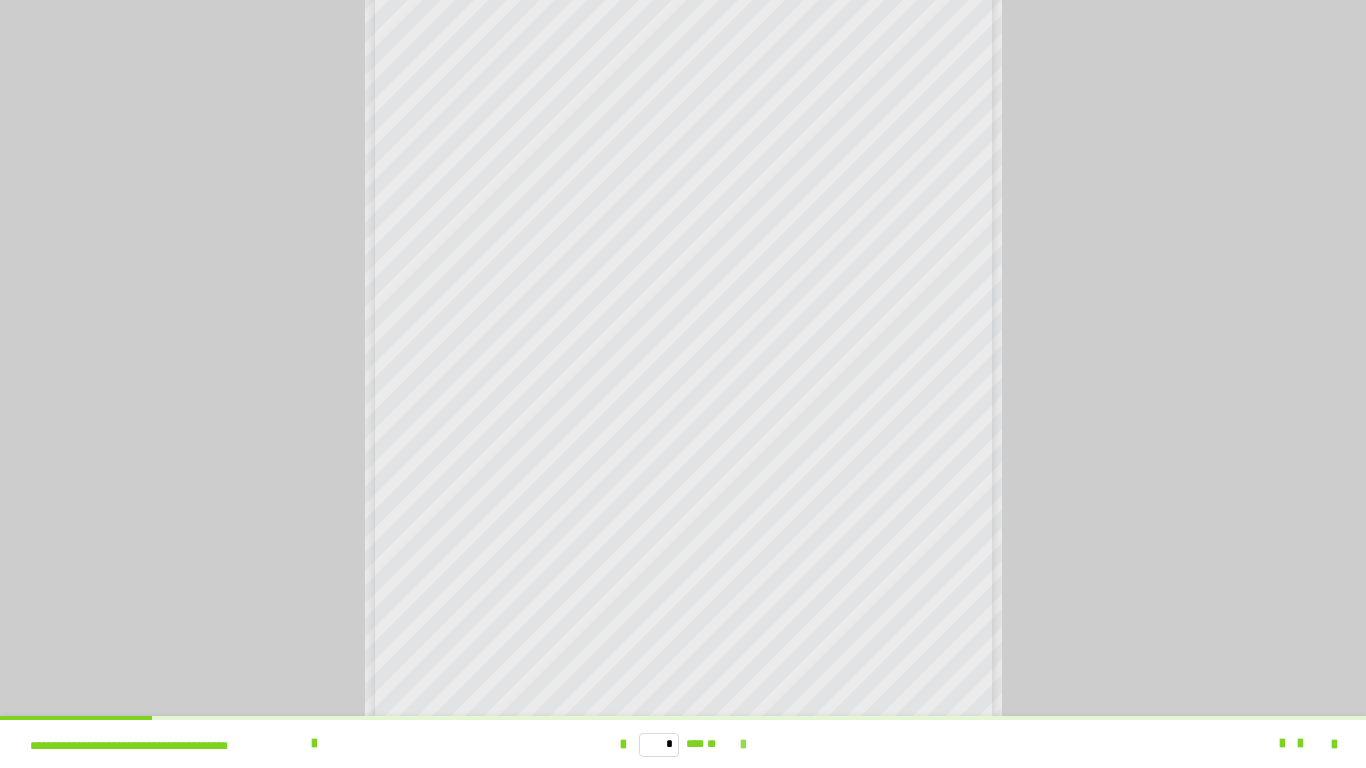 scroll, scrollTop: 0, scrollLeft: 0, axis: both 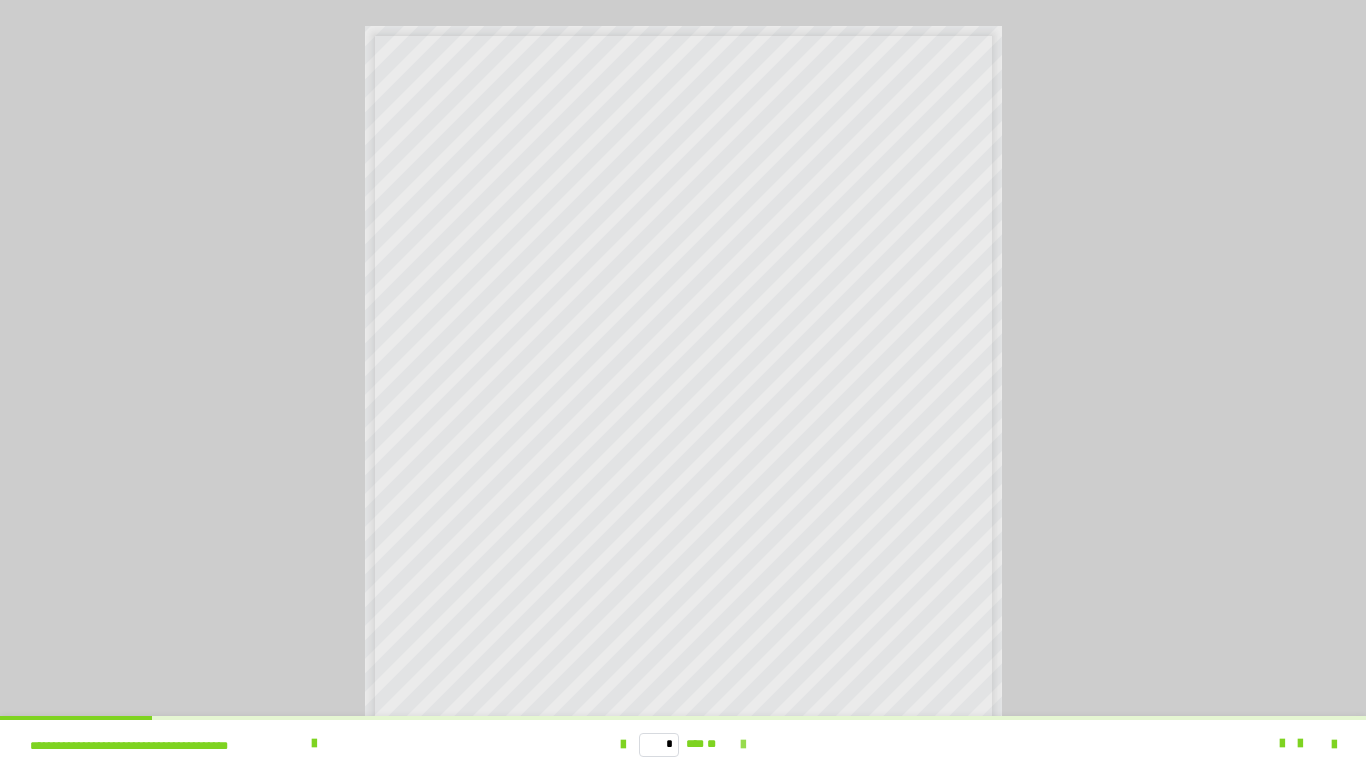 click at bounding box center (743, 745) 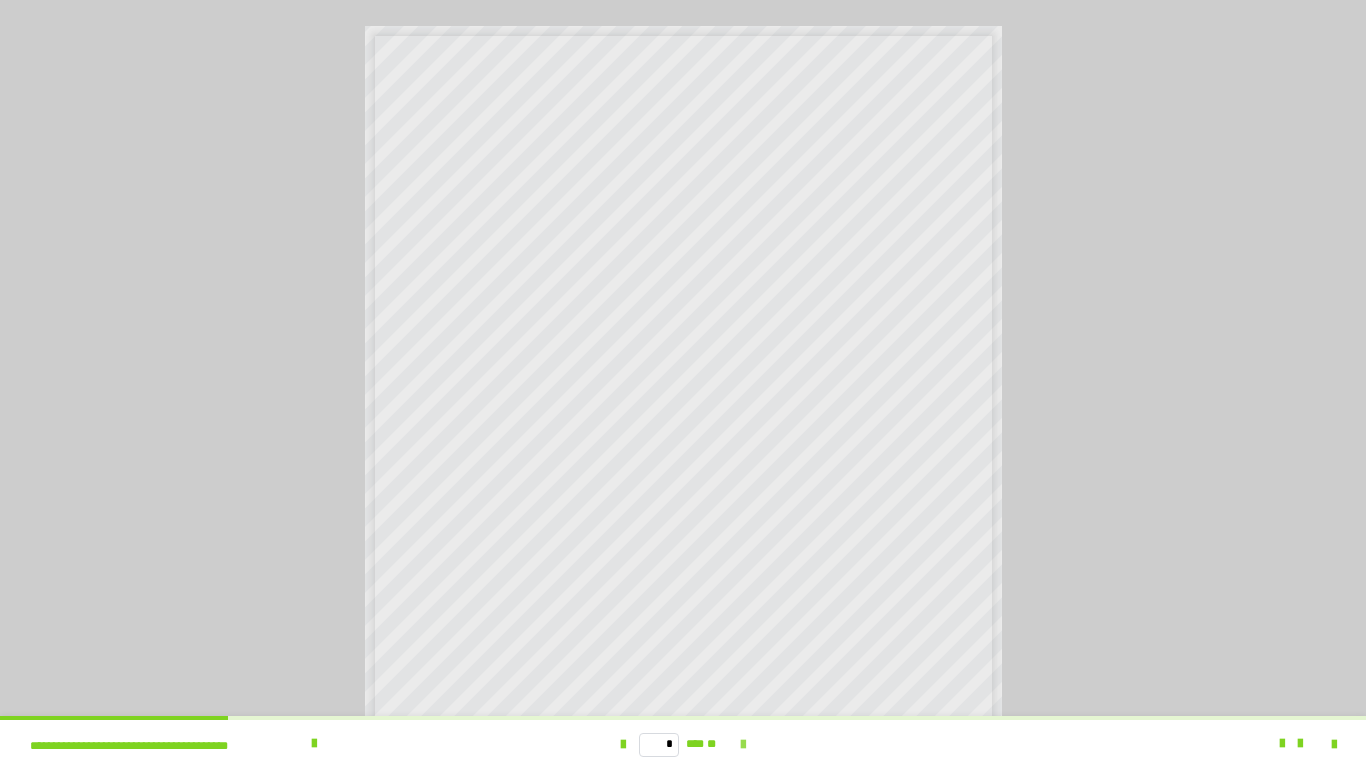 click at bounding box center (743, 745) 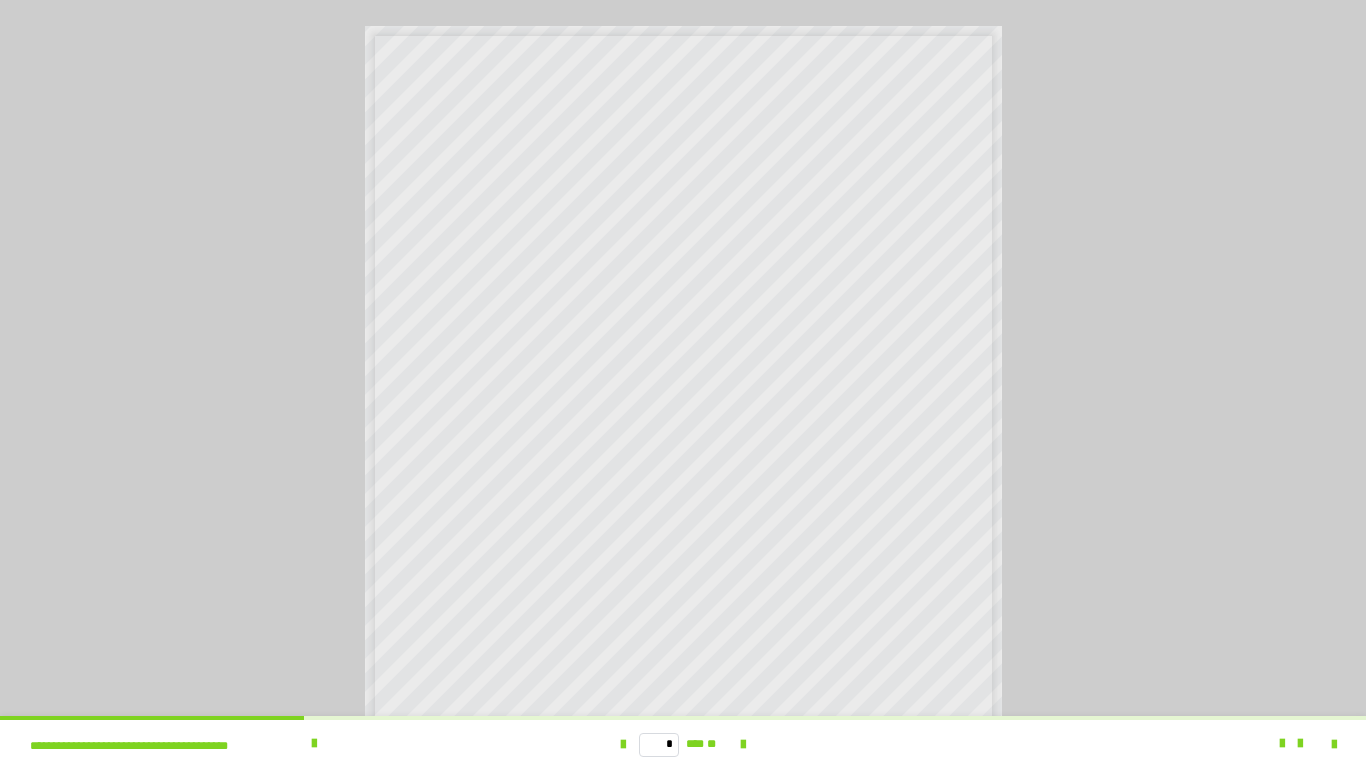 click on "* *** **" at bounding box center [683, 744] 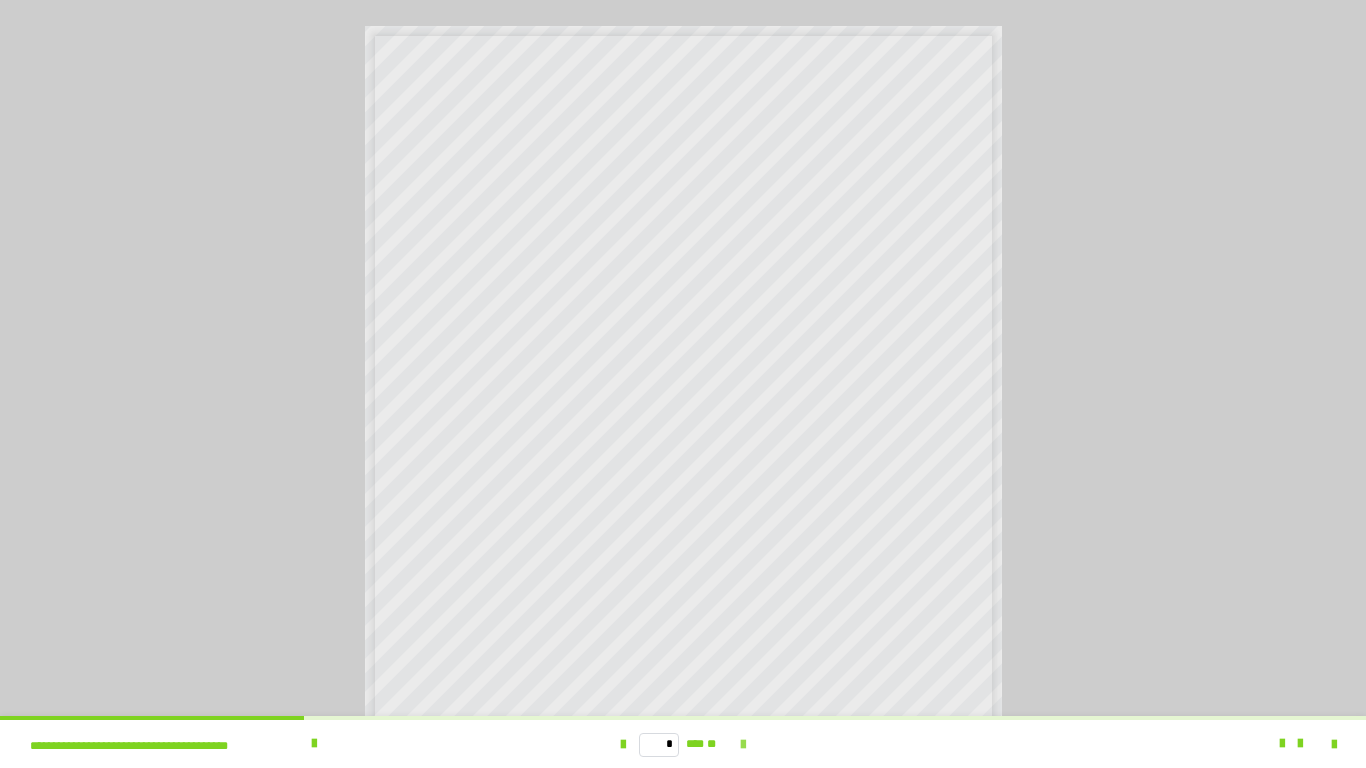 click at bounding box center (743, 745) 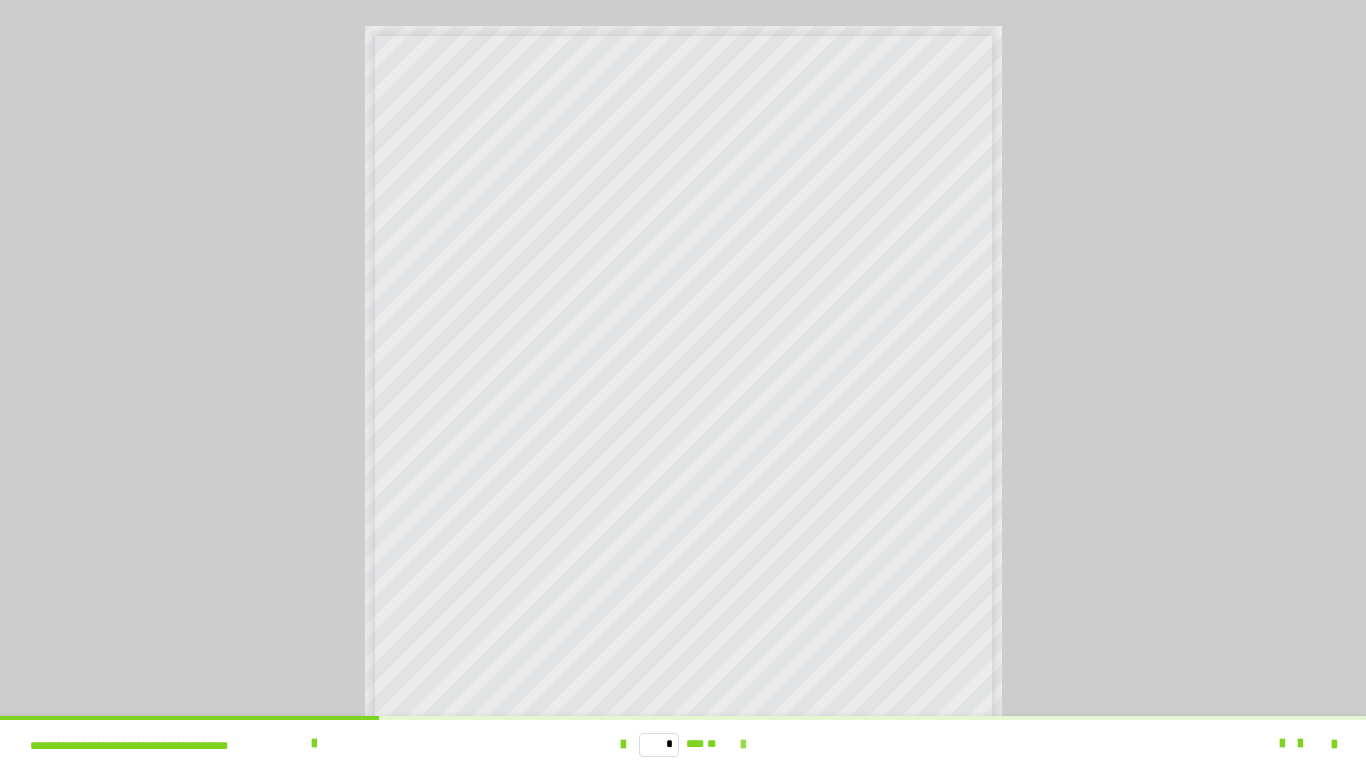 click at bounding box center (743, 745) 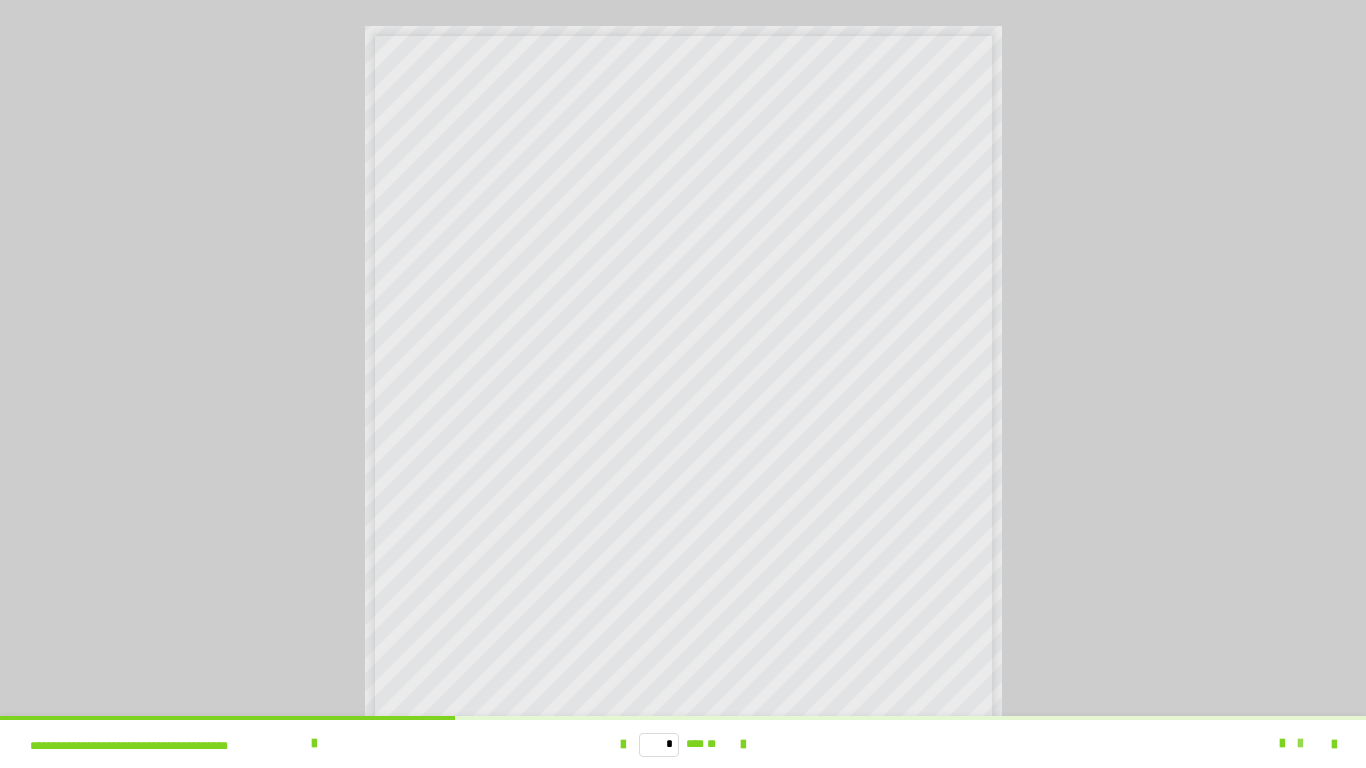 click at bounding box center [1300, 744] 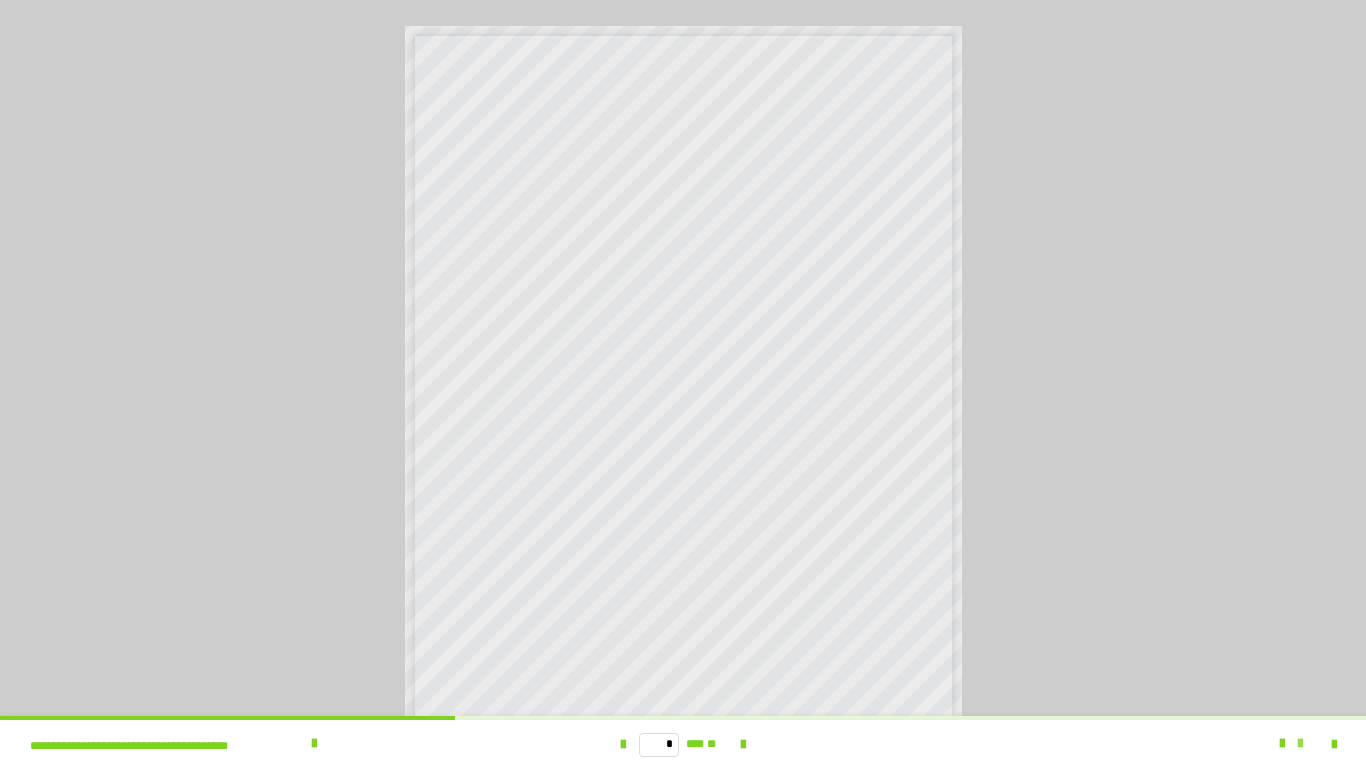click at bounding box center [1300, 744] 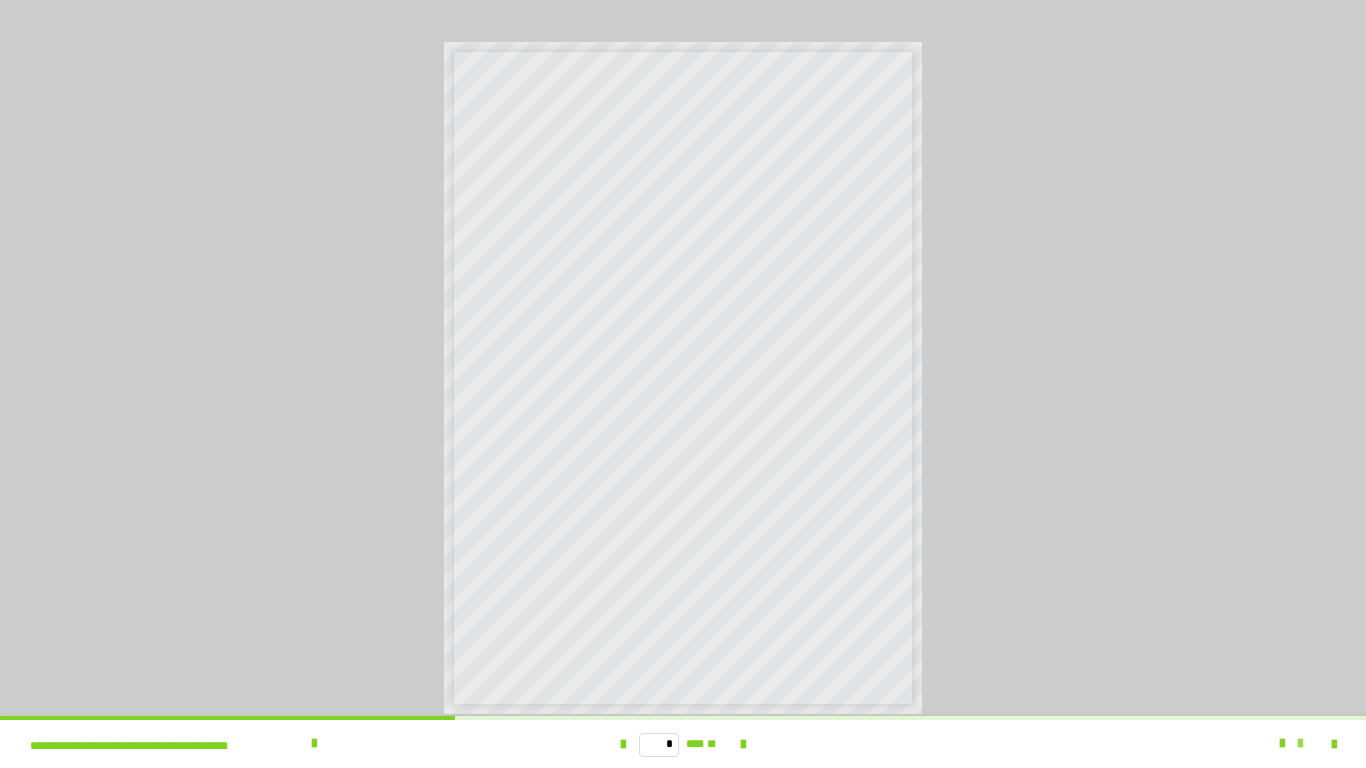 click at bounding box center [1300, 744] 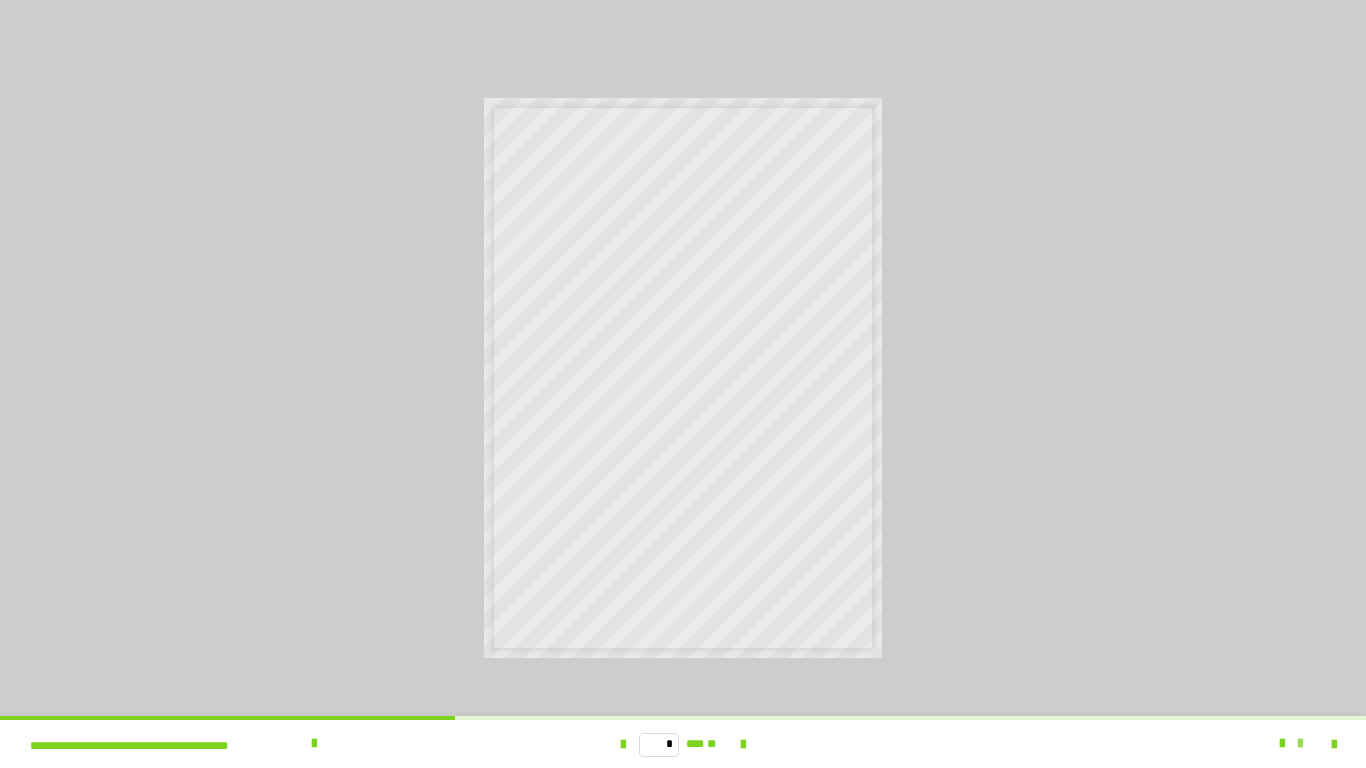 click at bounding box center (1300, 744) 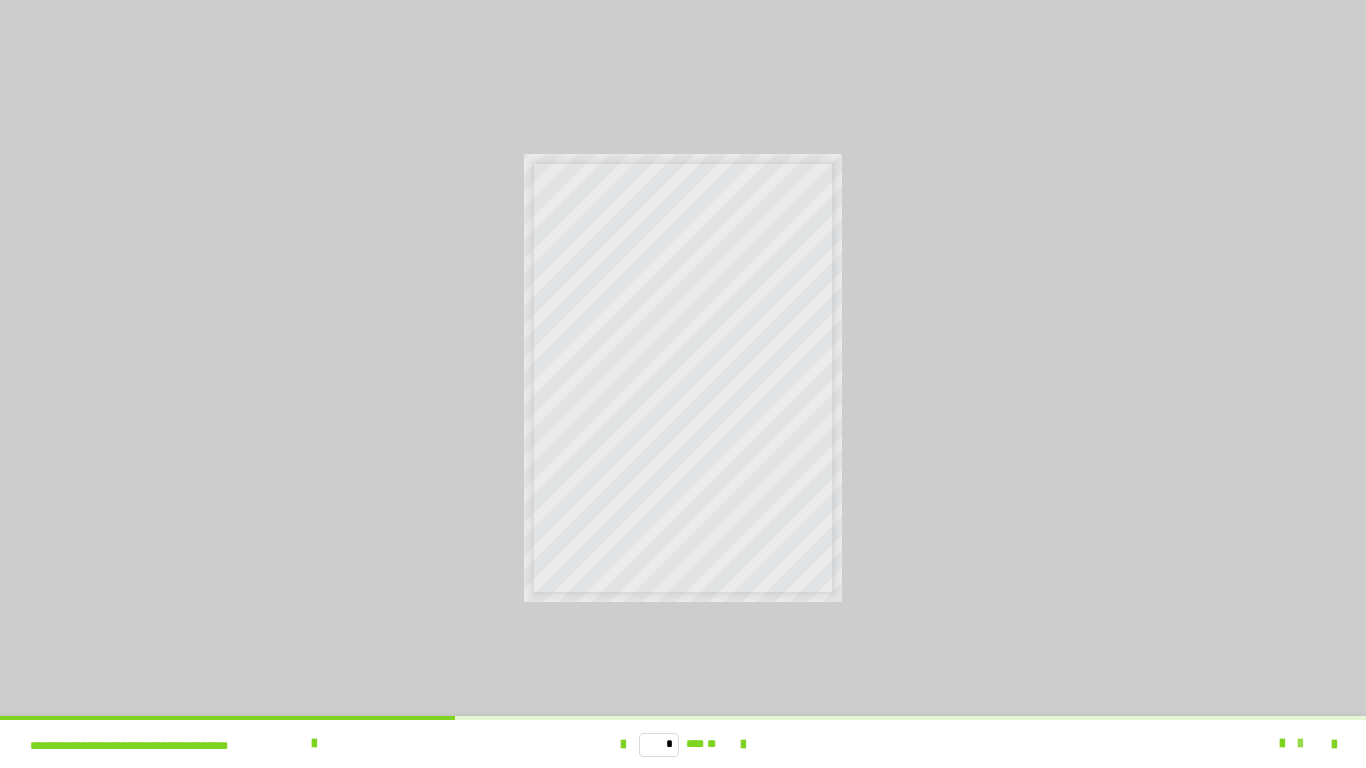 click at bounding box center (1300, 744) 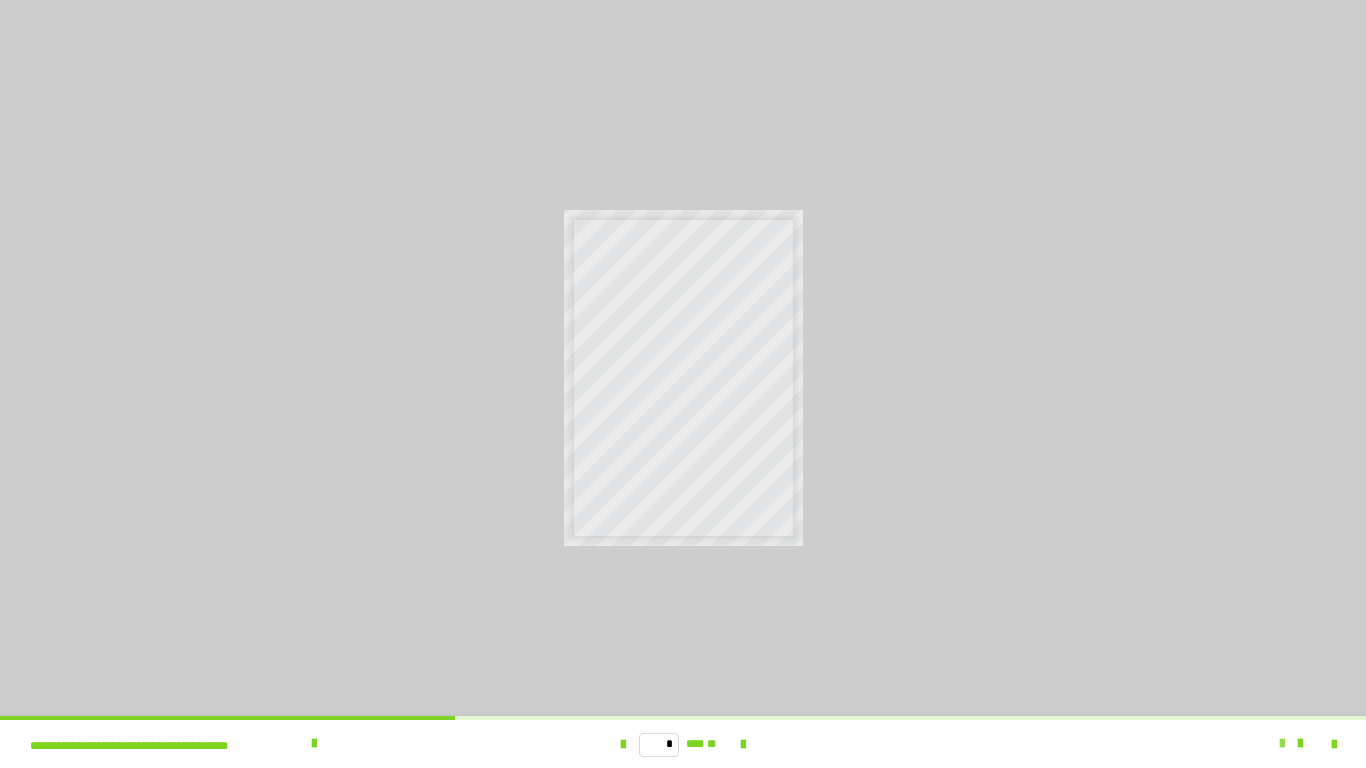 click at bounding box center (1282, 744) 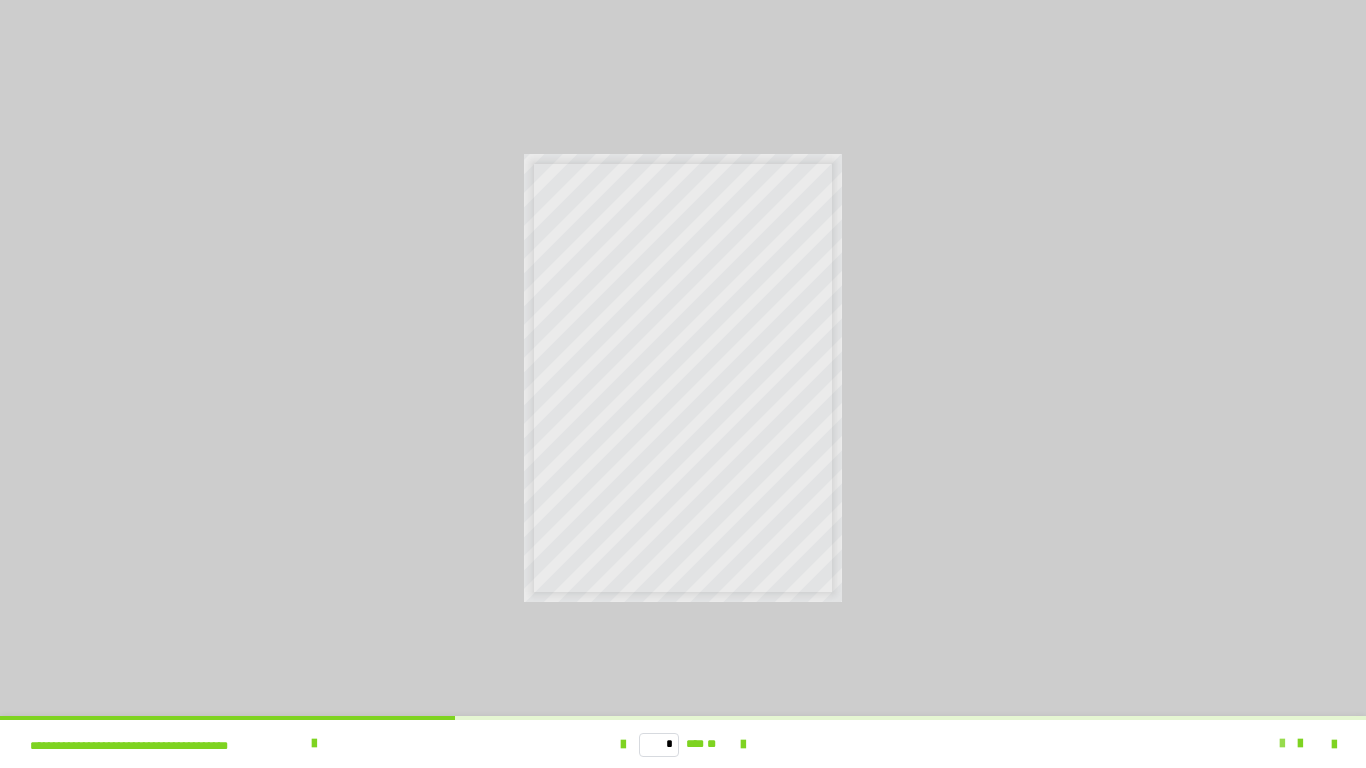 click at bounding box center (1282, 744) 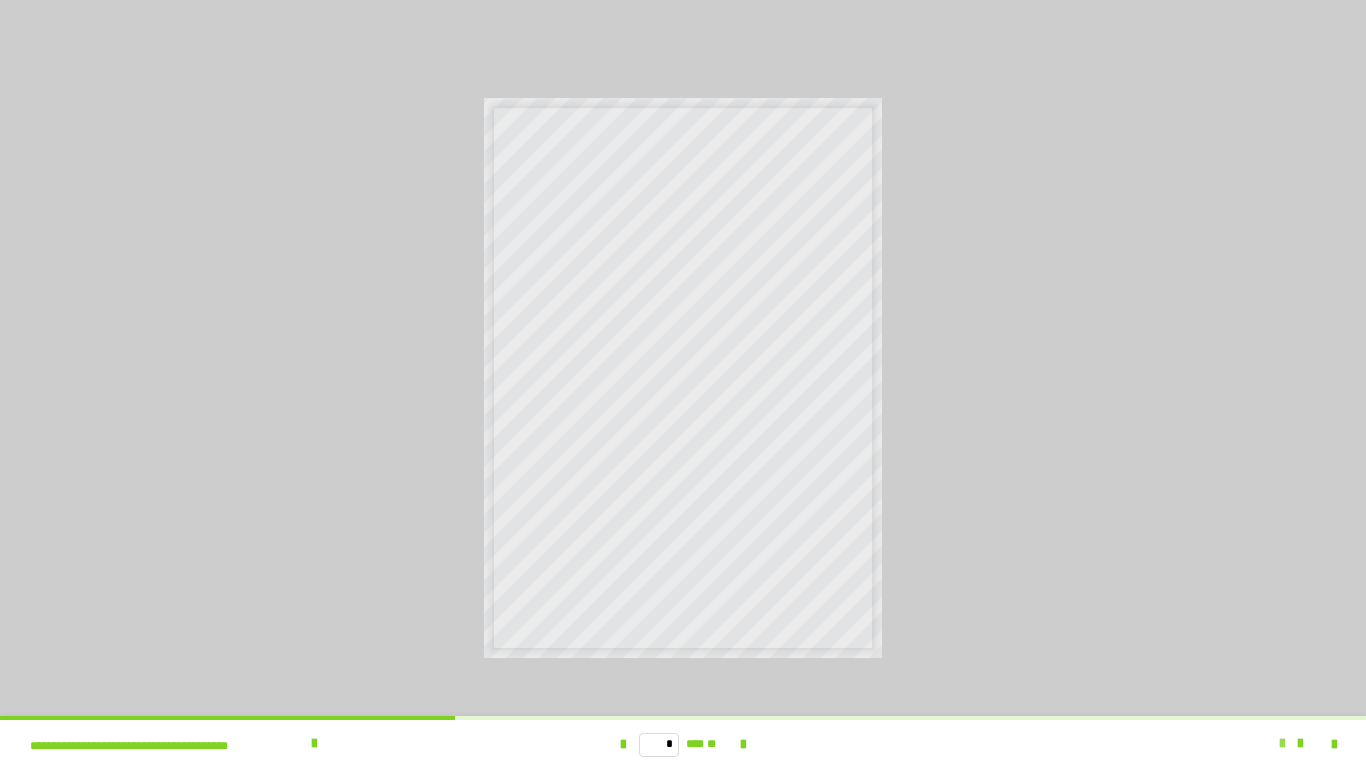 click at bounding box center [1282, 744] 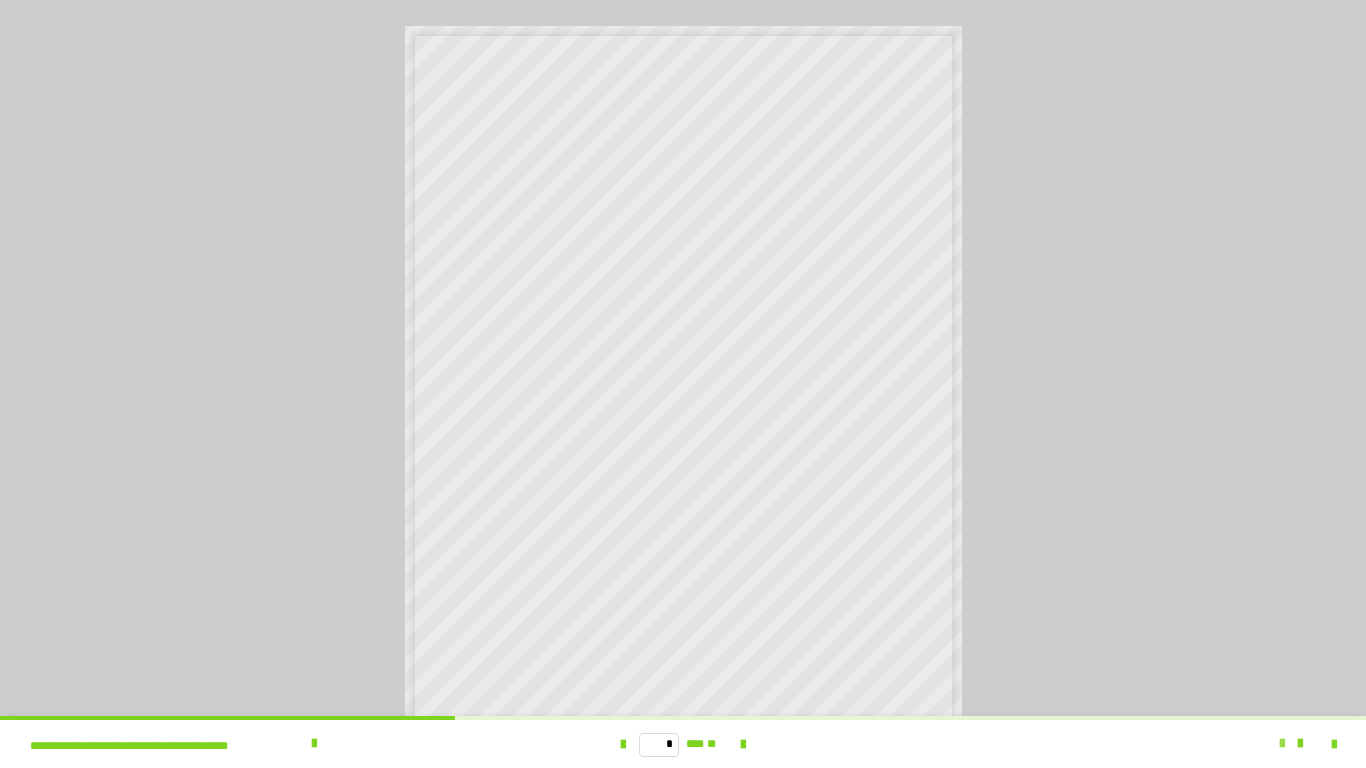 click at bounding box center [1282, 744] 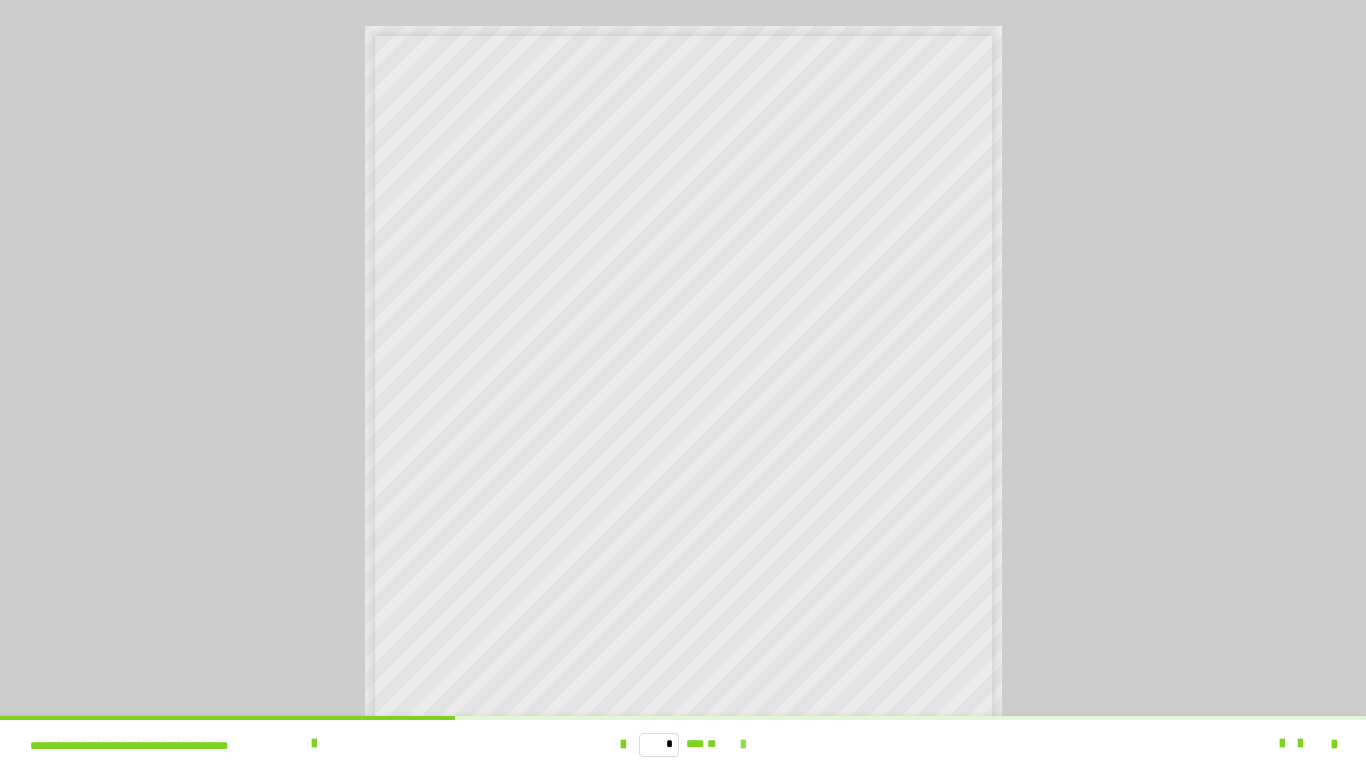 click at bounding box center (743, 745) 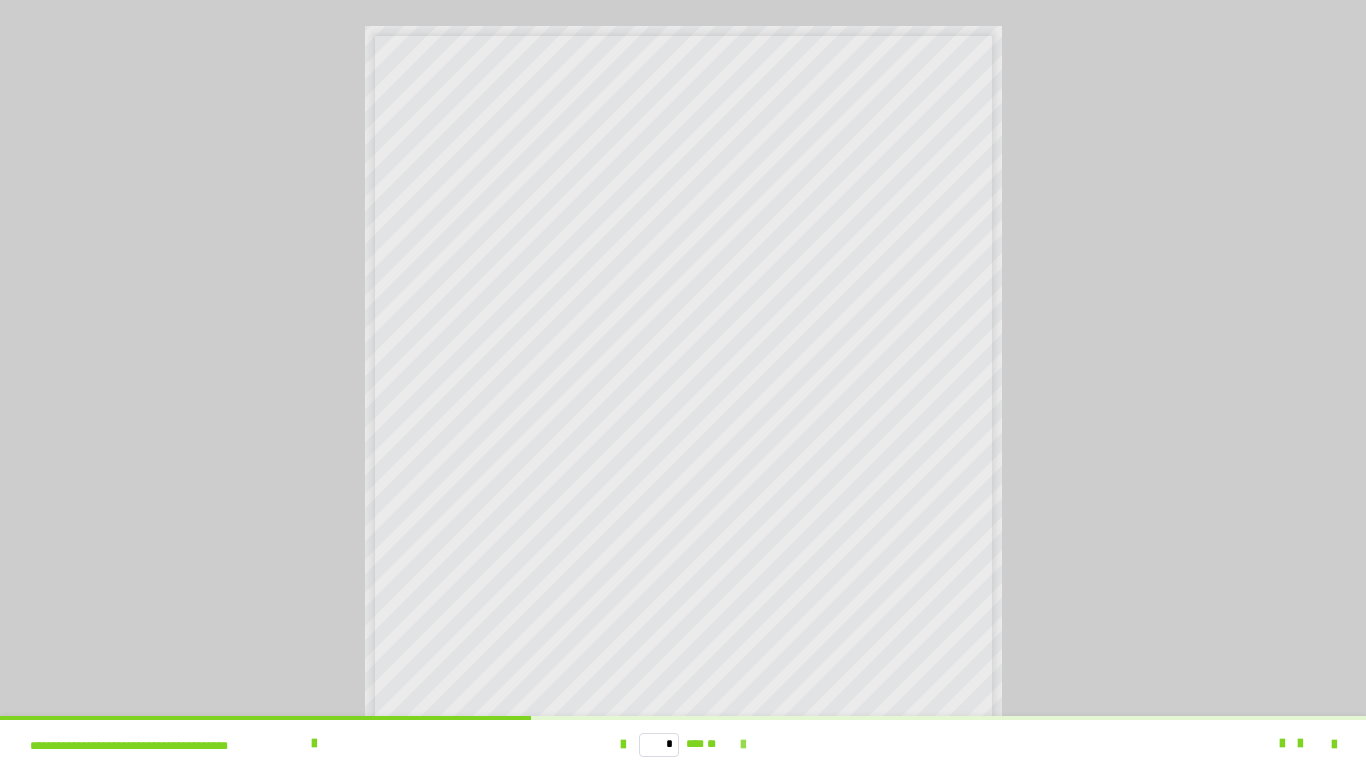 drag, startPoint x: 754, startPoint y: 746, endPoint x: 747, endPoint y: 759, distance: 14.764823 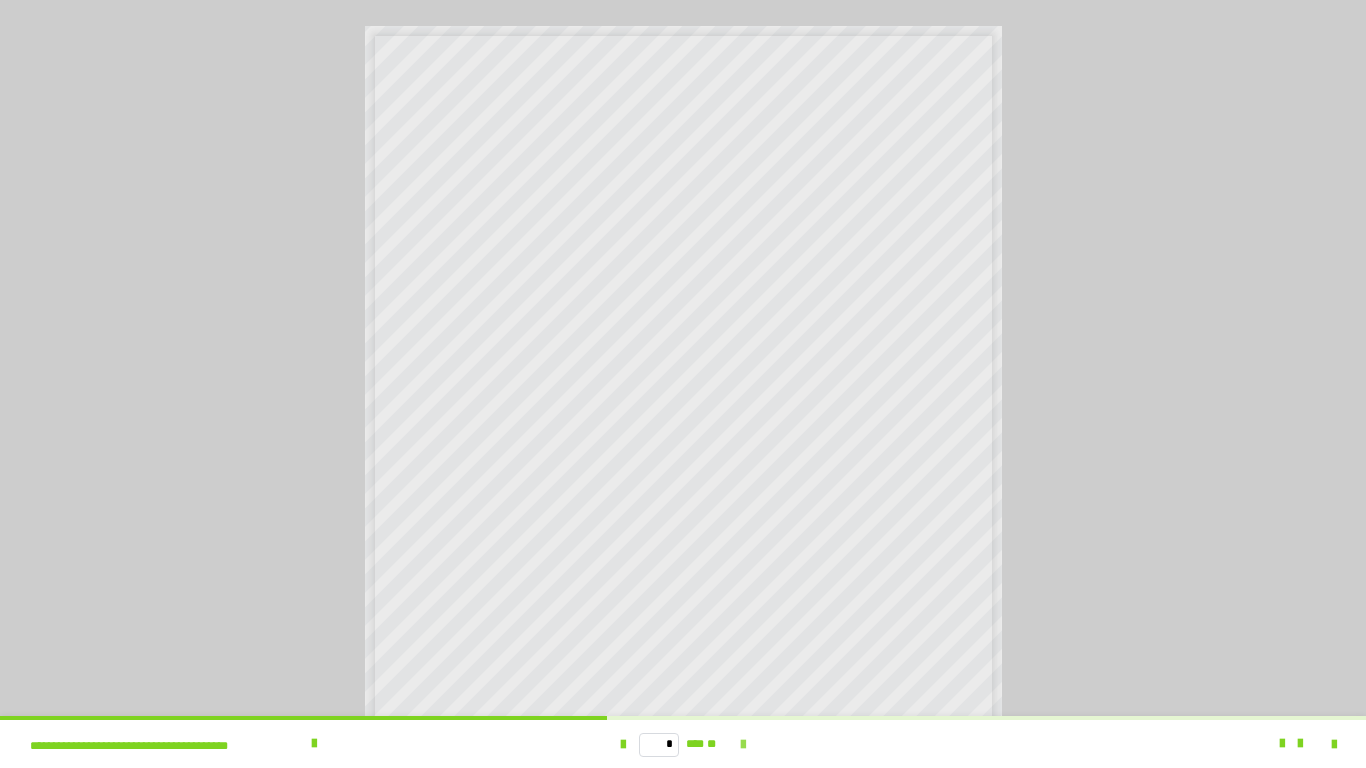 click at bounding box center (743, 744) 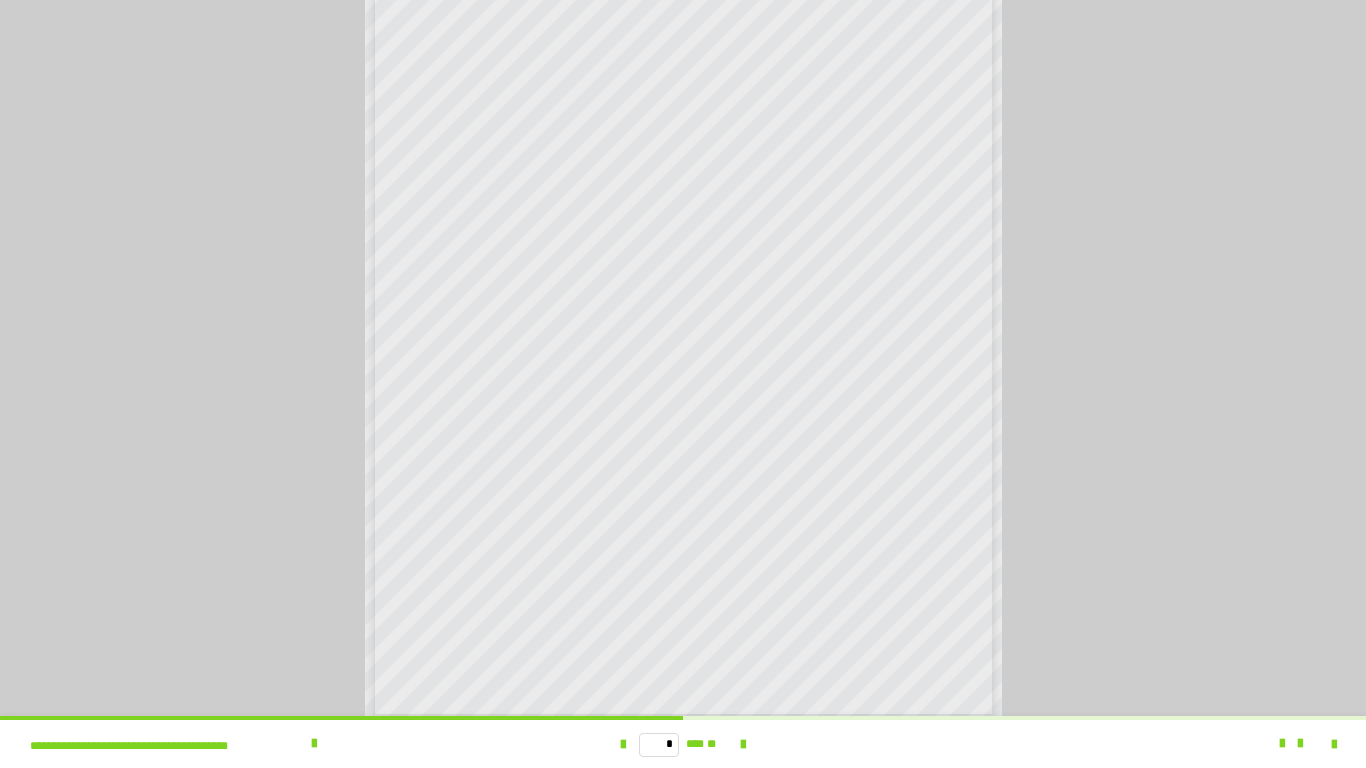 scroll, scrollTop: 249, scrollLeft: 0, axis: vertical 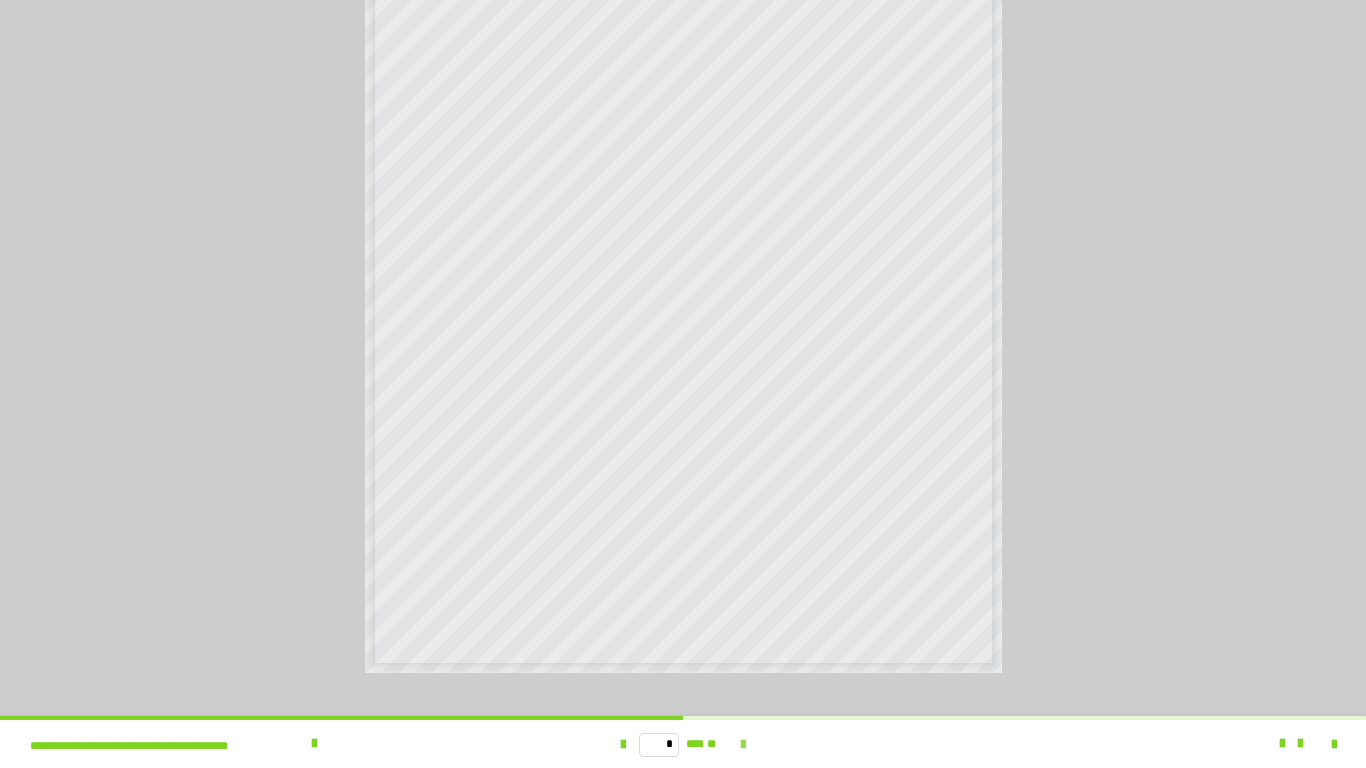 click at bounding box center (743, 745) 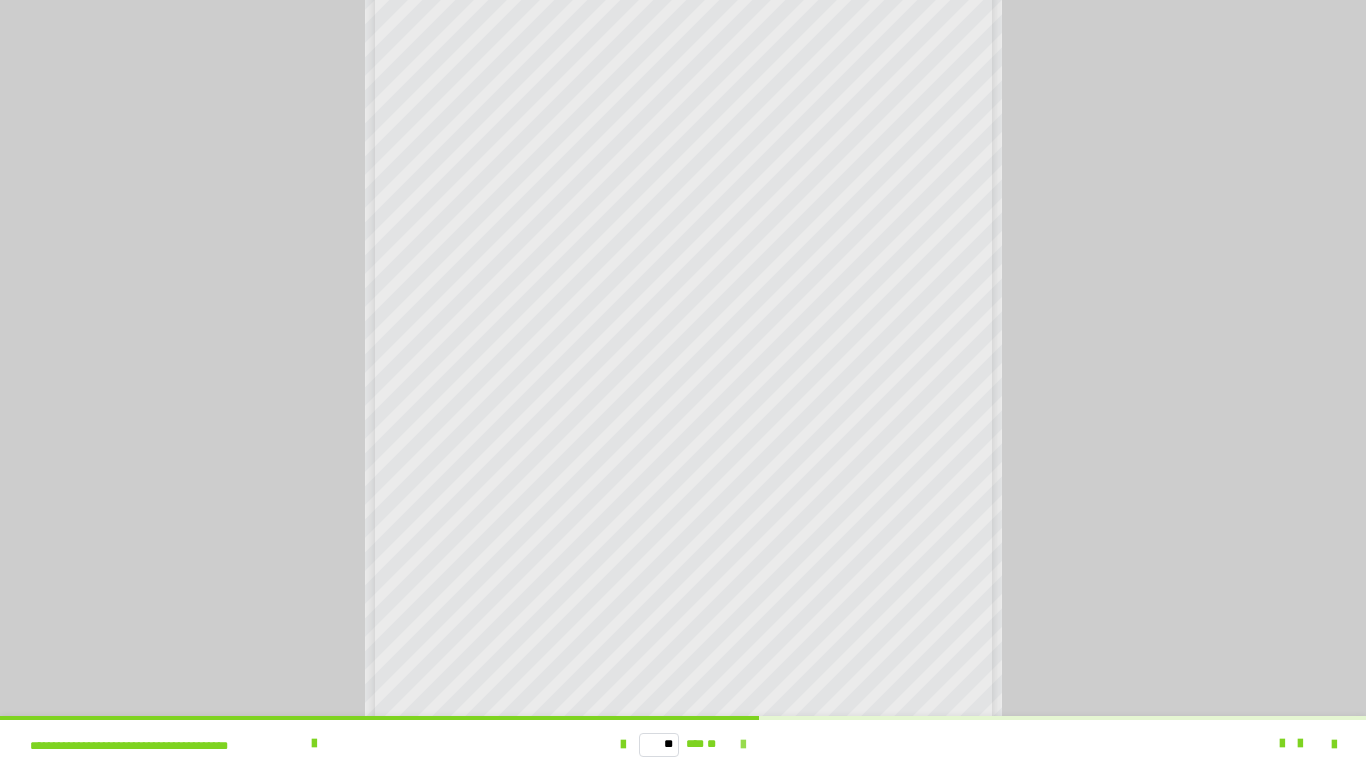 scroll, scrollTop: 0, scrollLeft: 0, axis: both 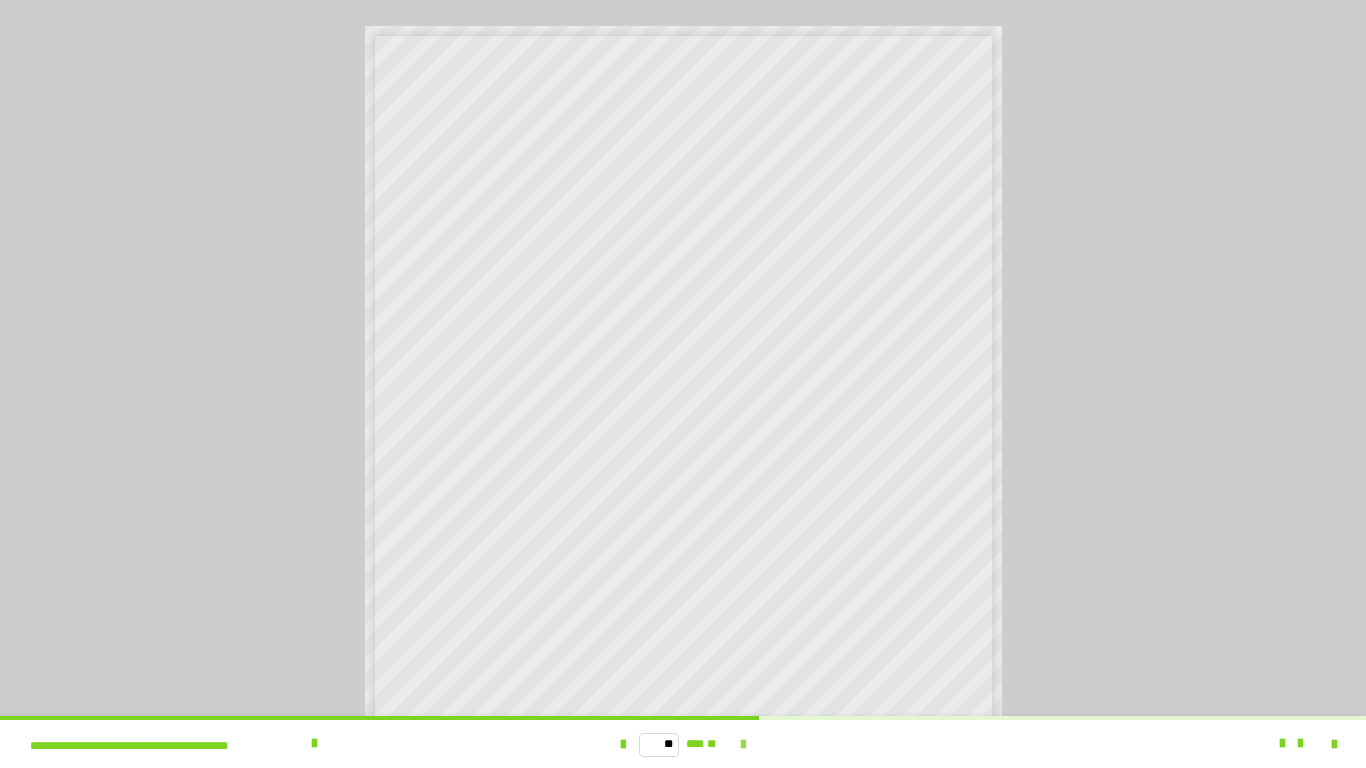 click at bounding box center (743, 745) 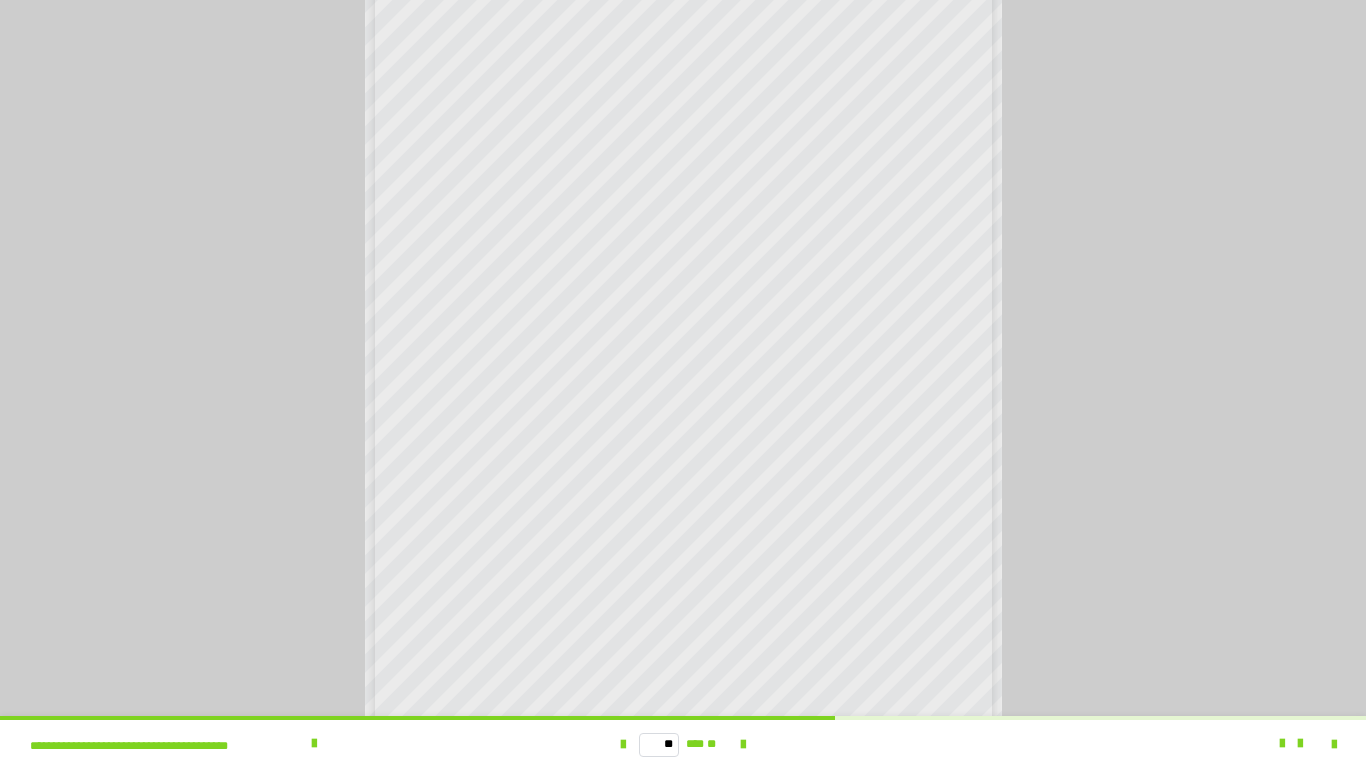 scroll, scrollTop: 244, scrollLeft: 0, axis: vertical 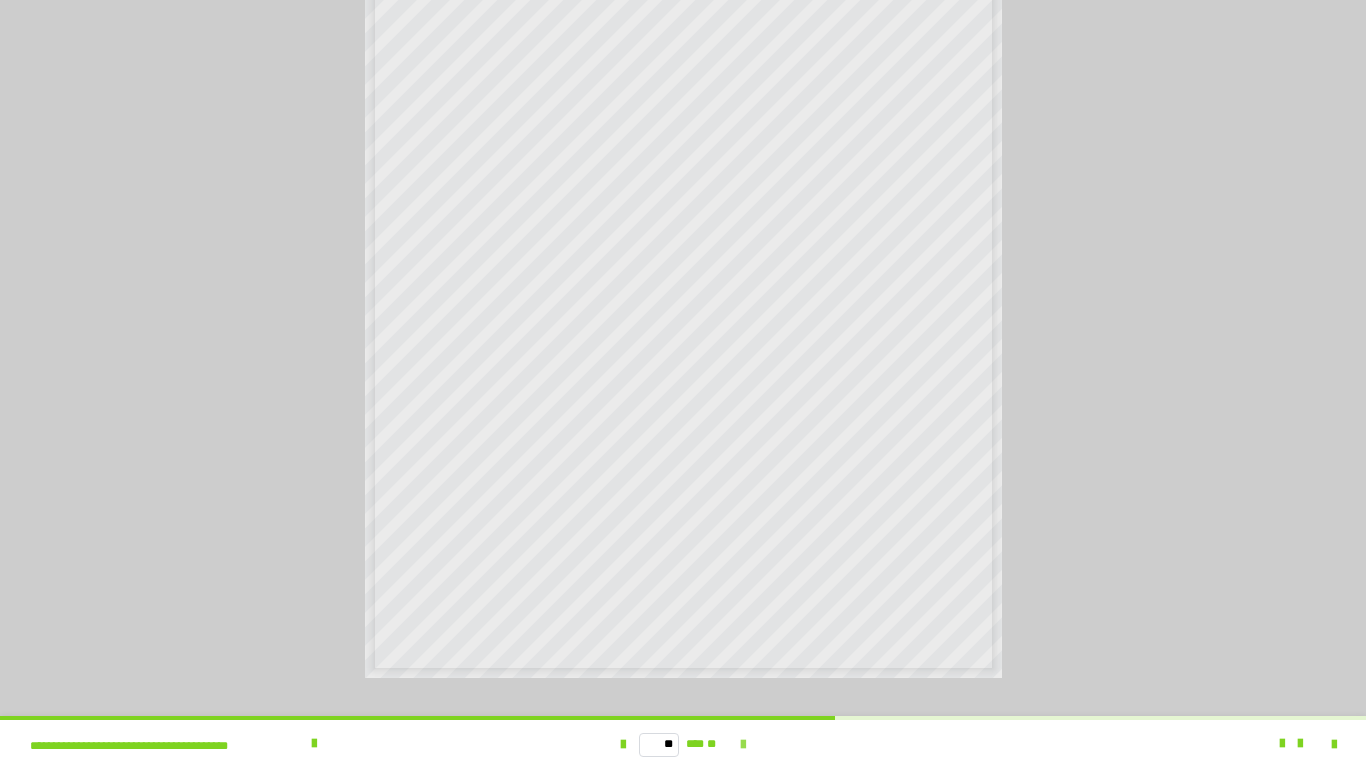 click at bounding box center [743, 745] 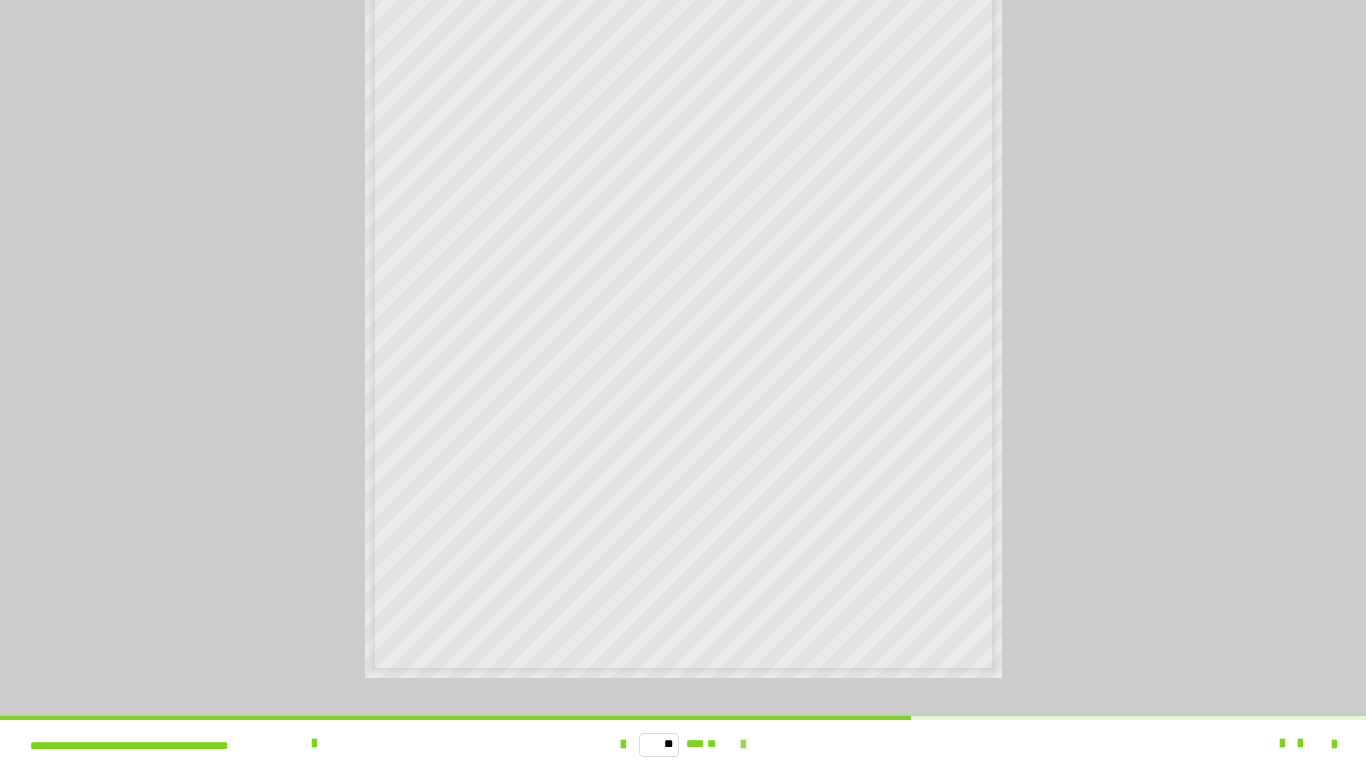 scroll, scrollTop: 0, scrollLeft: 0, axis: both 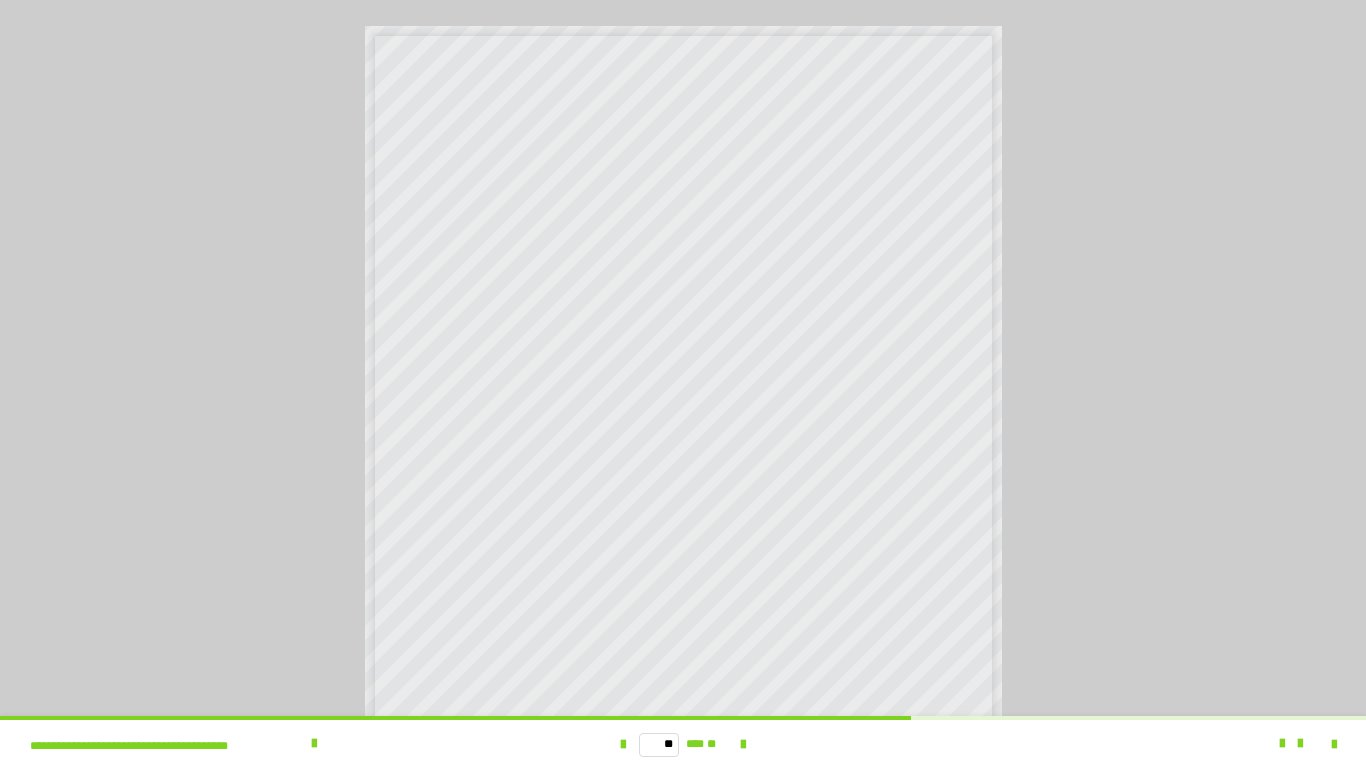 click on "** *** **" at bounding box center [683, 744] 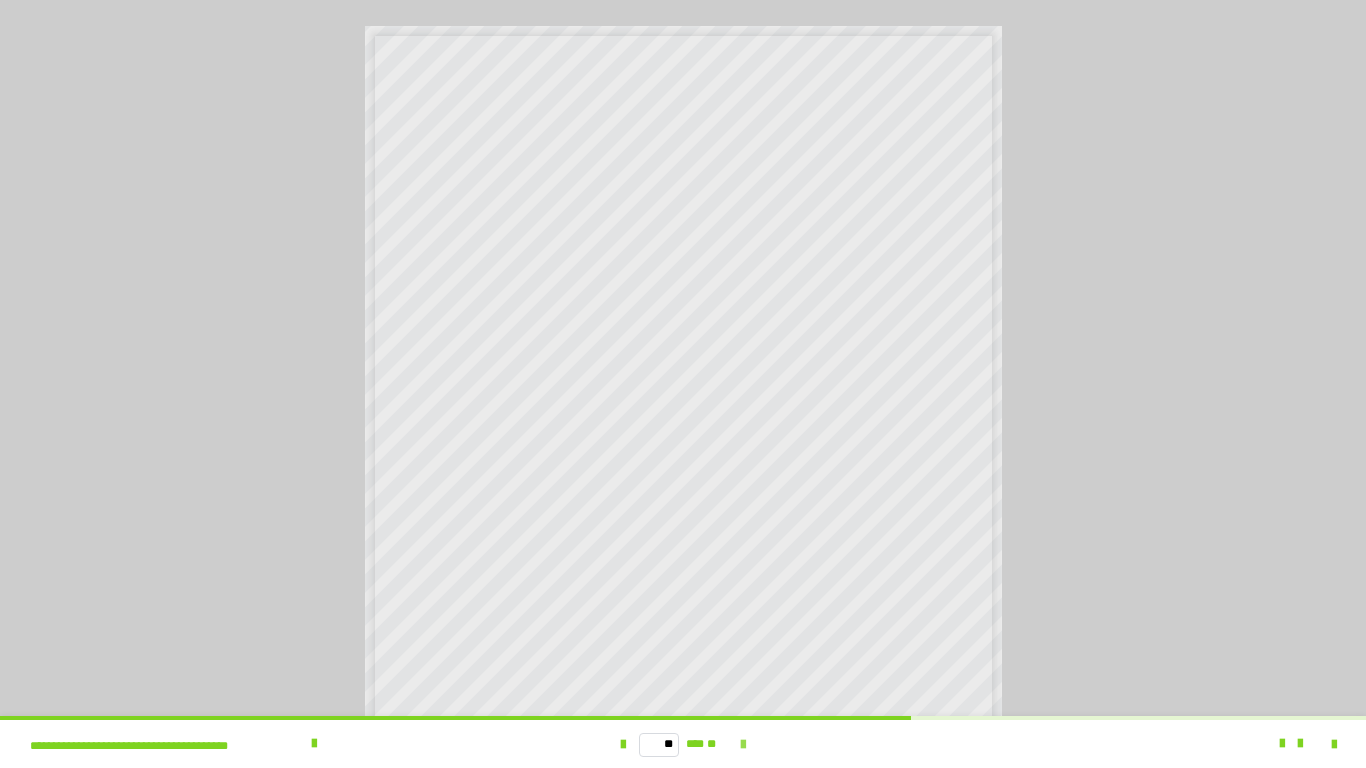 click at bounding box center [743, 745] 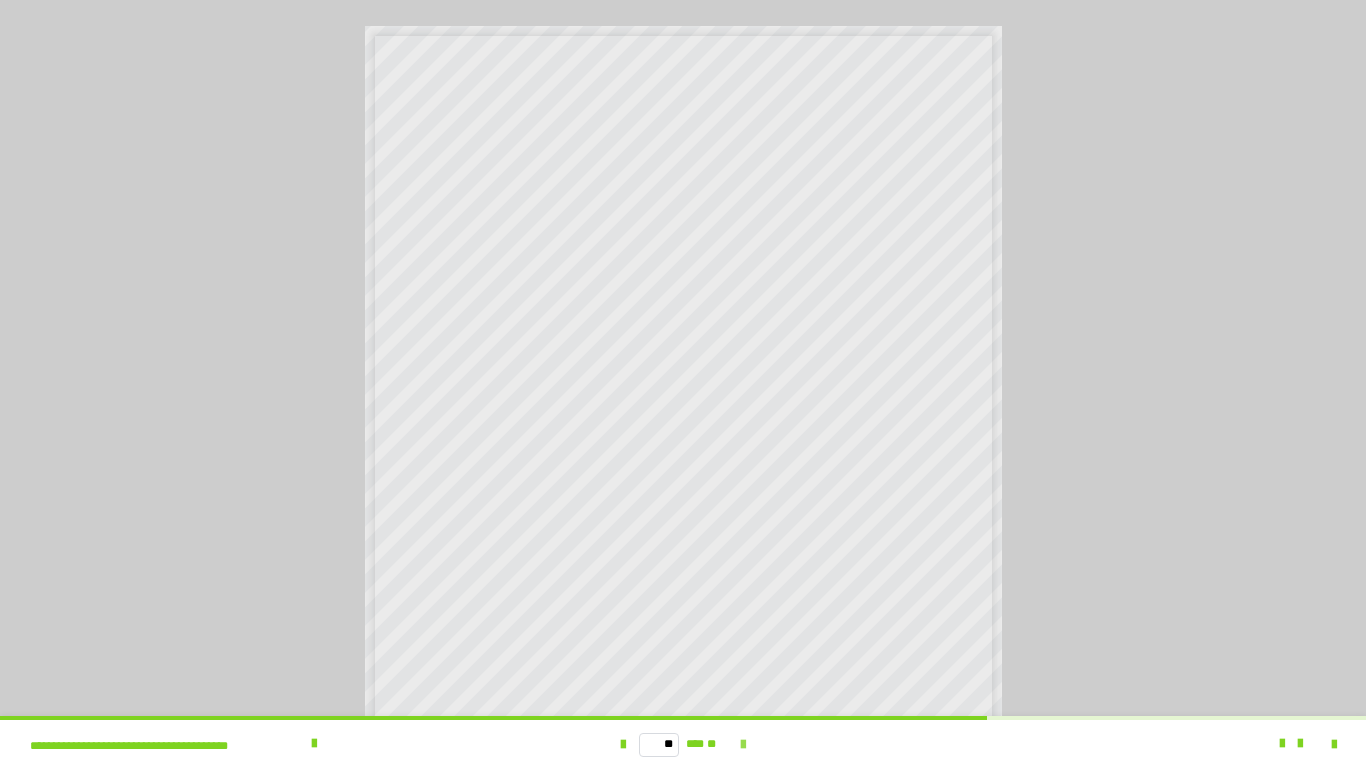click at bounding box center [743, 745] 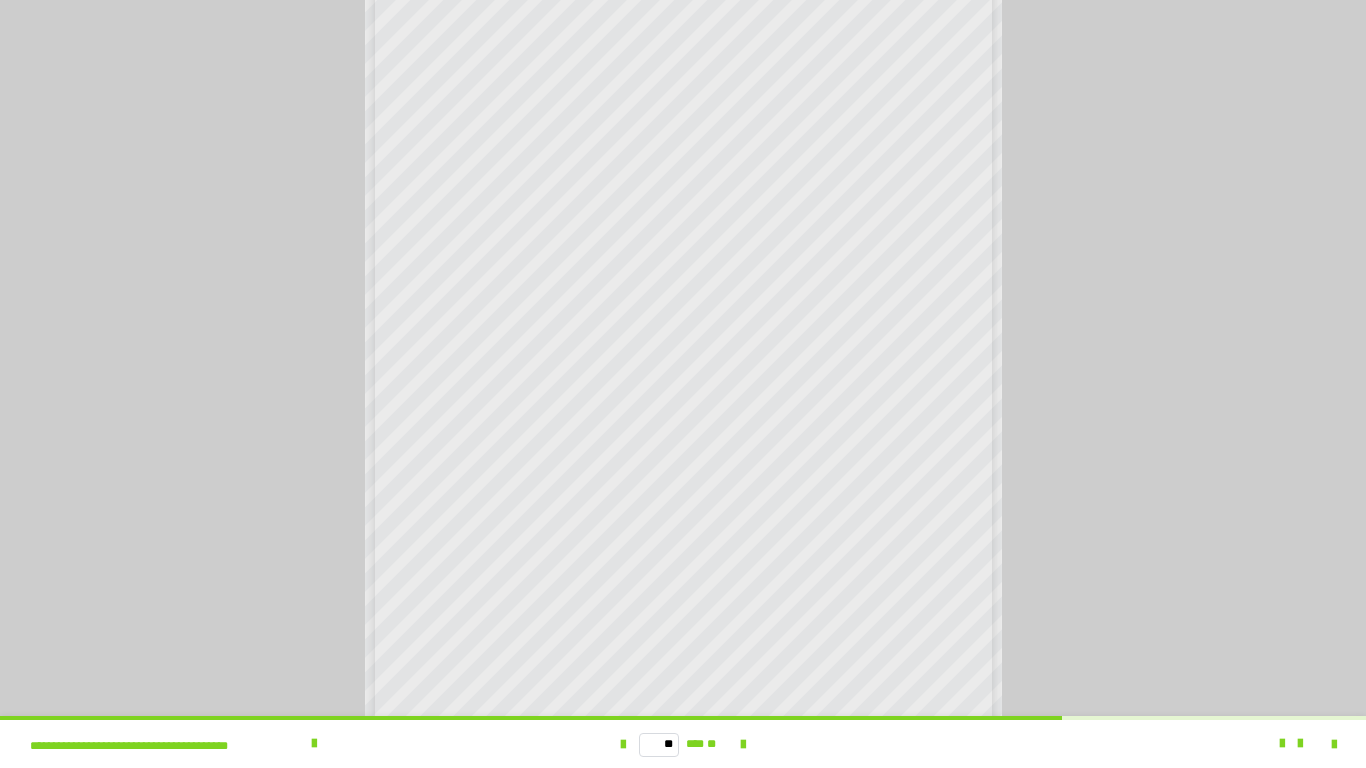 scroll, scrollTop: 200, scrollLeft: 0, axis: vertical 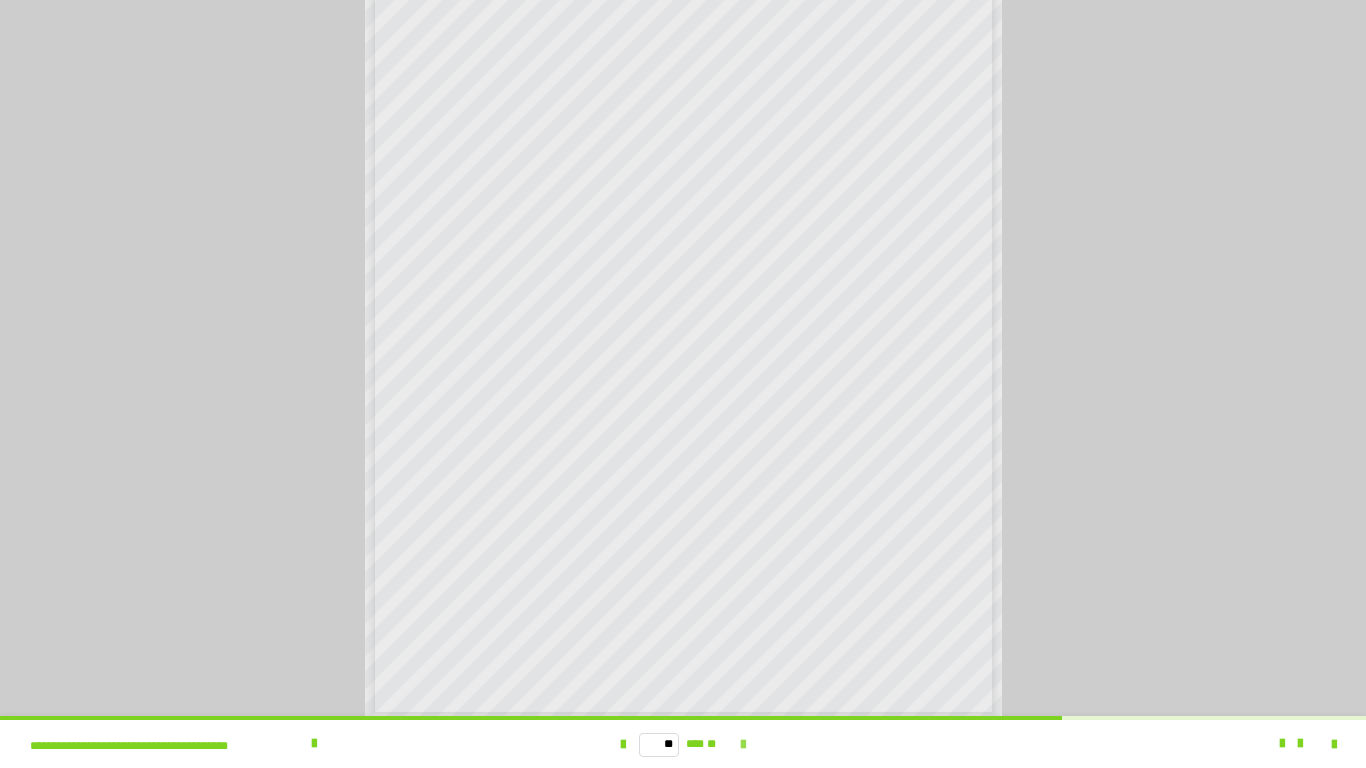 click at bounding box center (743, 745) 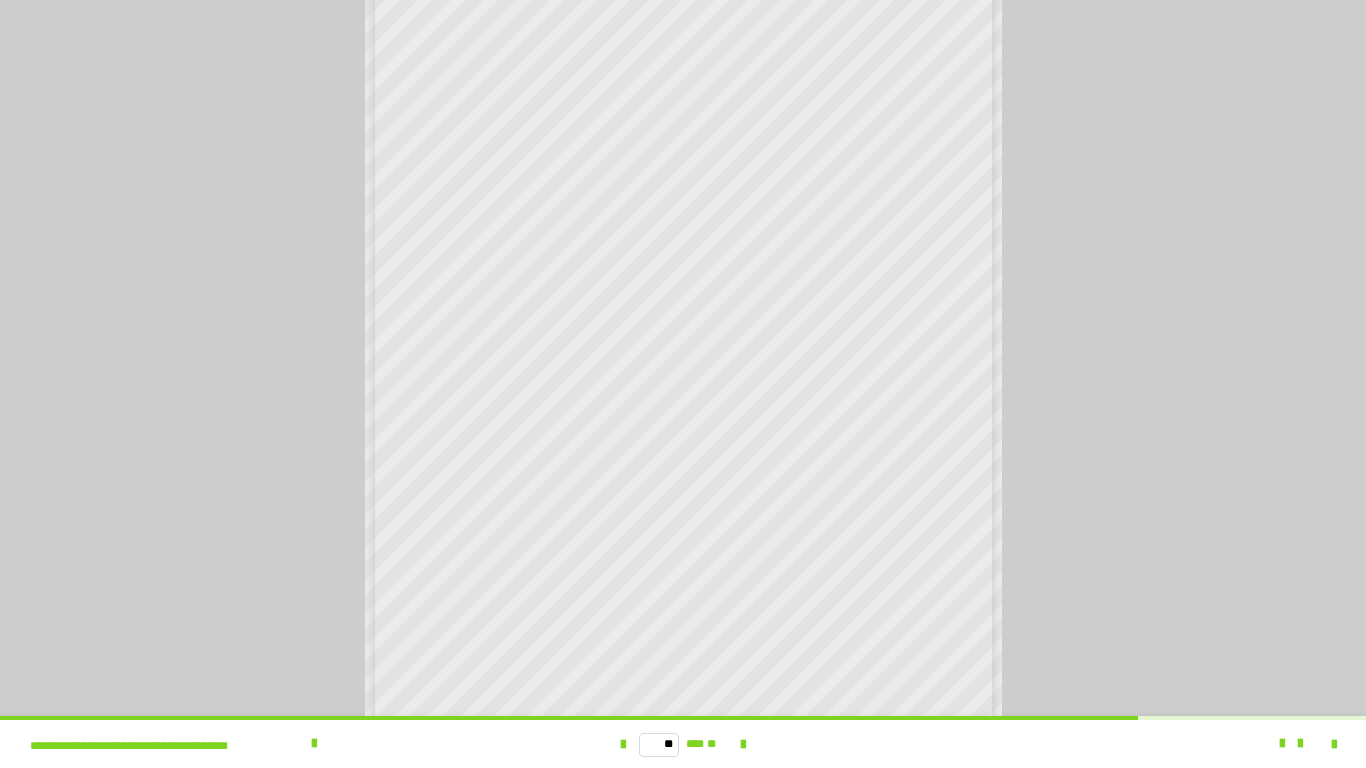 scroll, scrollTop: 200, scrollLeft: 0, axis: vertical 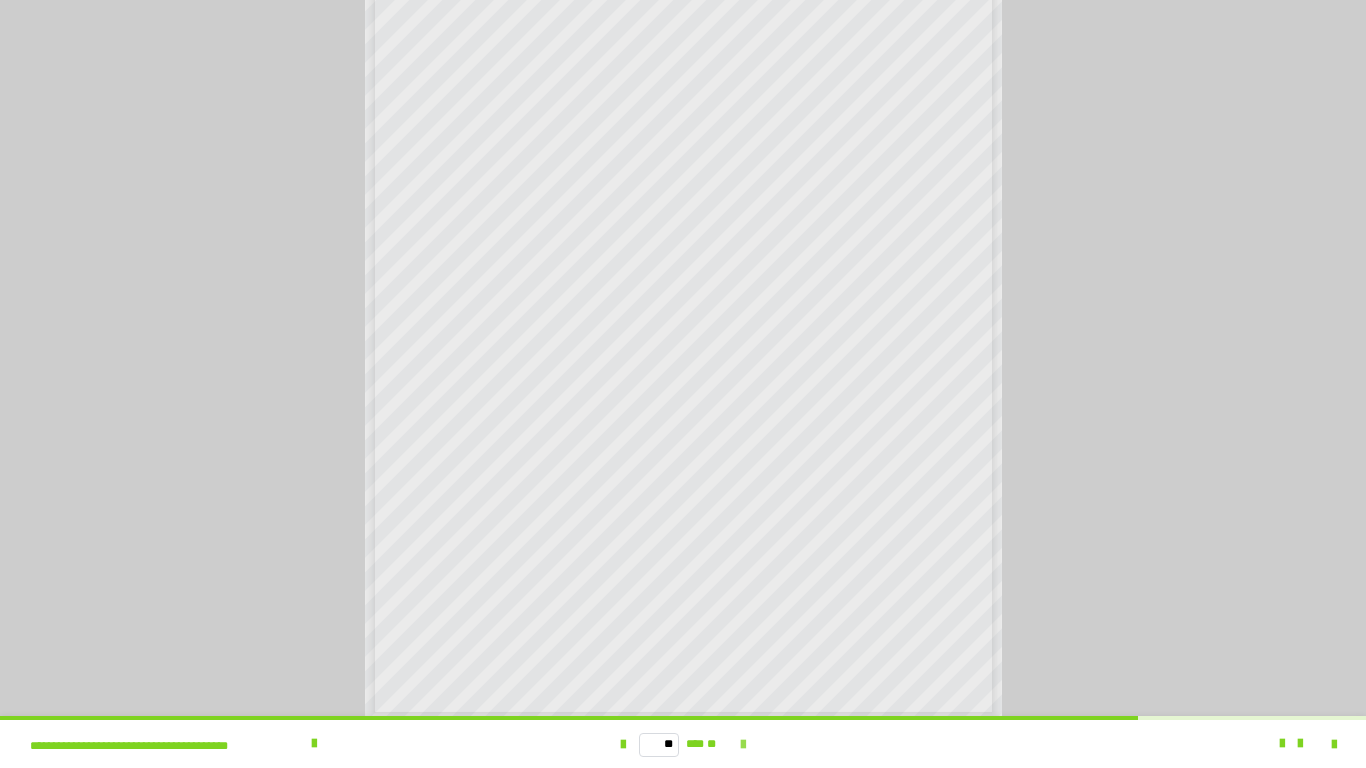 click at bounding box center (743, 745) 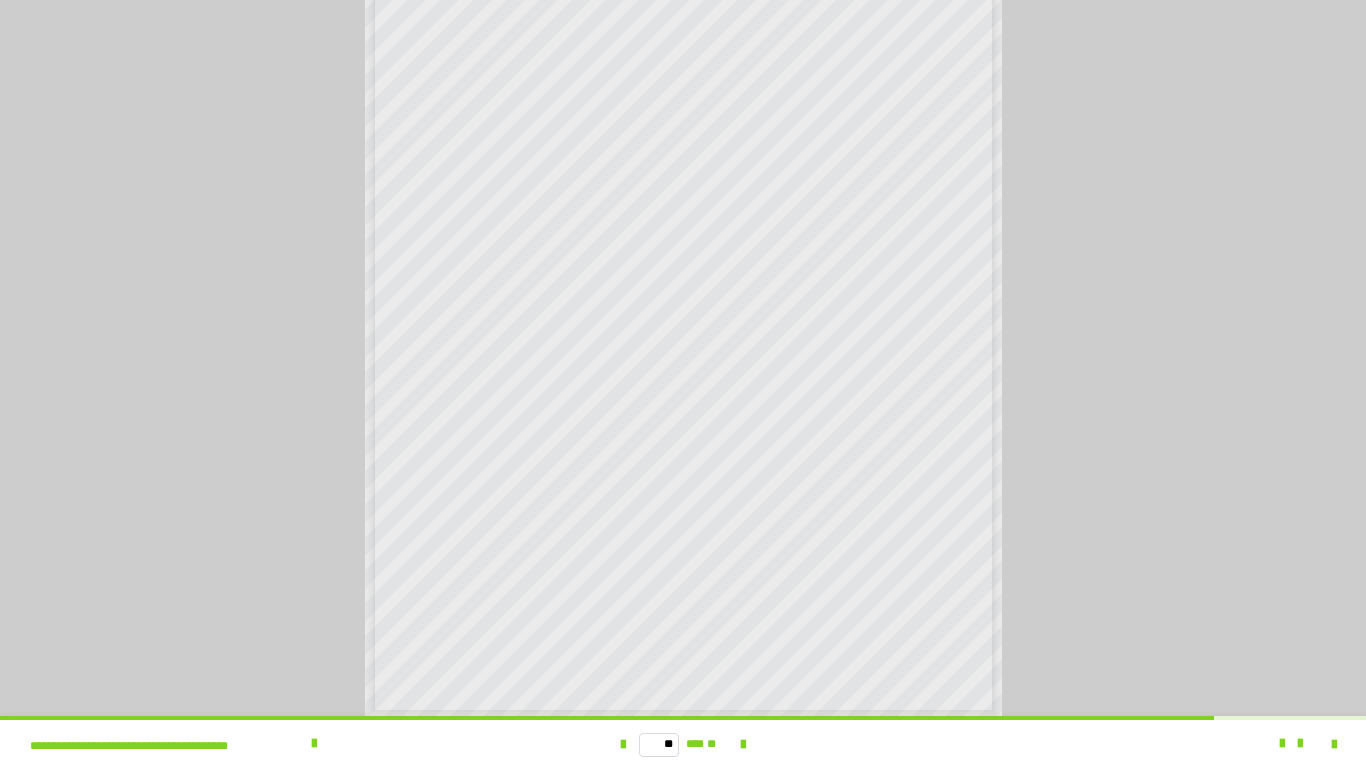 scroll, scrollTop: 255, scrollLeft: 0, axis: vertical 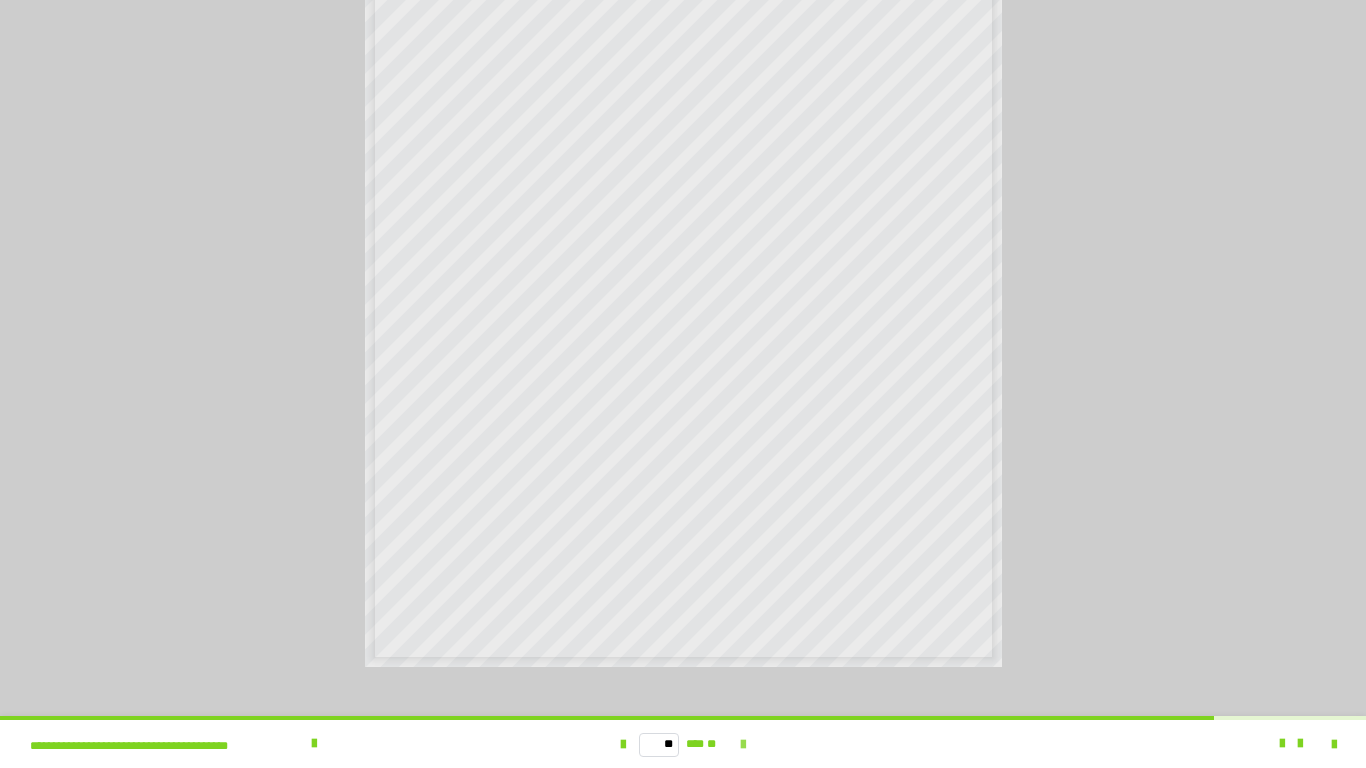 click at bounding box center [743, 745] 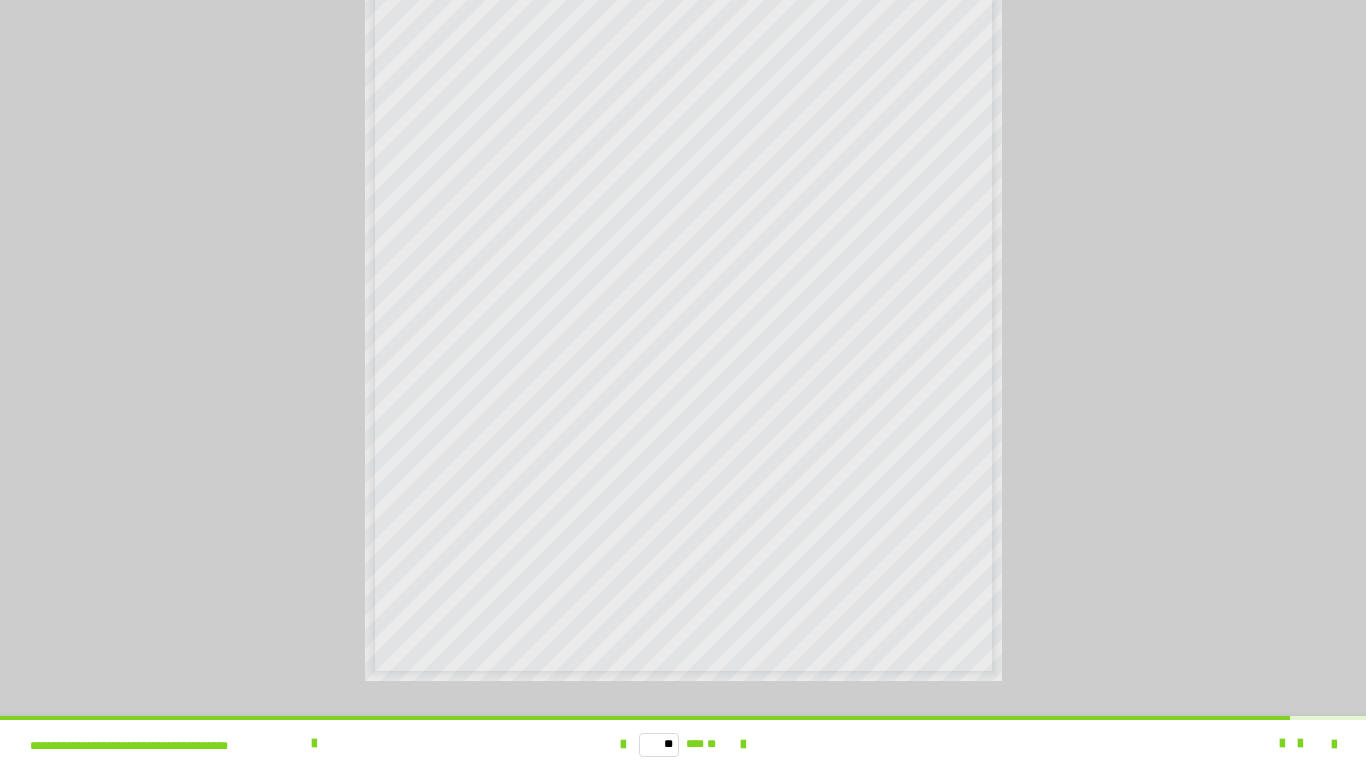 scroll, scrollTop: 242, scrollLeft: 0, axis: vertical 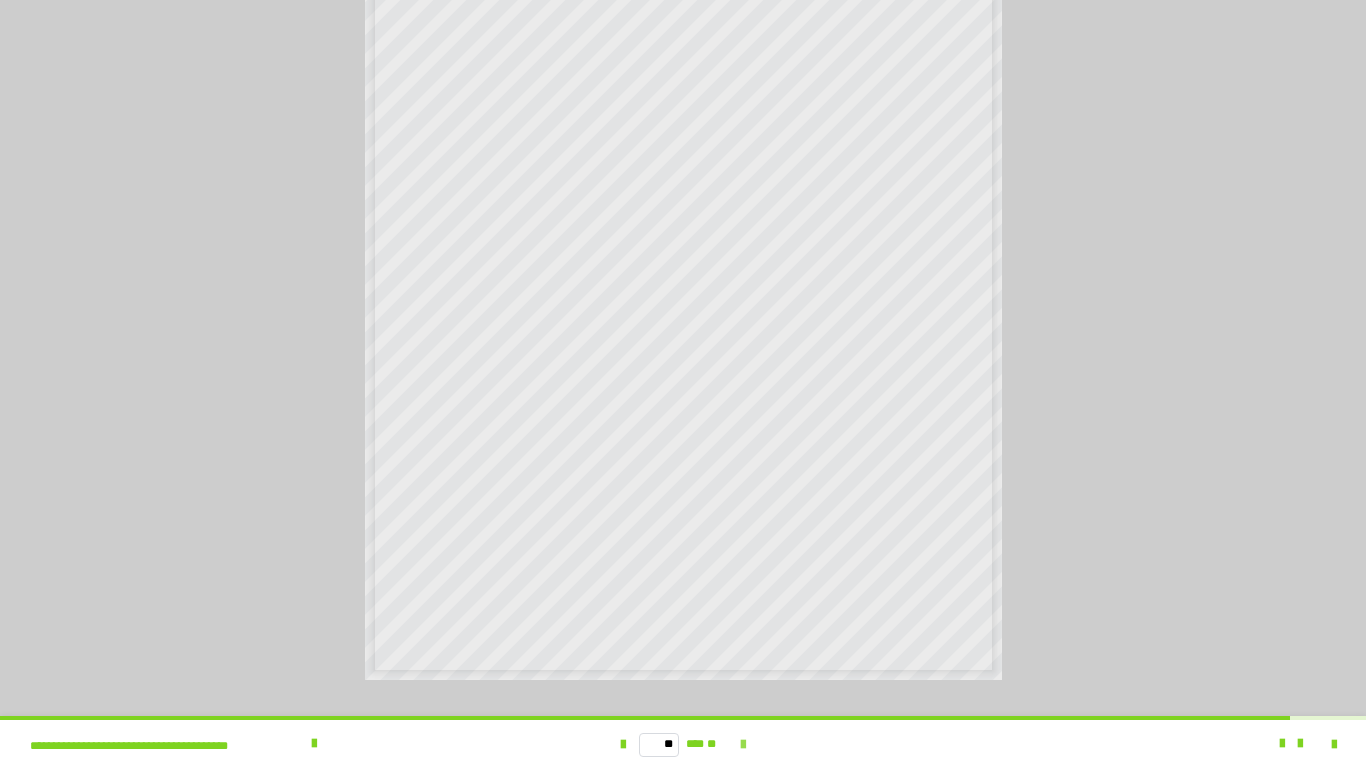 click at bounding box center [743, 745] 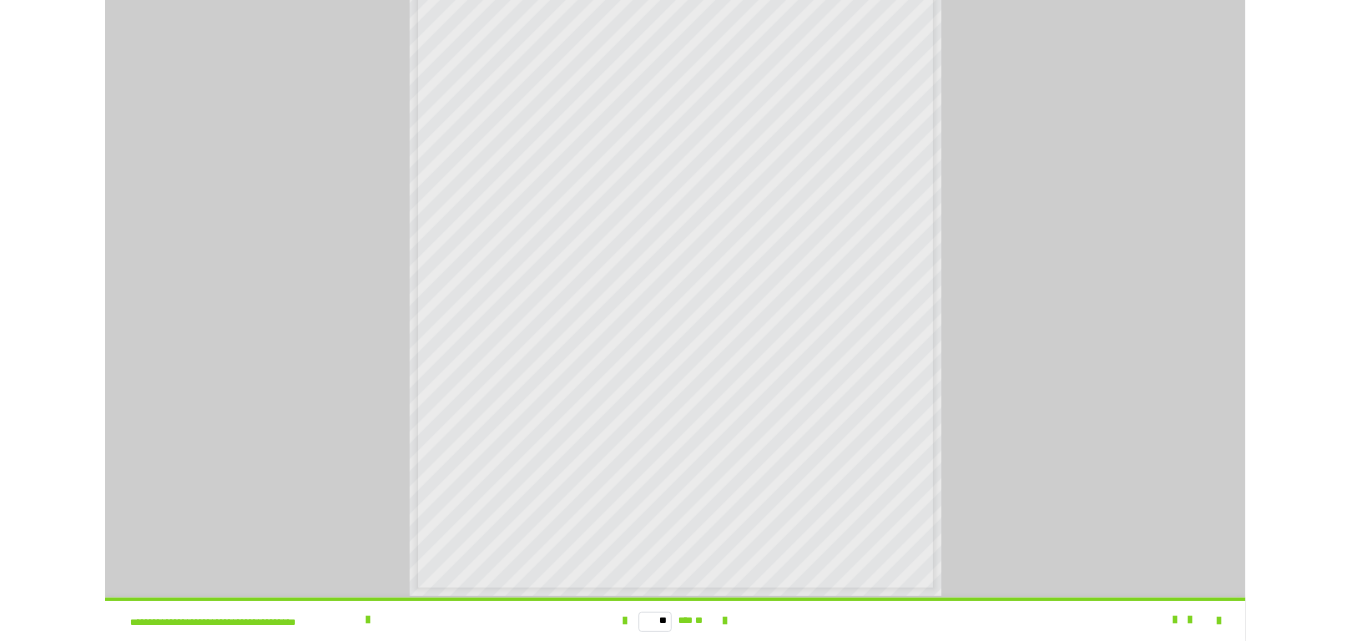 scroll, scrollTop: 242, scrollLeft: 0, axis: vertical 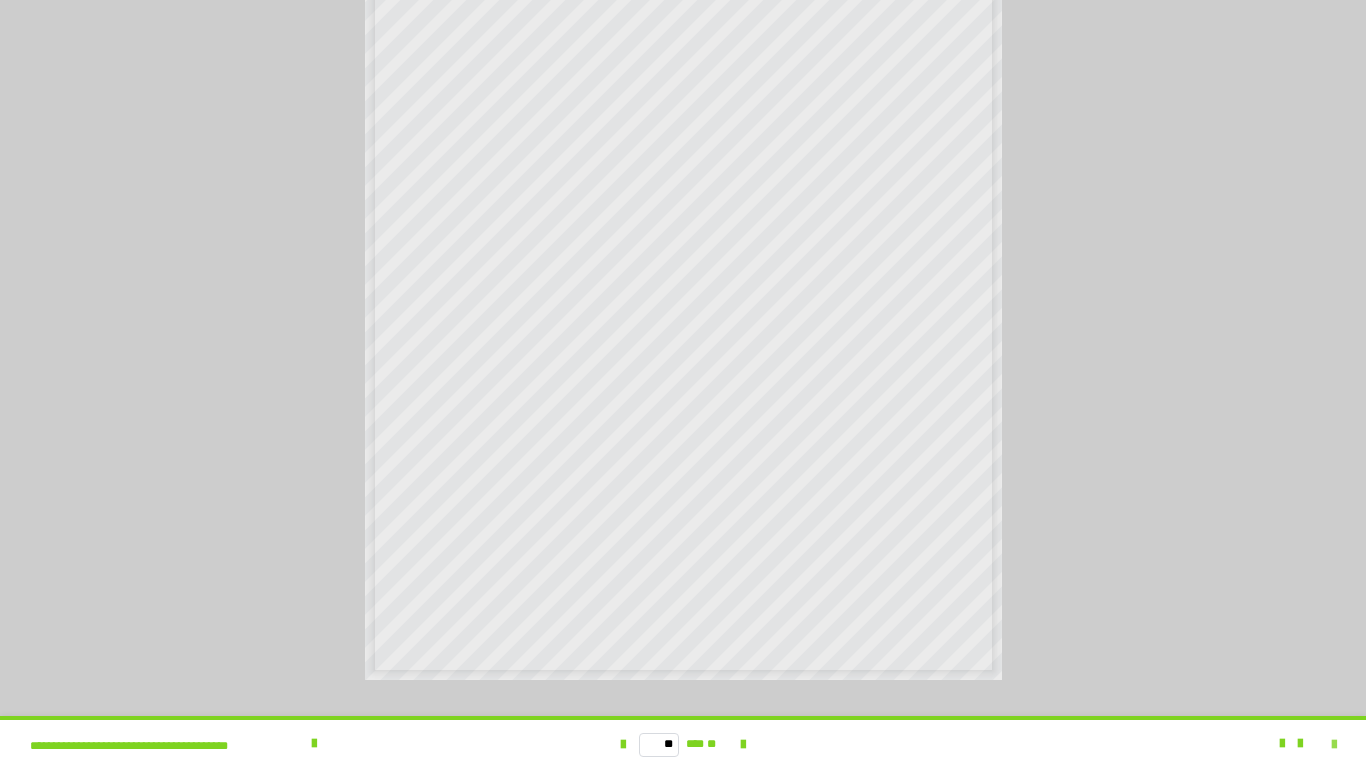 click at bounding box center [1334, 745] 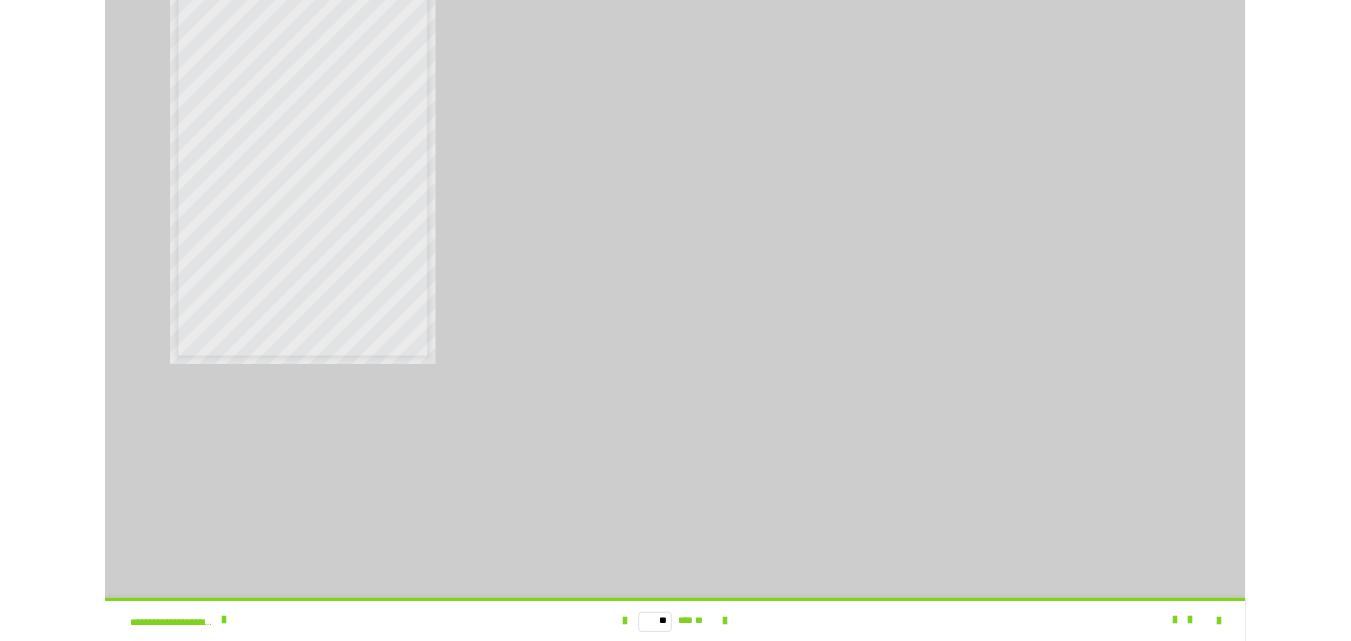 scroll, scrollTop: 3919, scrollLeft: 0, axis: vertical 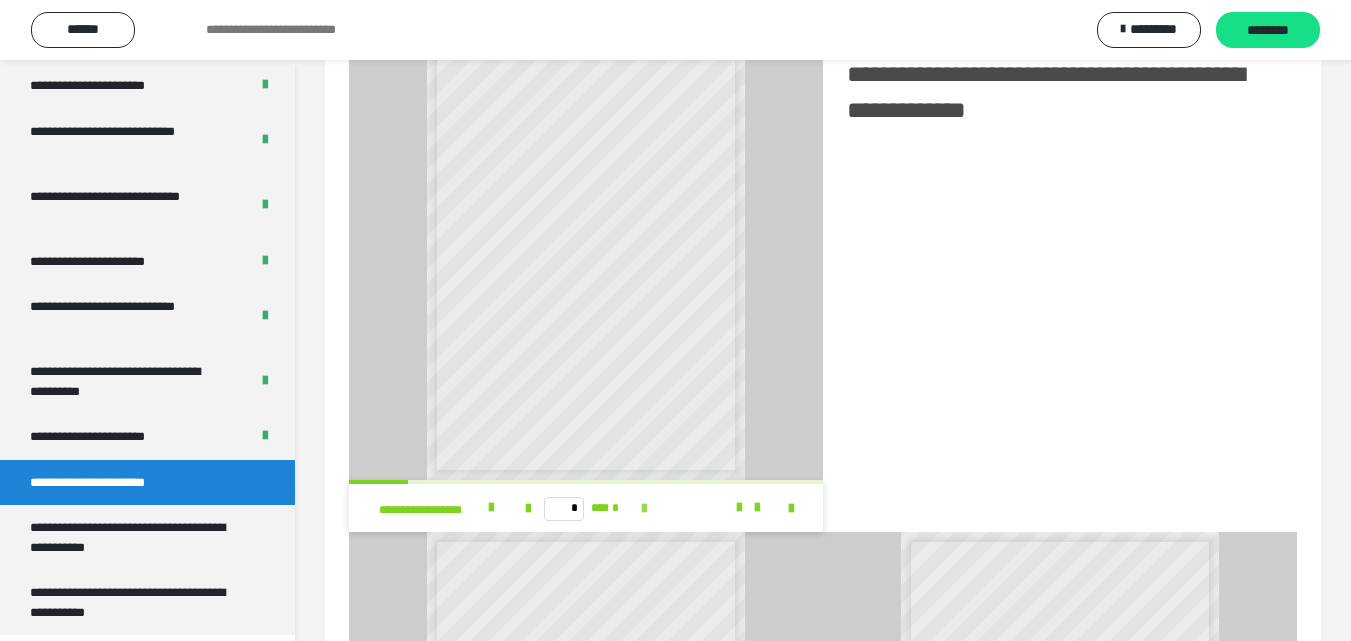 click at bounding box center (644, 509) 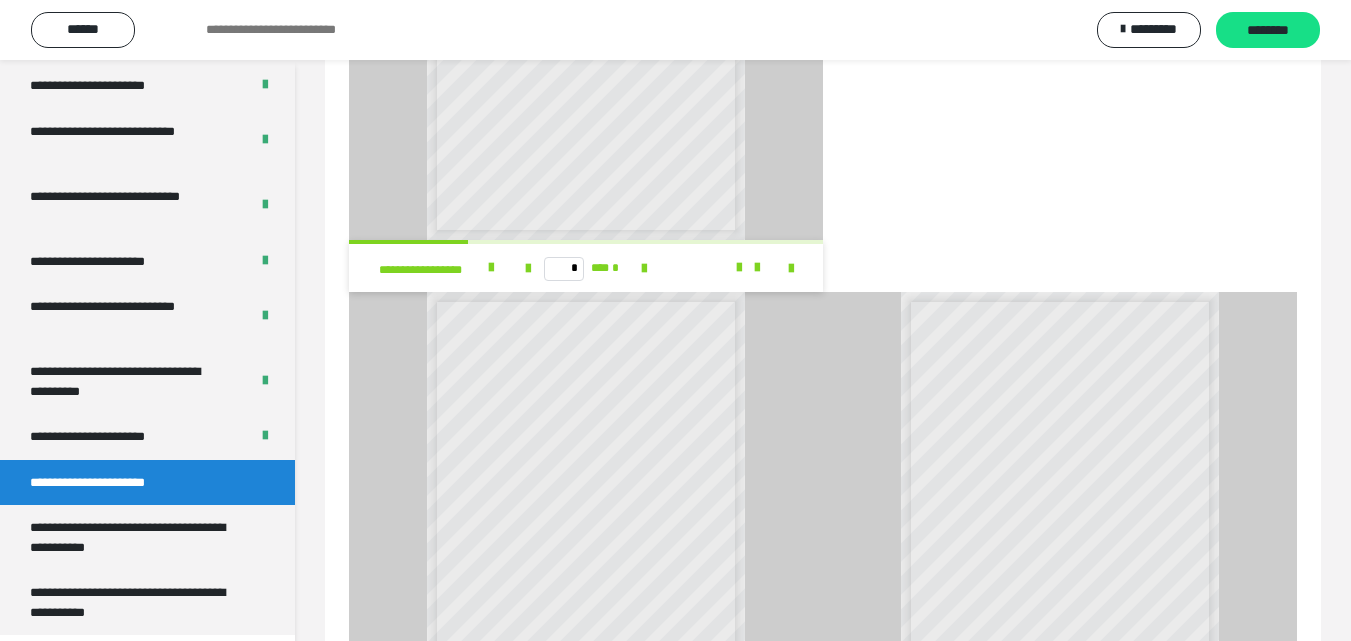 scroll, scrollTop: 2060, scrollLeft: 0, axis: vertical 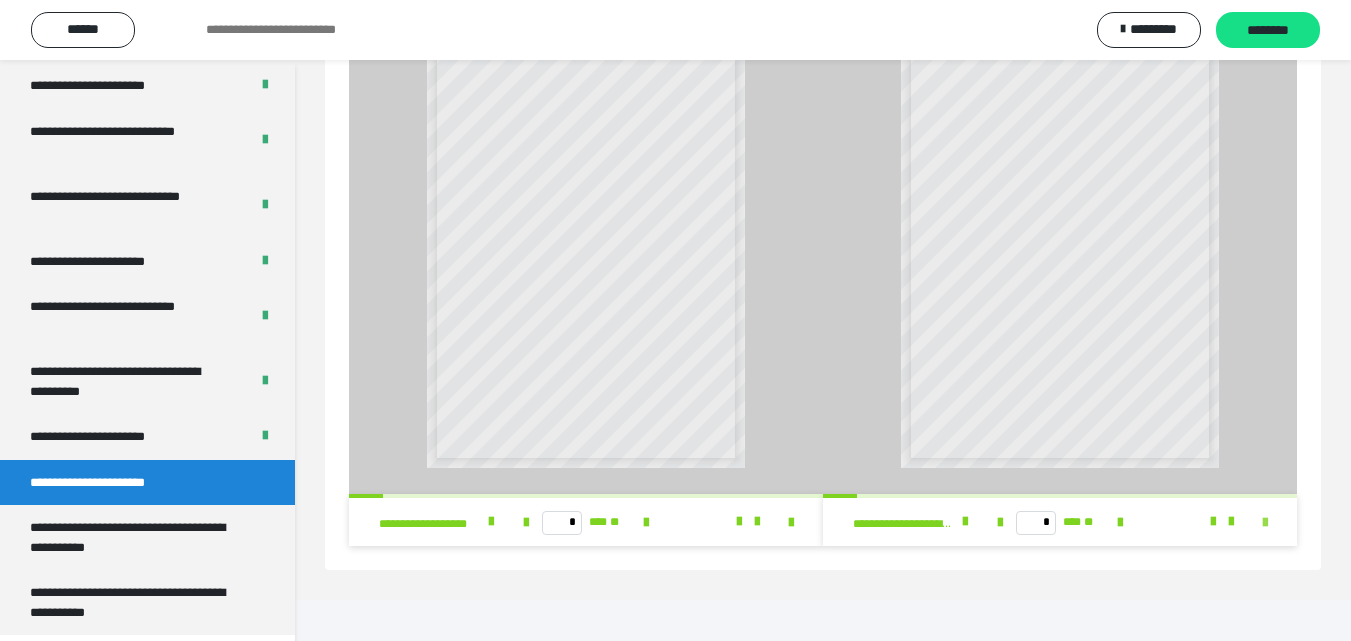 click at bounding box center (1265, 523) 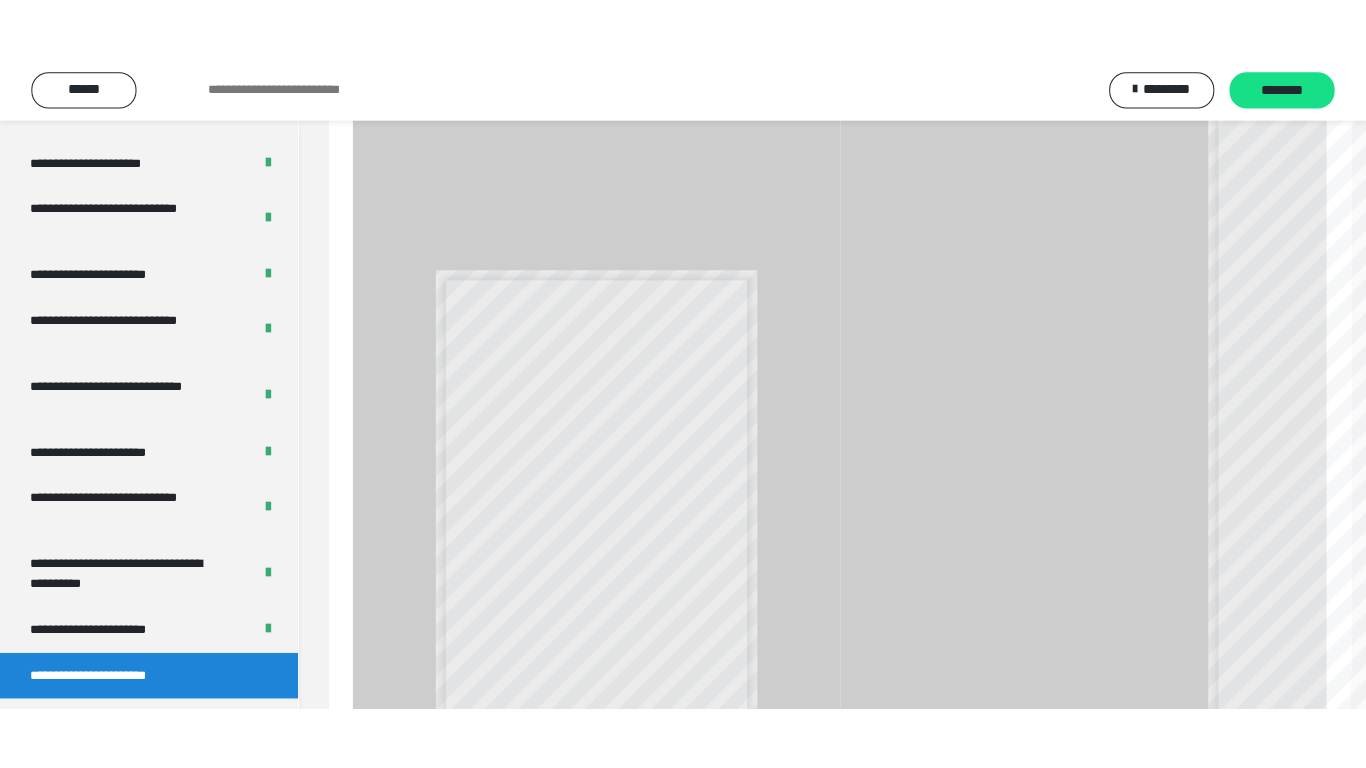 scroll, scrollTop: 2120, scrollLeft: 0, axis: vertical 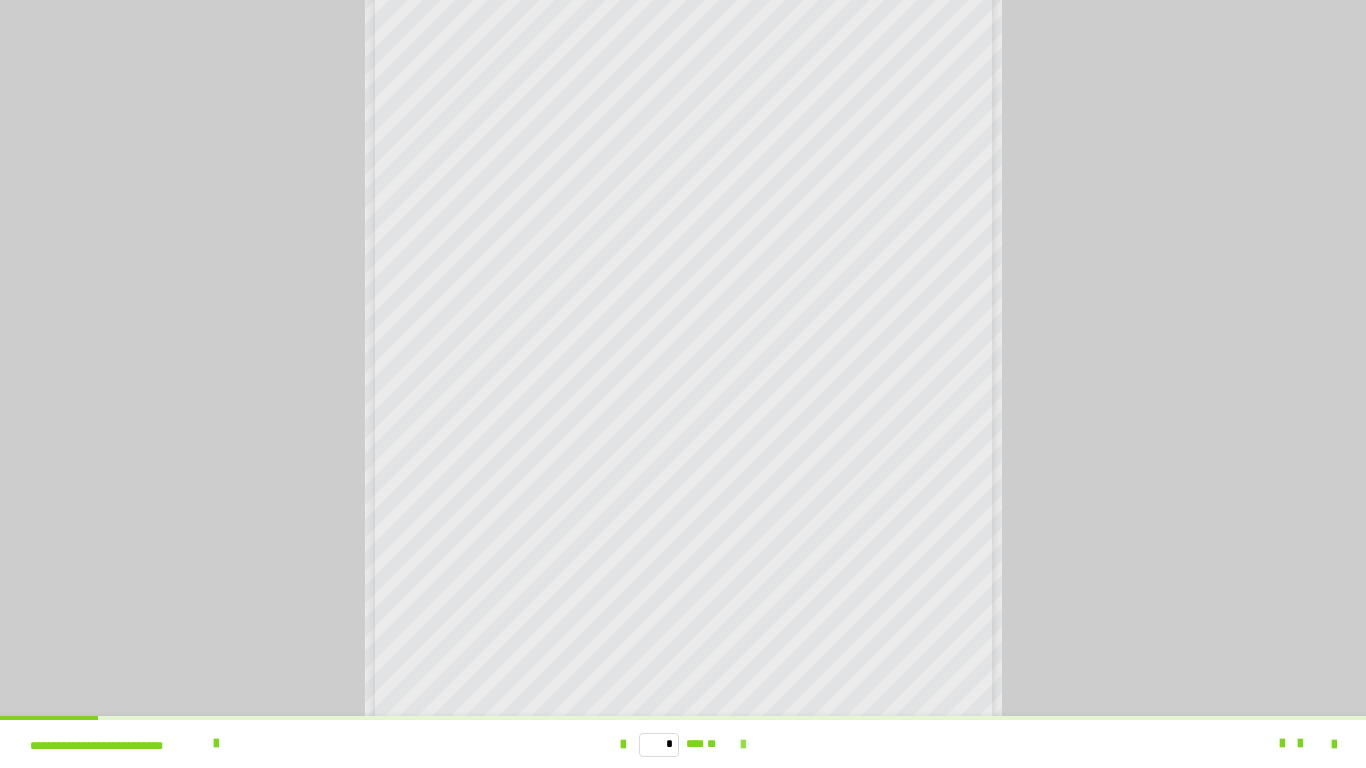 click at bounding box center [743, 745] 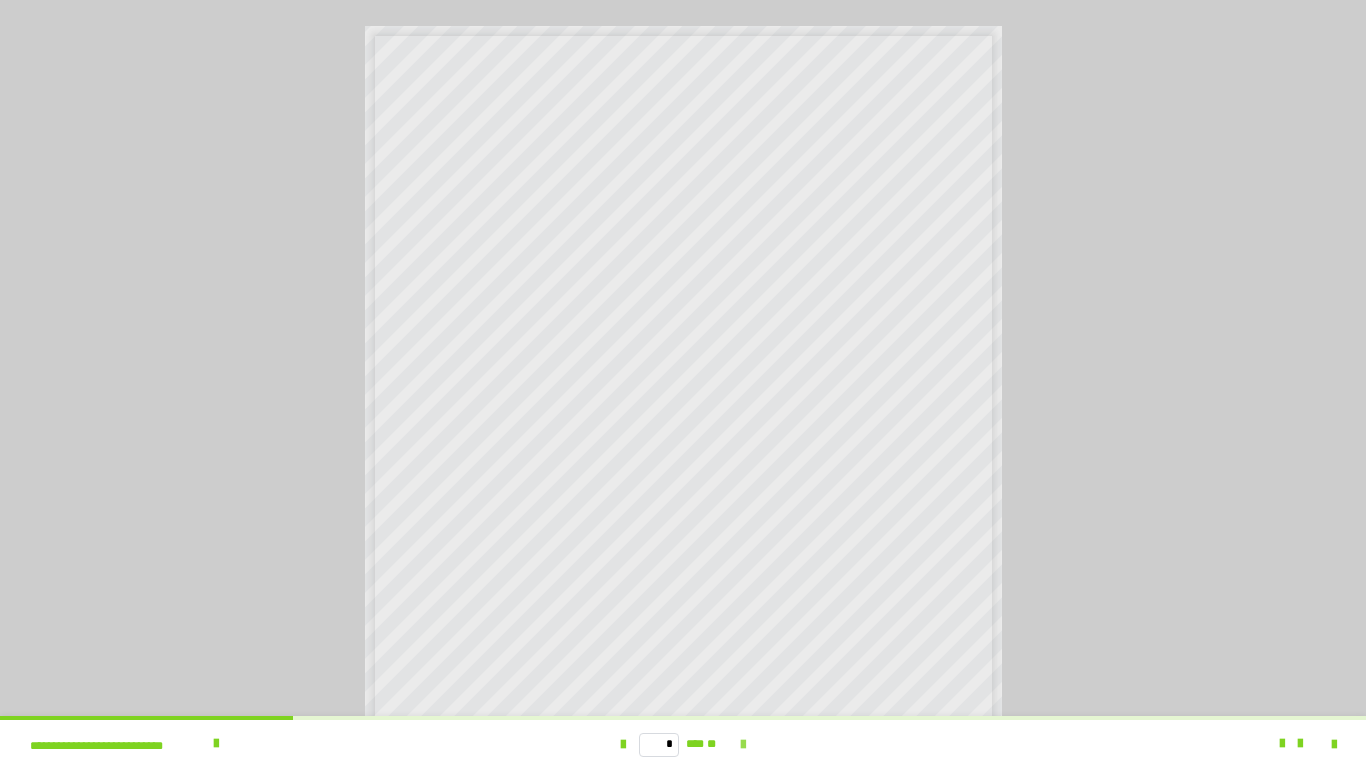 click at bounding box center [743, 745] 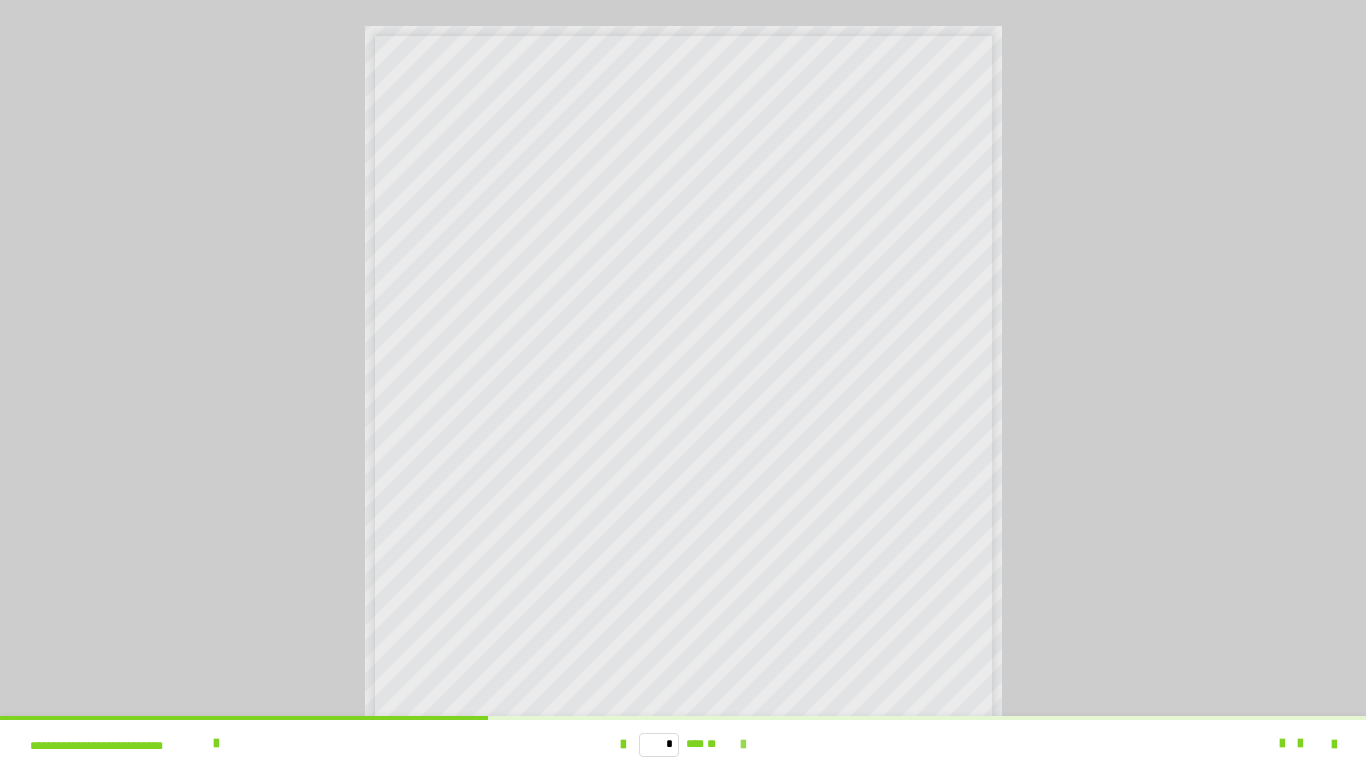 click at bounding box center (743, 745) 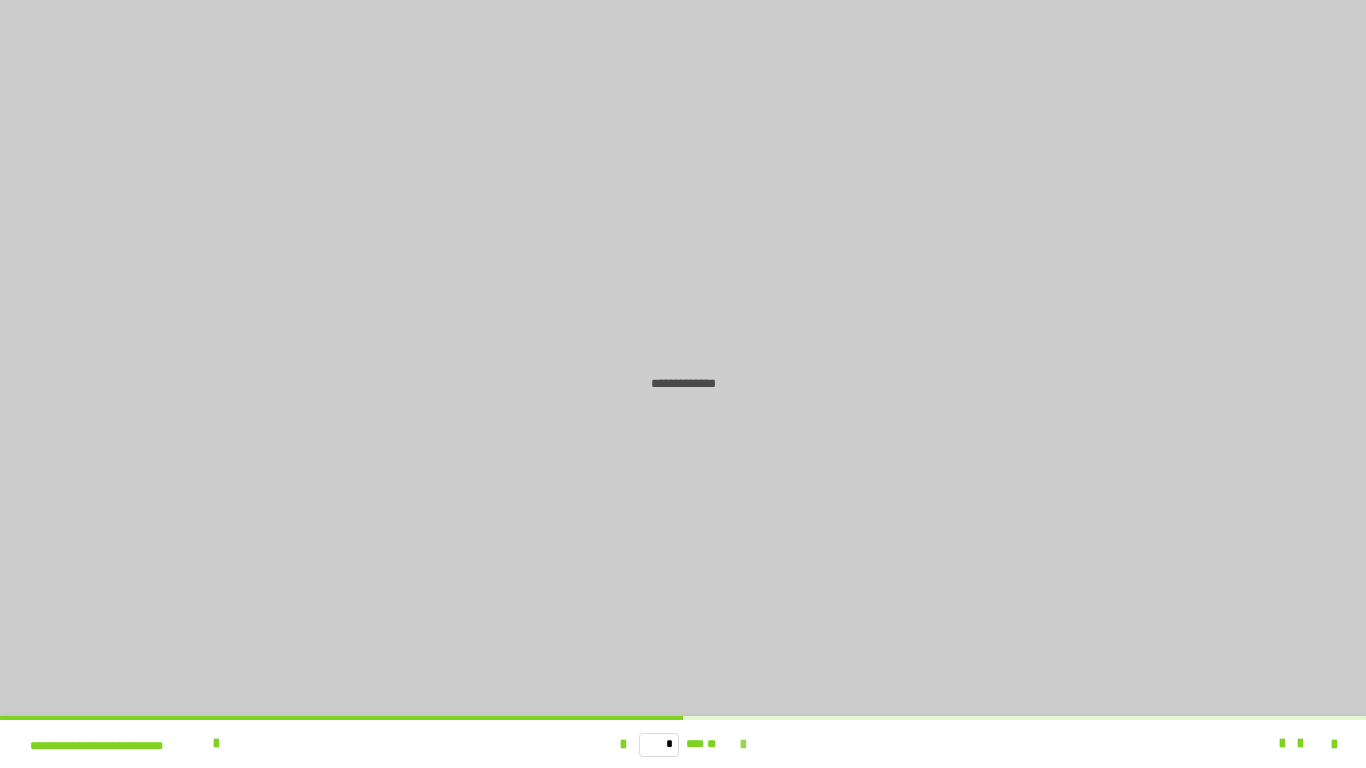 click at bounding box center [743, 745] 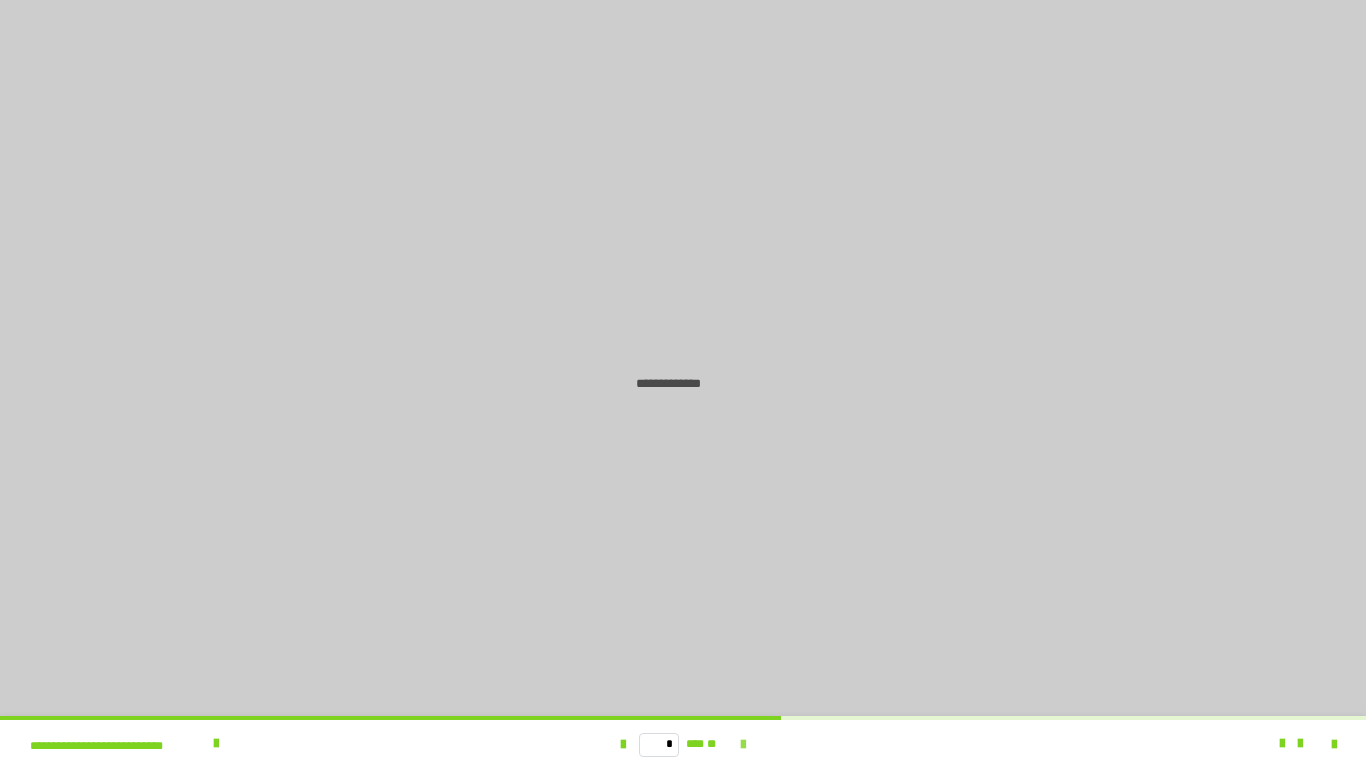 click at bounding box center (743, 745) 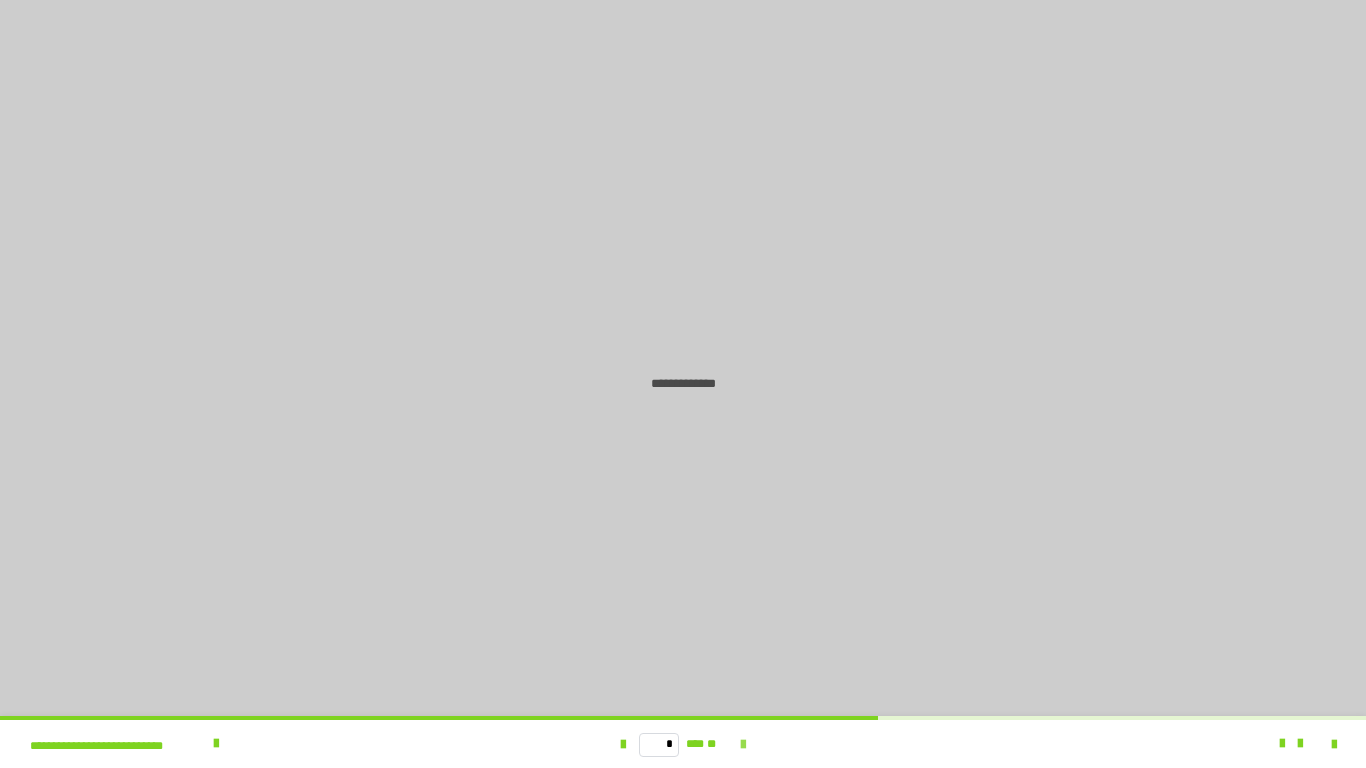 click at bounding box center (743, 745) 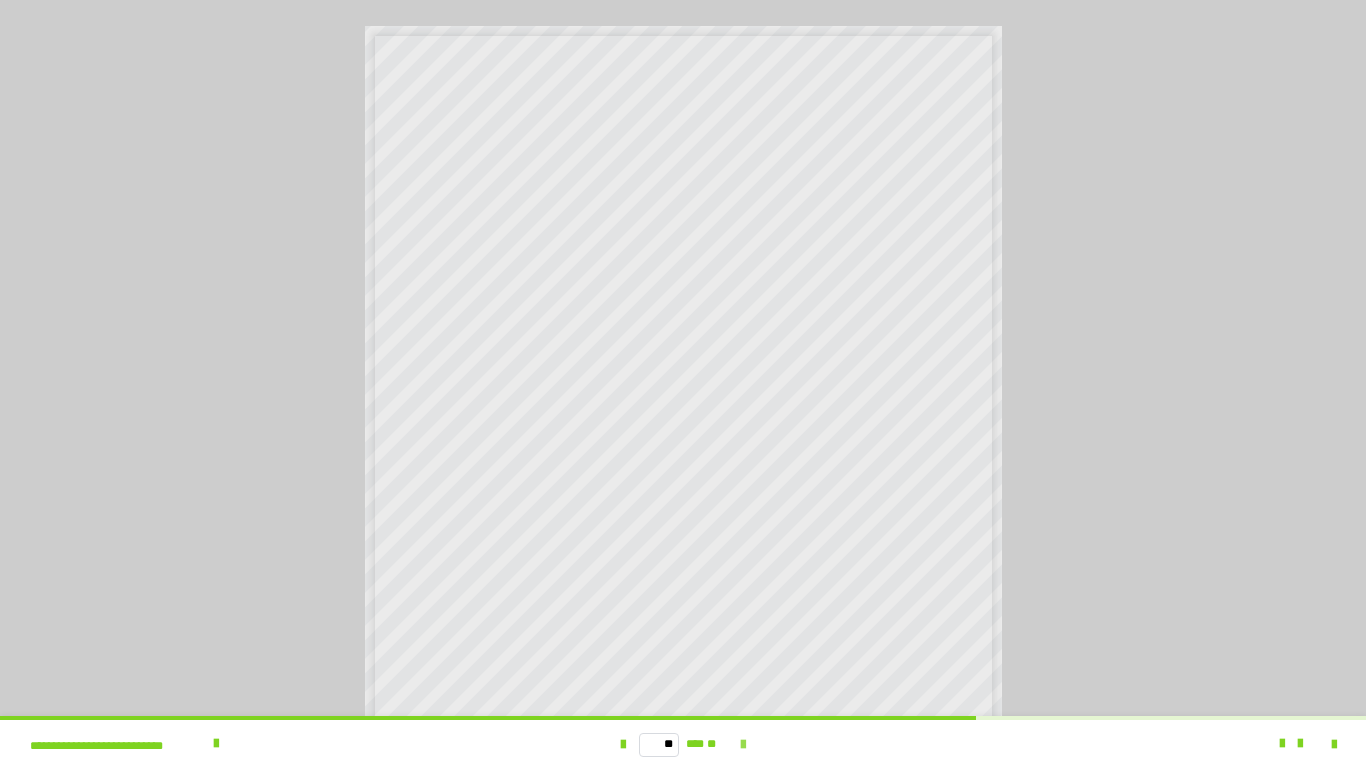 click at bounding box center [743, 745] 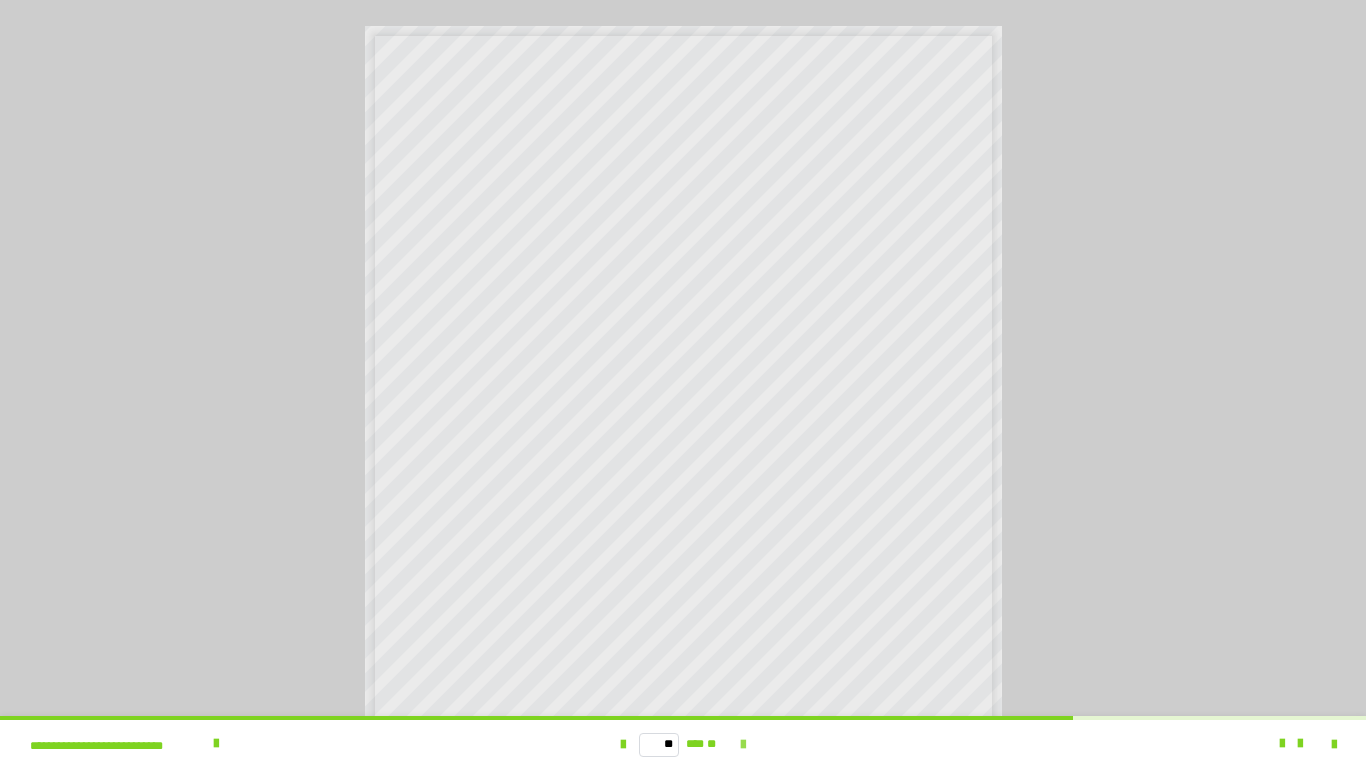 click at bounding box center (743, 745) 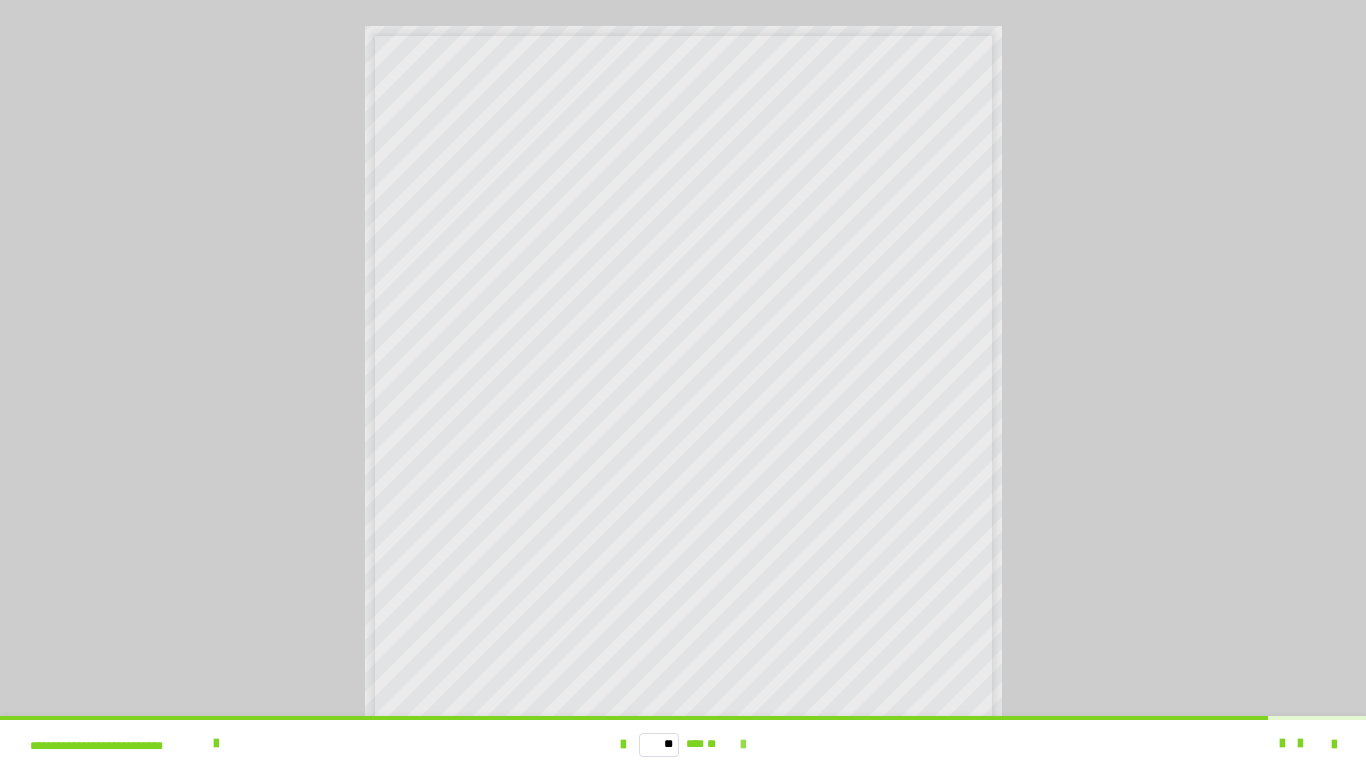 click at bounding box center [743, 745] 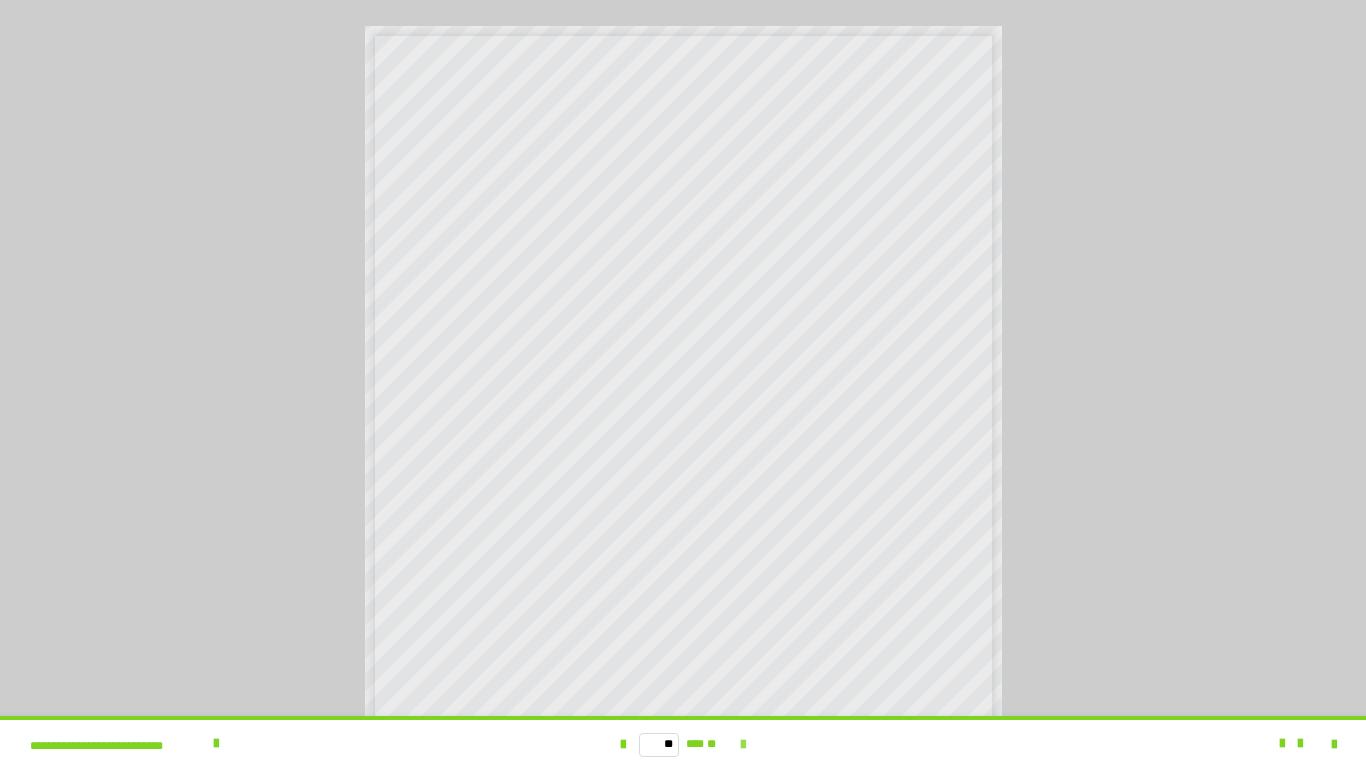 click on "** *** **" at bounding box center (683, 744) 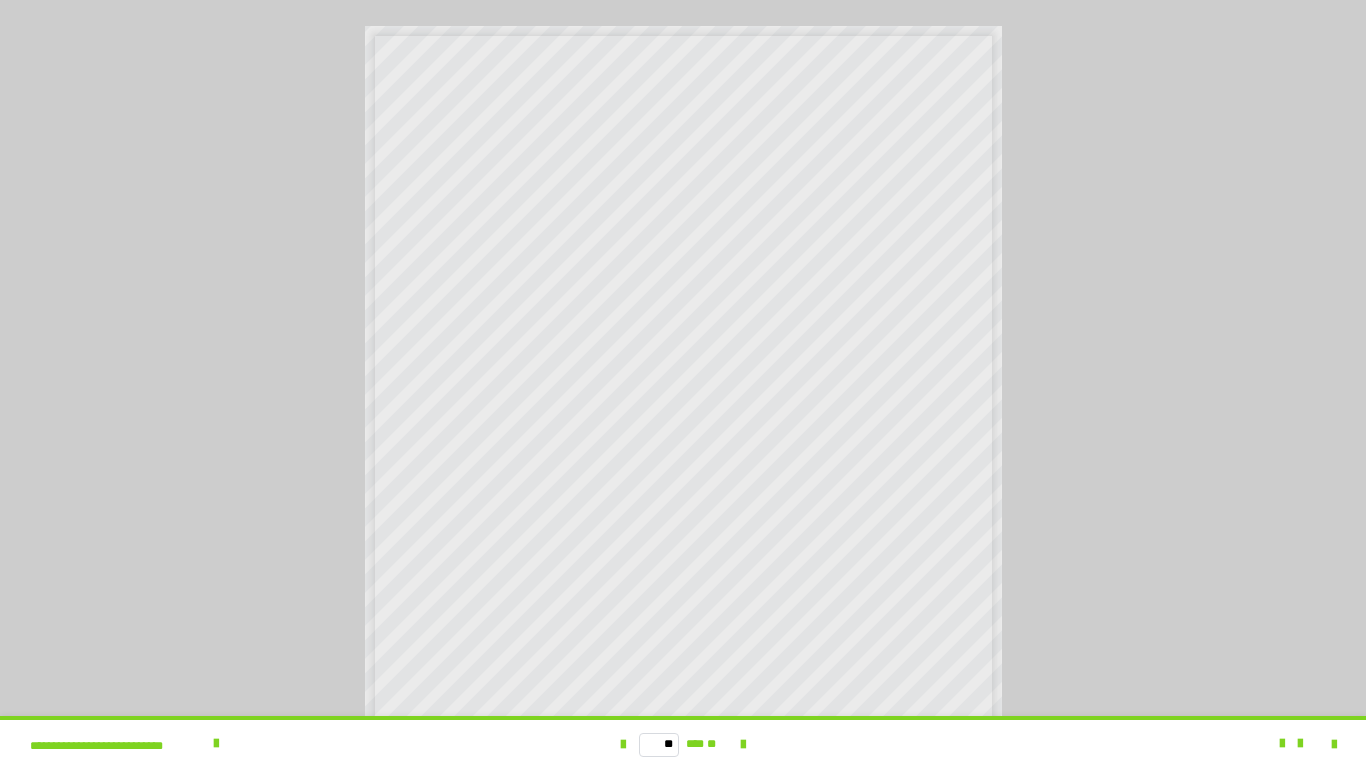 click on "** *** **" at bounding box center [683, 744] 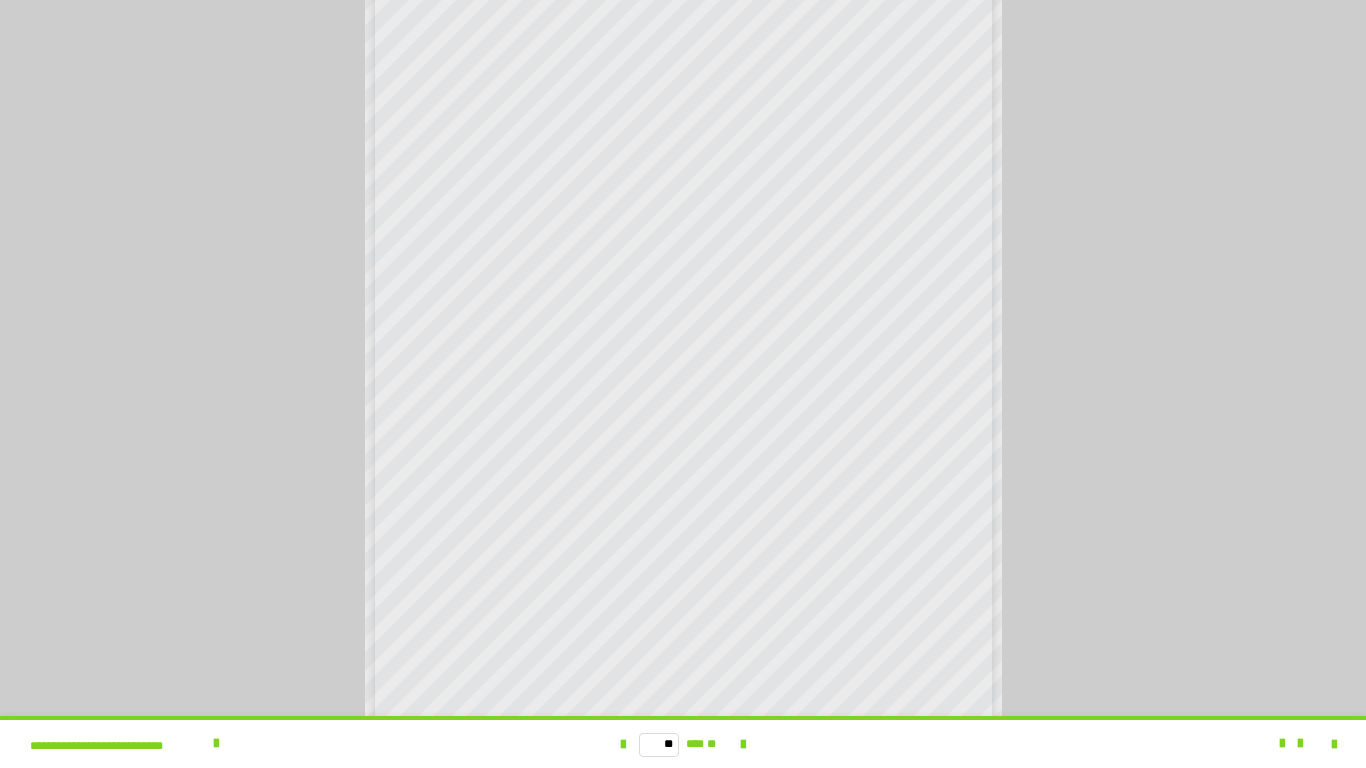 scroll, scrollTop: 154, scrollLeft: 0, axis: vertical 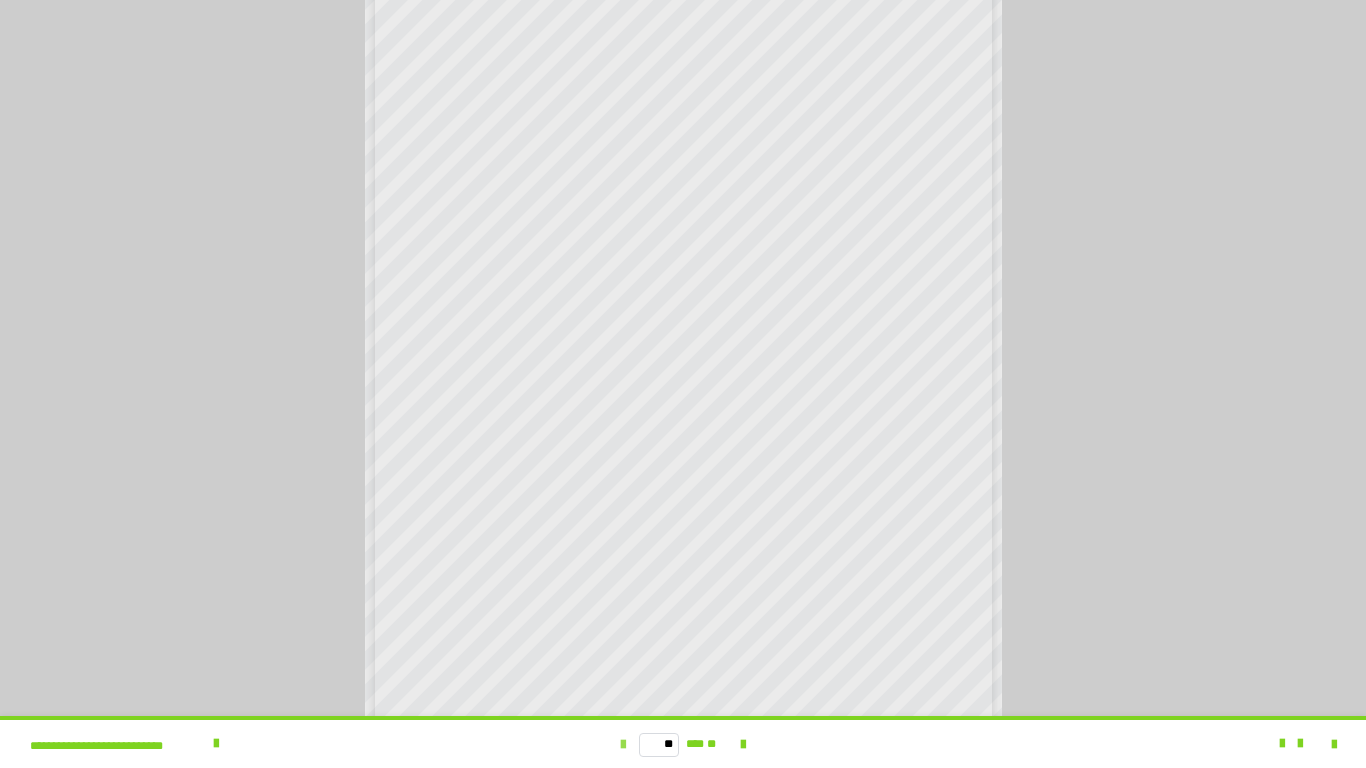 click at bounding box center (623, 745) 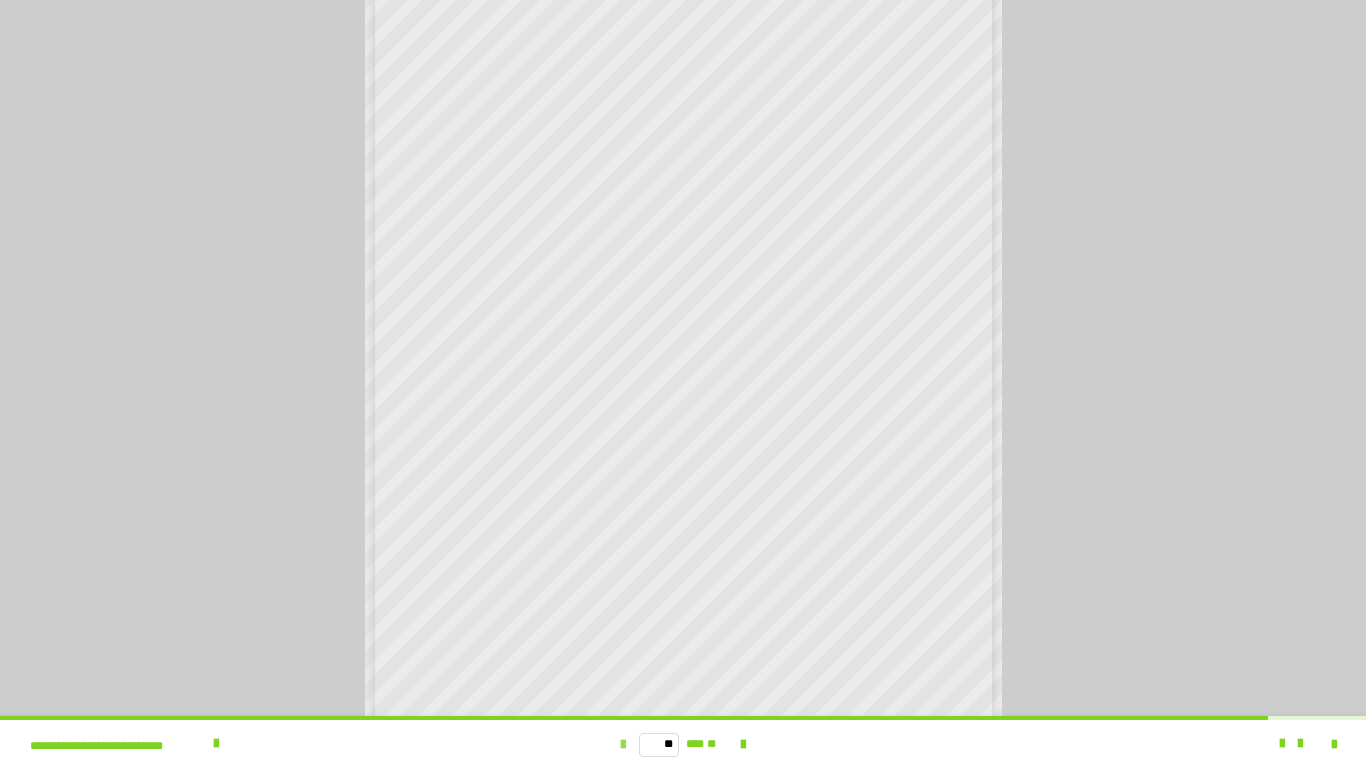 click at bounding box center (623, 745) 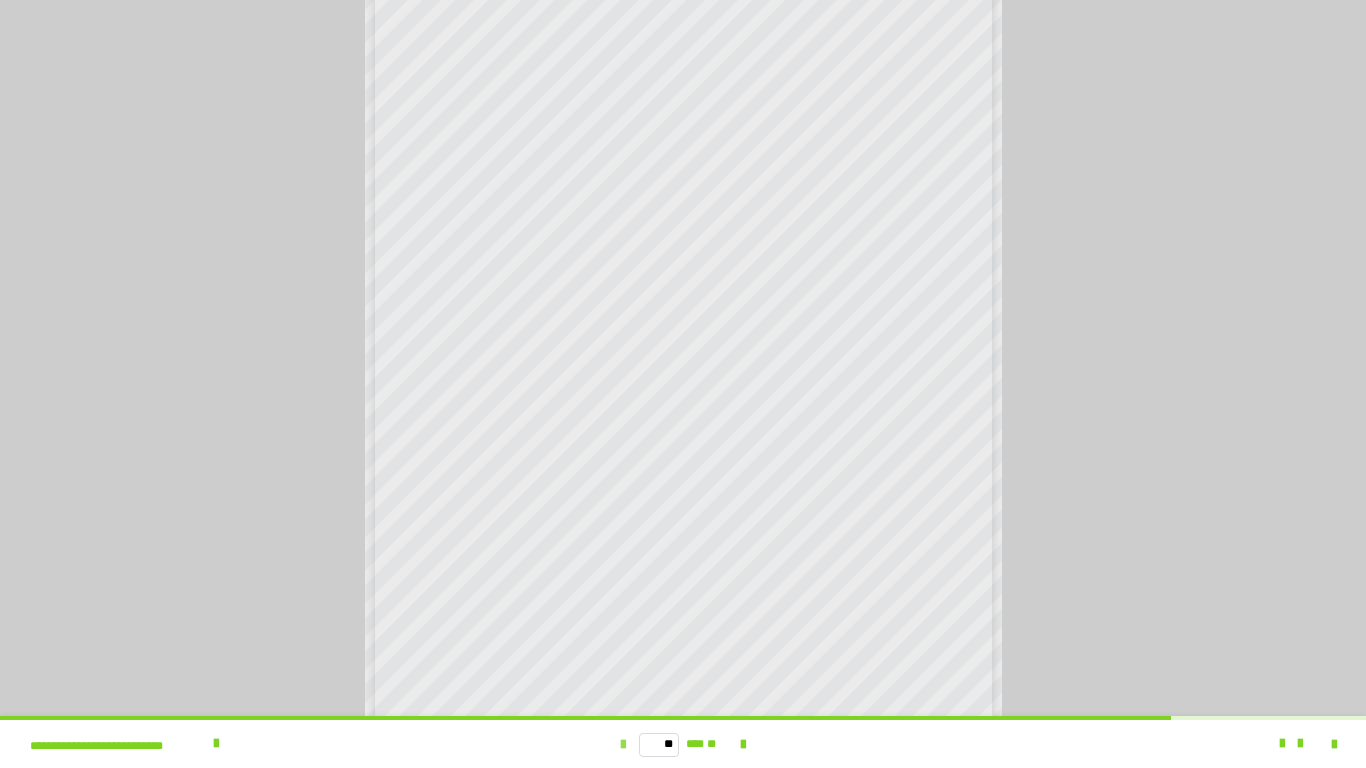 click at bounding box center [623, 745] 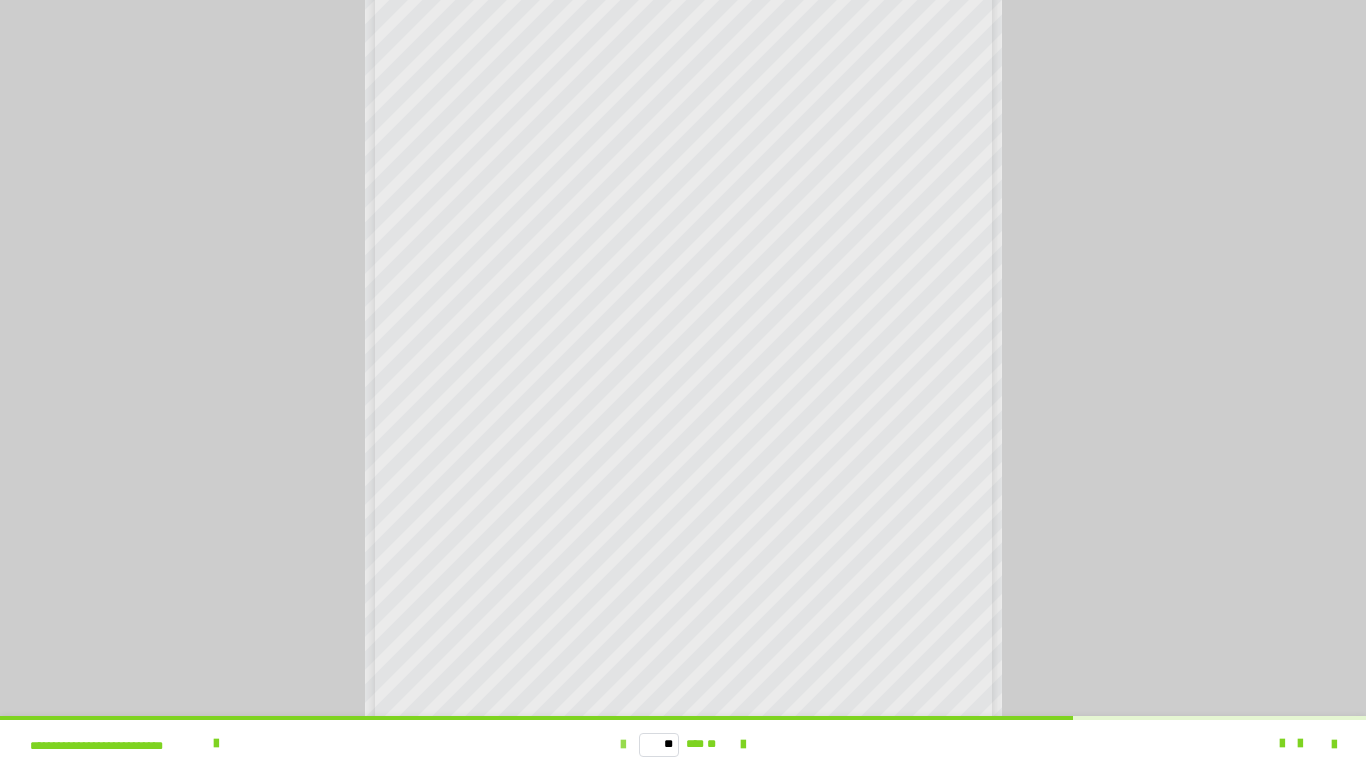 click at bounding box center [623, 745] 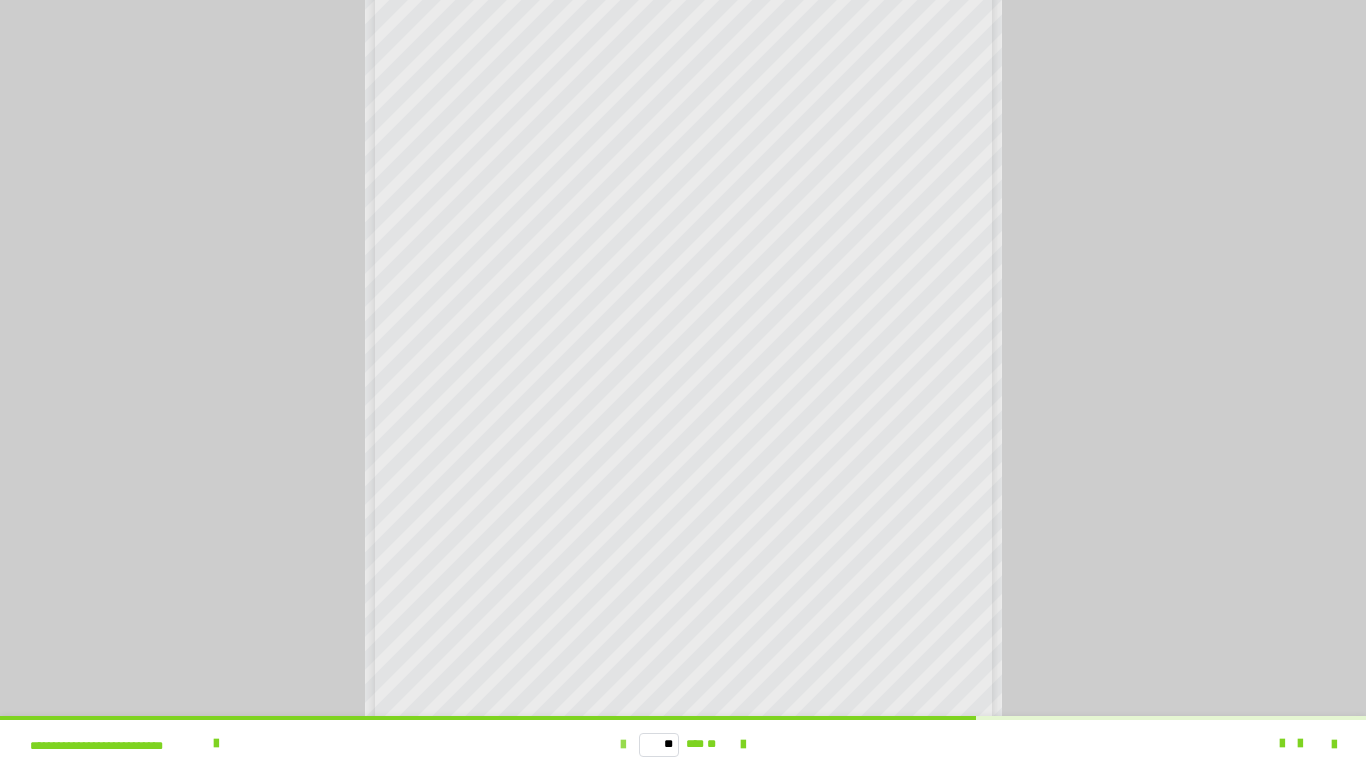 click at bounding box center (623, 745) 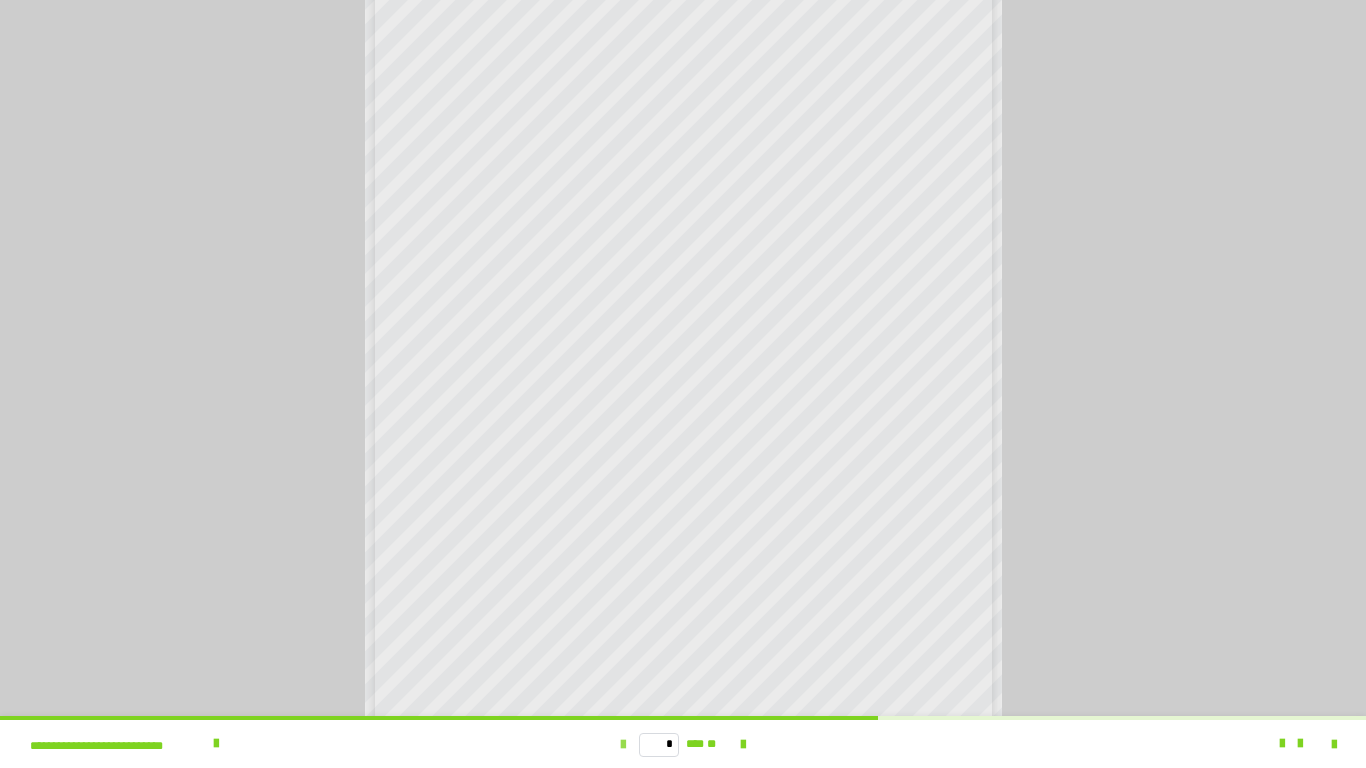 click at bounding box center (623, 745) 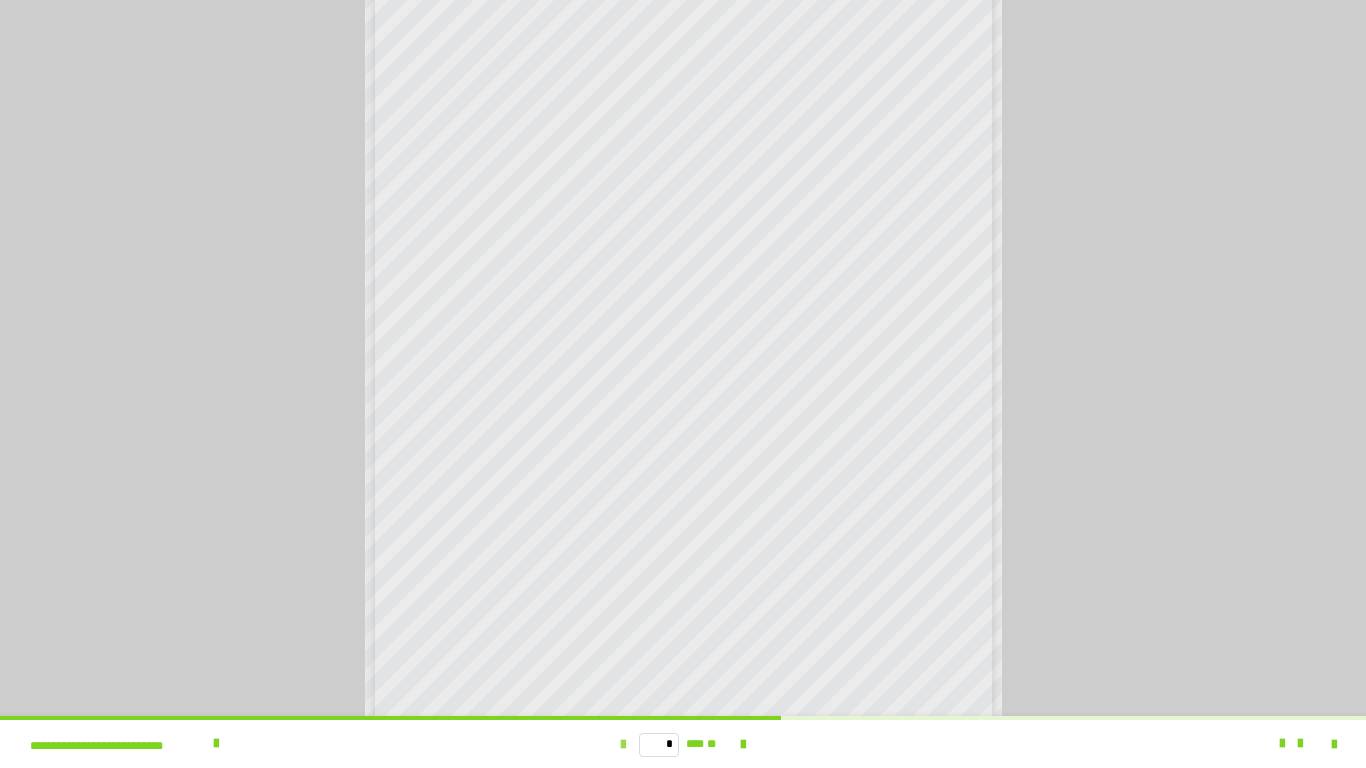 click at bounding box center (623, 745) 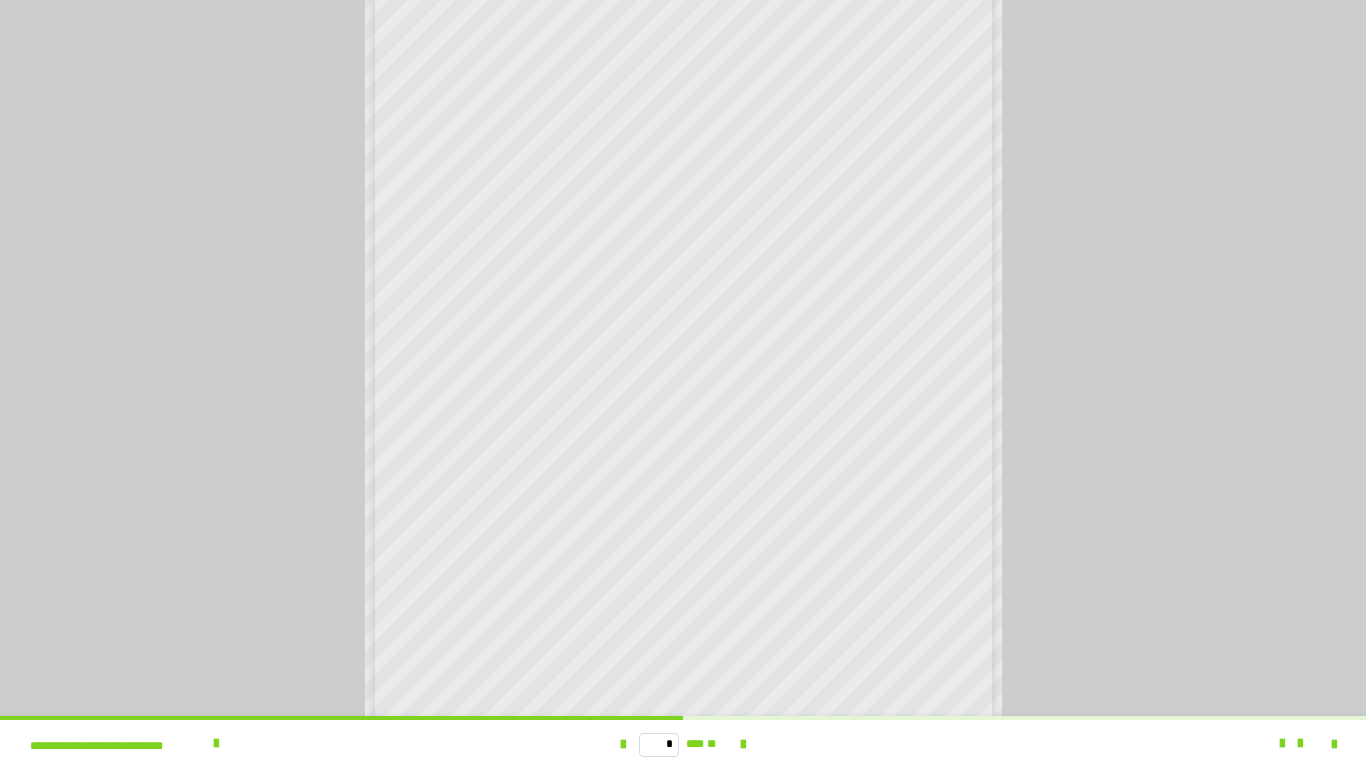 click on "* *** **" at bounding box center (683, 744) 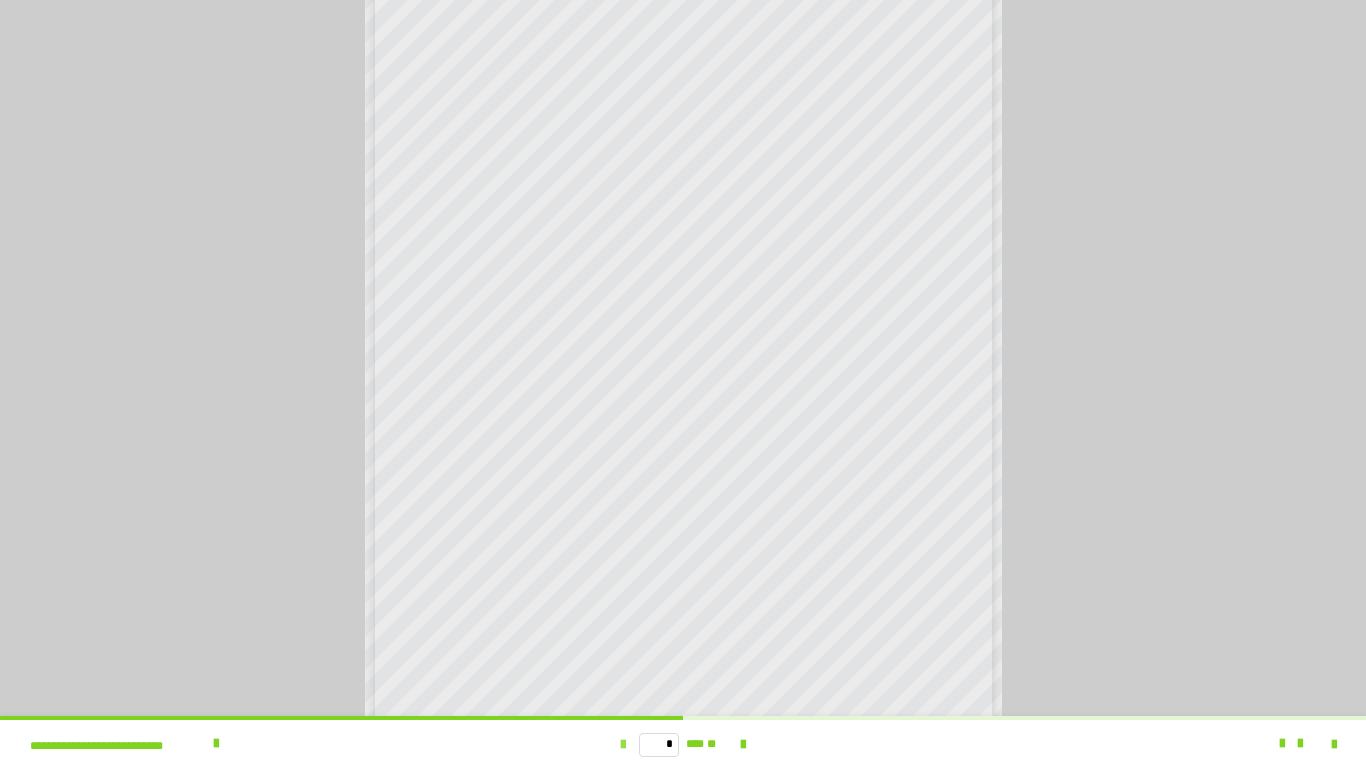 click at bounding box center (623, 745) 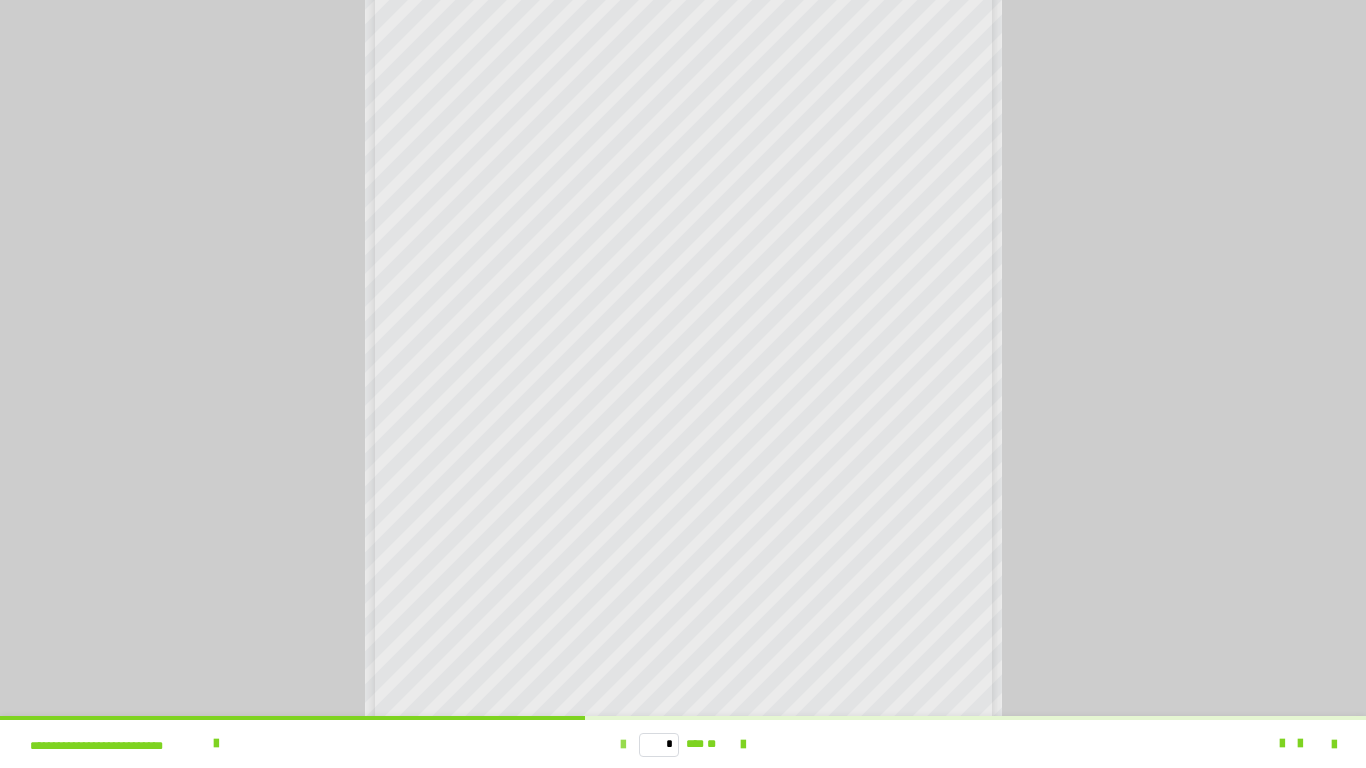 click at bounding box center [623, 745] 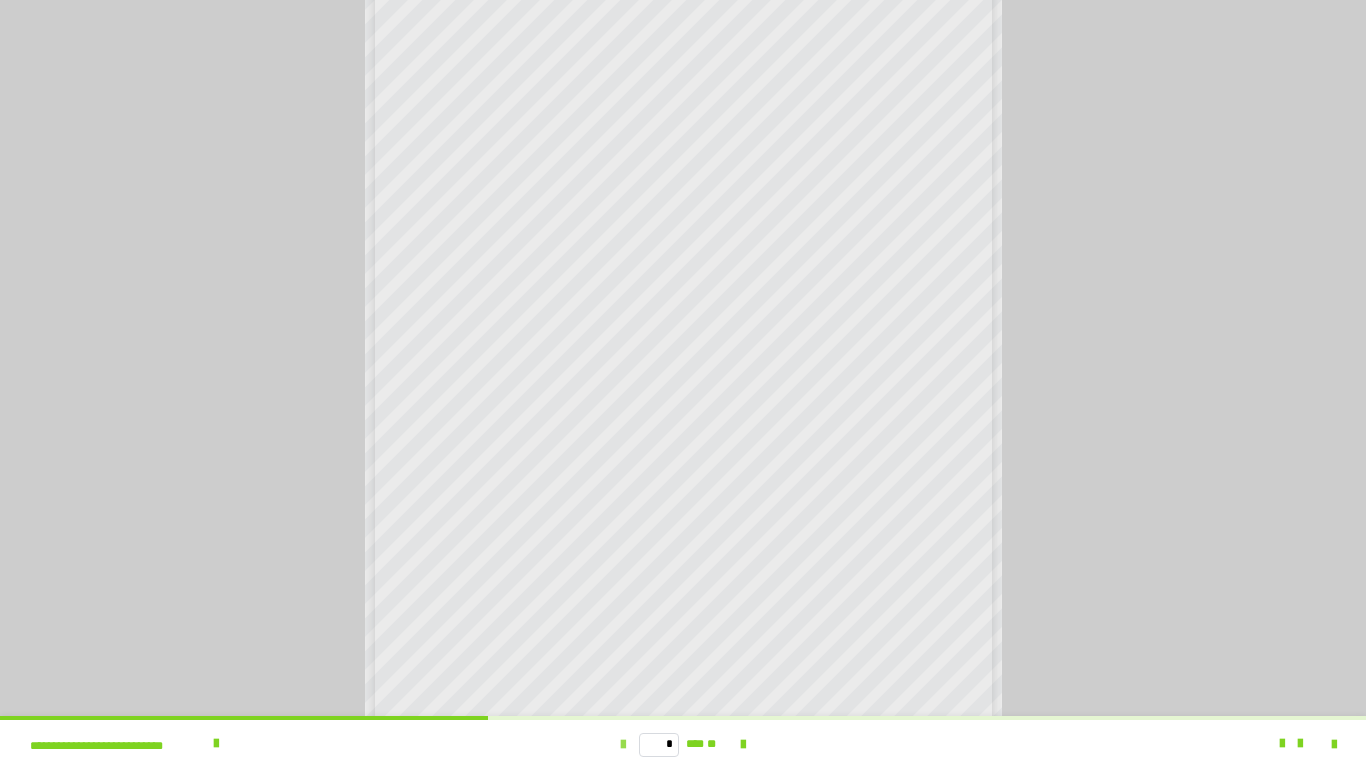click at bounding box center [623, 745] 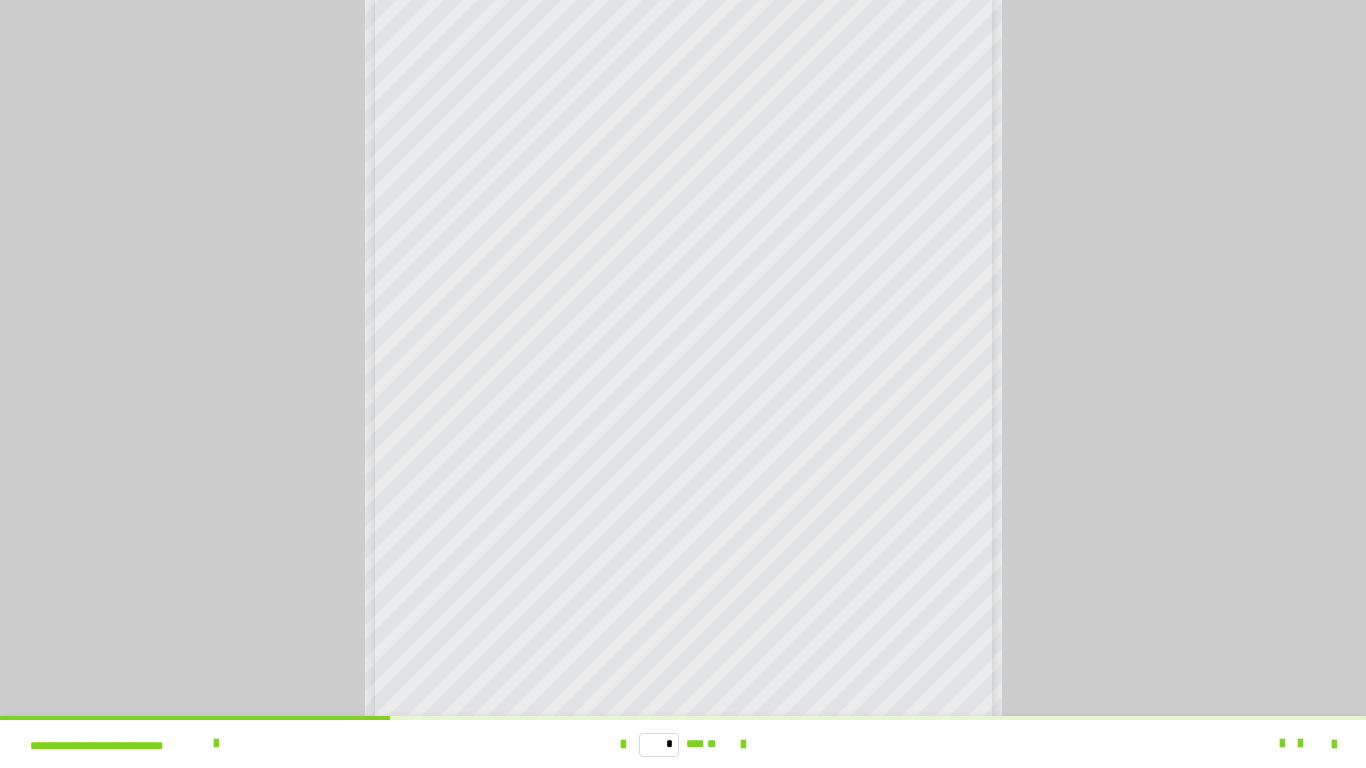 scroll, scrollTop: 100, scrollLeft: 0, axis: vertical 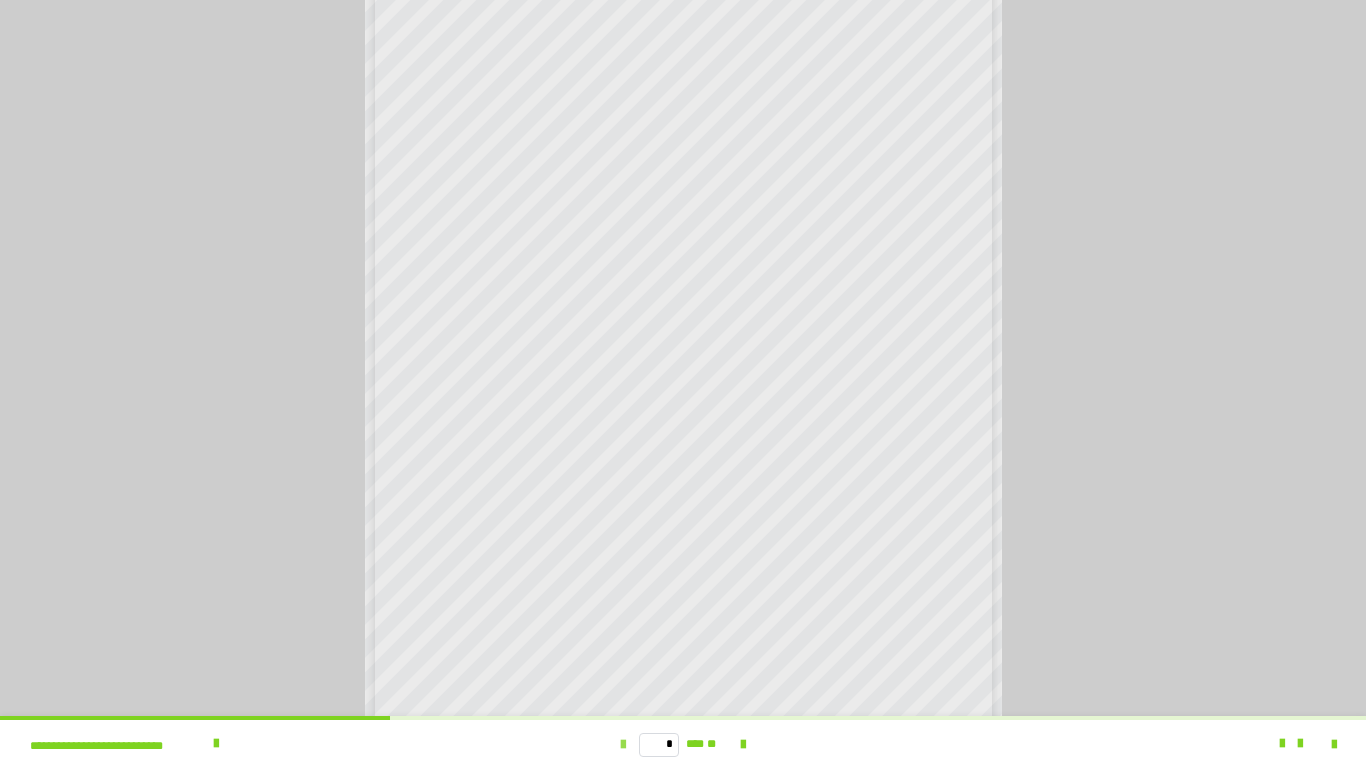 click at bounding box center (623, 745) 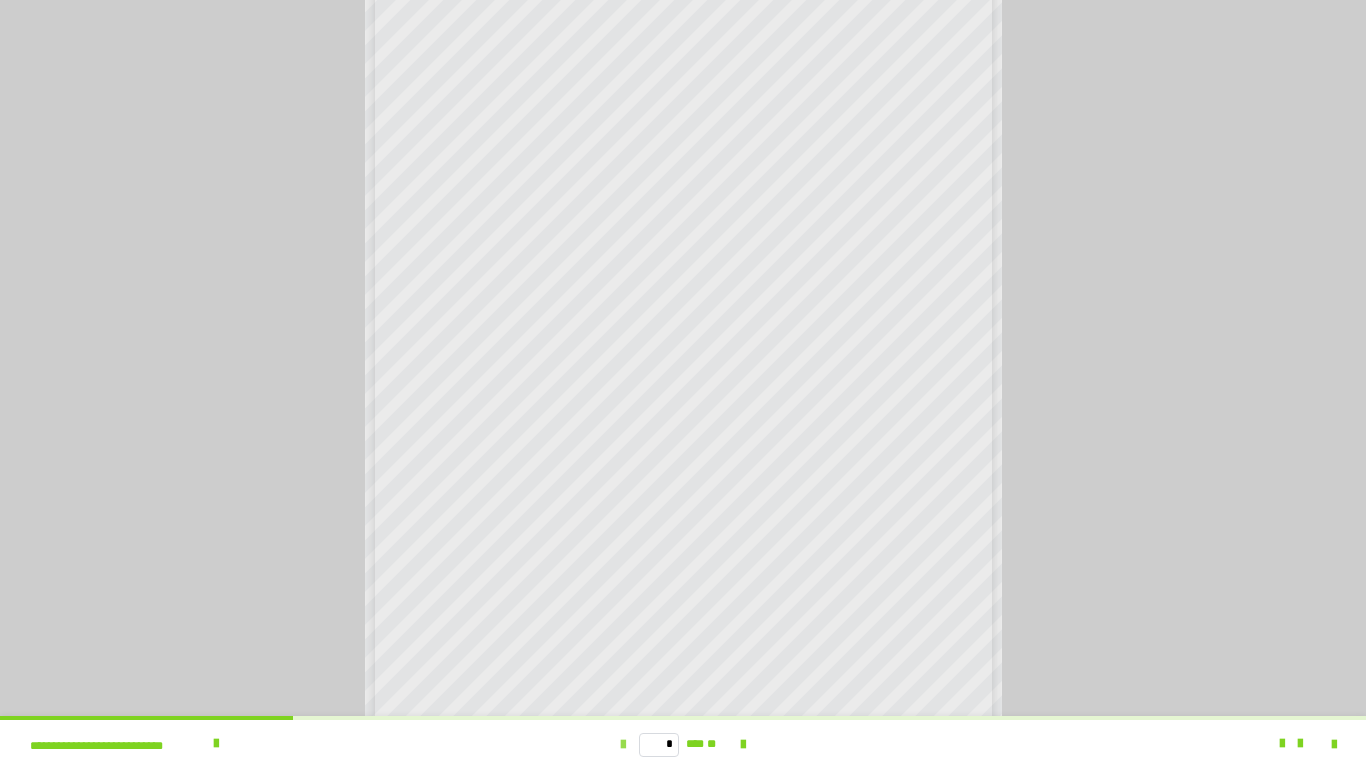 click at bounding box center [623, 745] 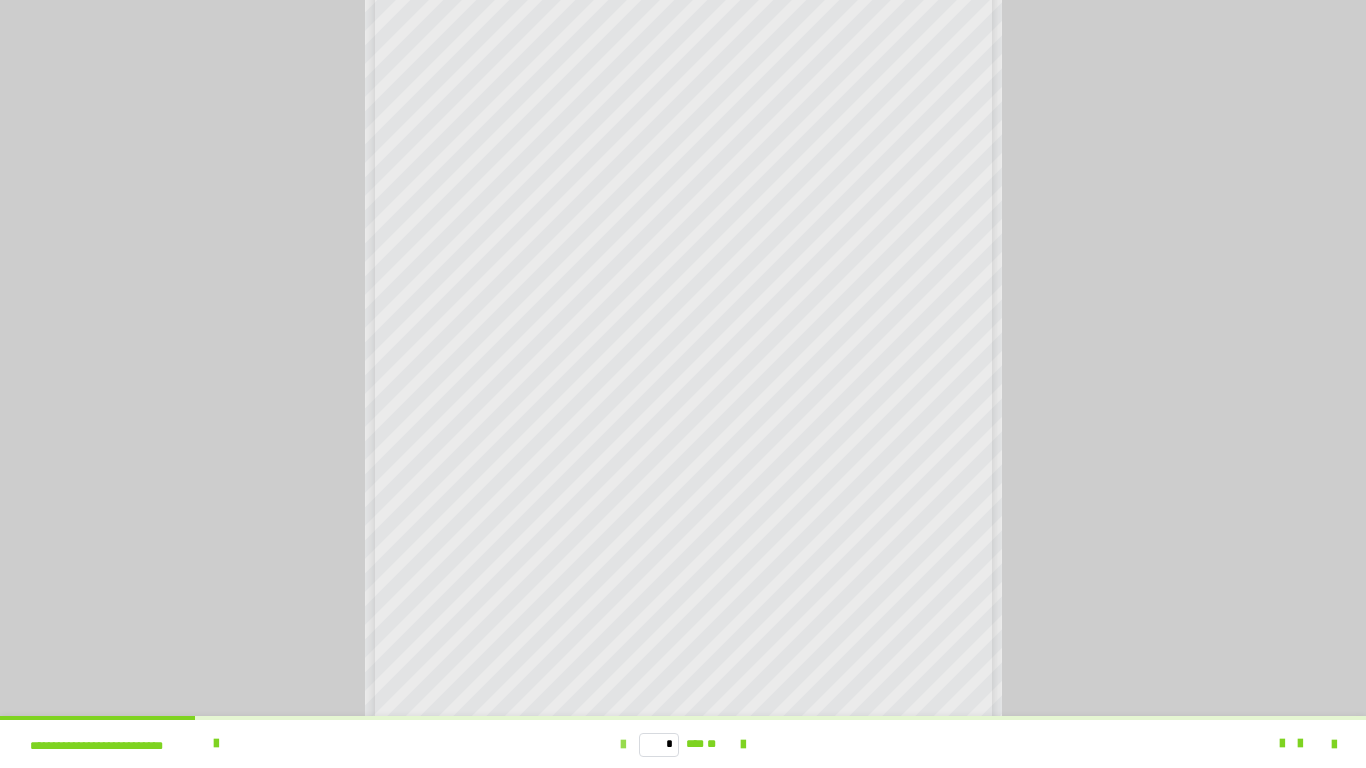click at bounding box center (623, 745) 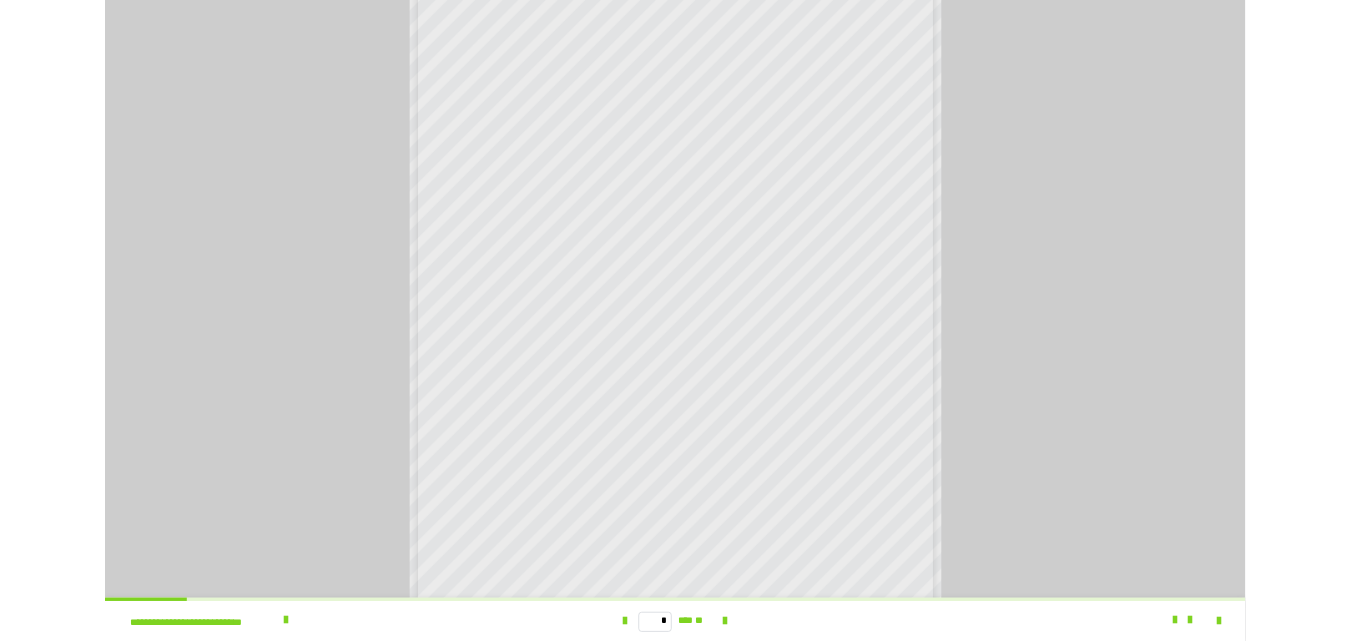 scroll, scrollTop: 154, scrollLeft: 0, axis: vertical 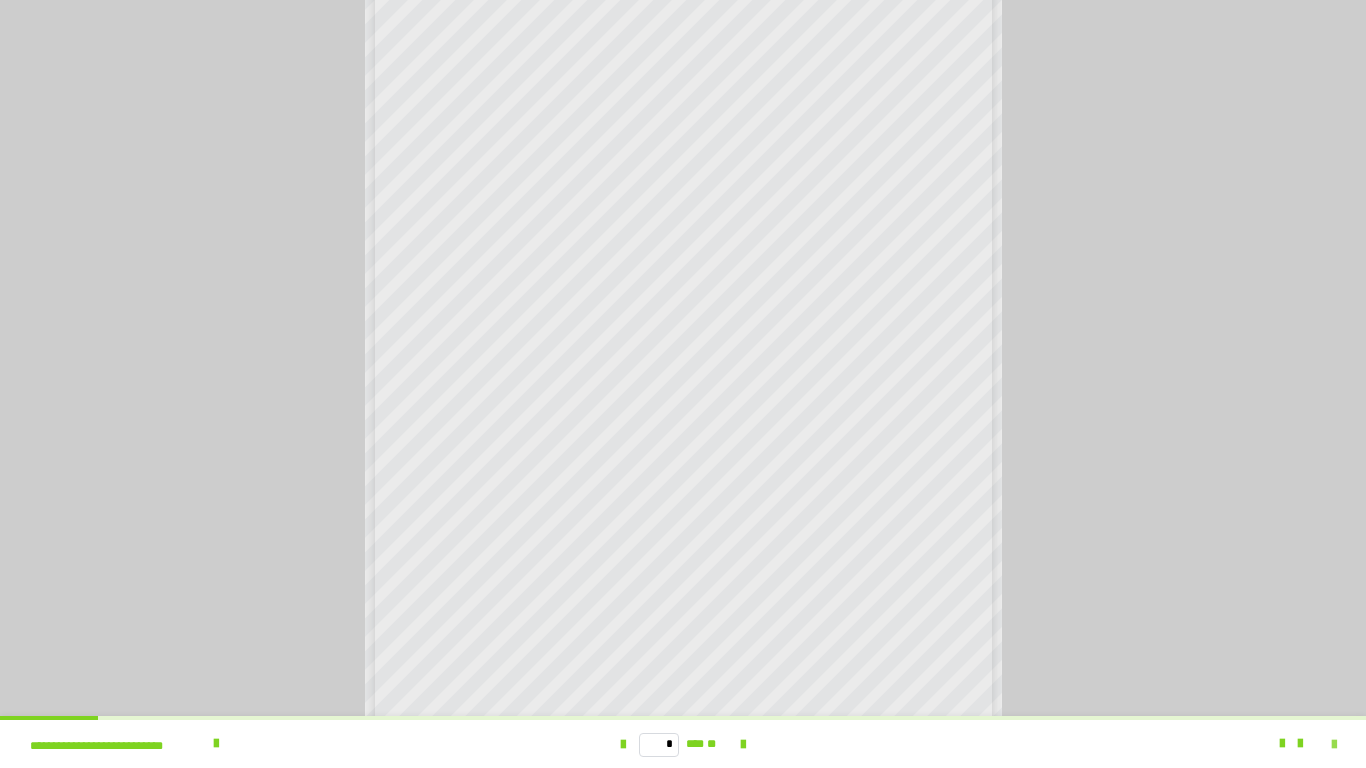 click at bounding box center (1334, 745) 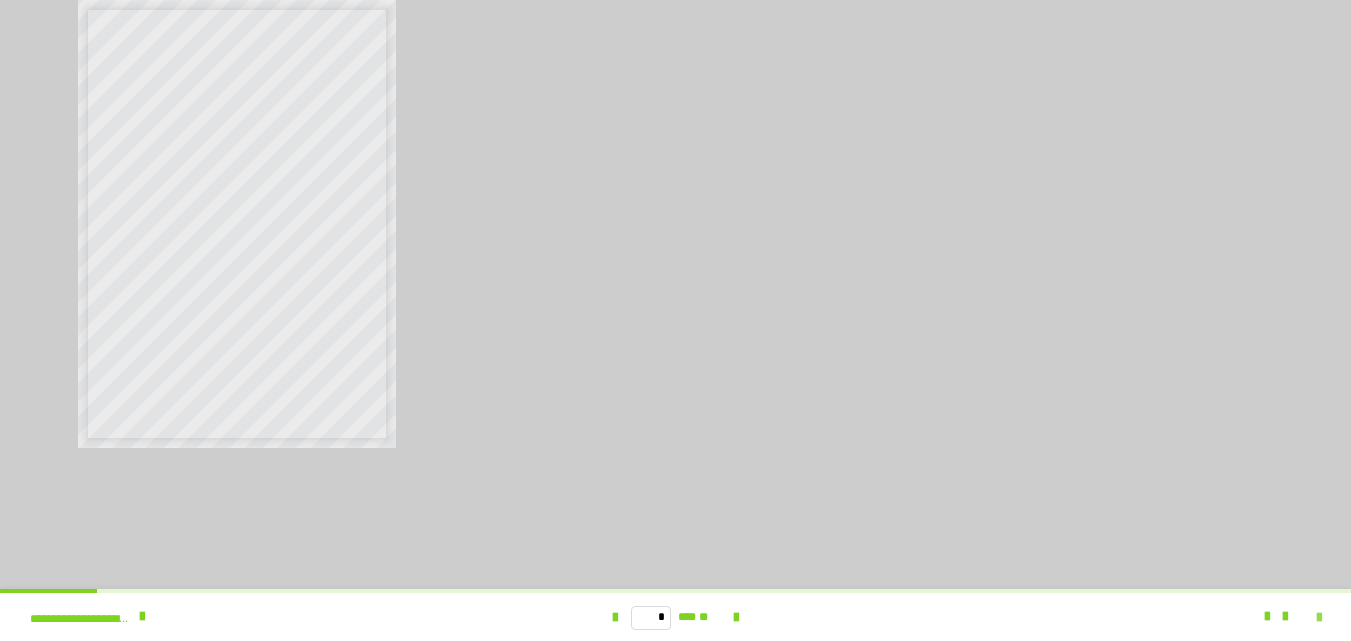 scroll, scrollTop: 3919, scrollLeft: 0, axis: vertical 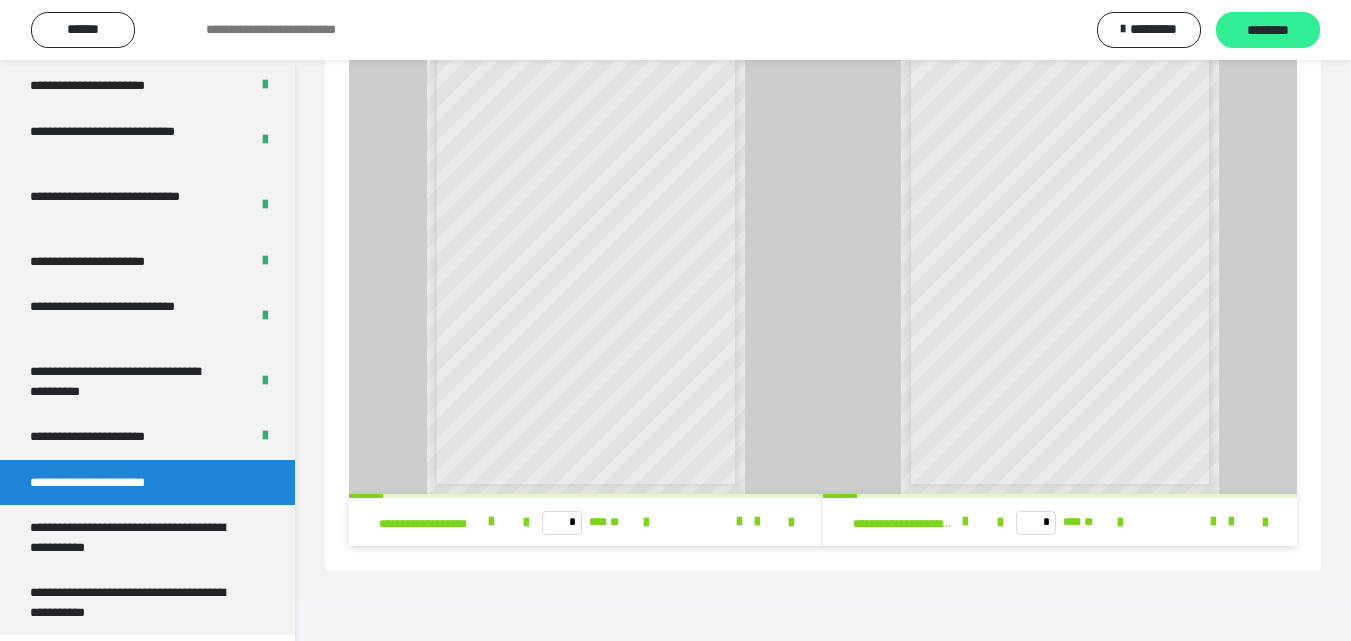 click on "********" at bounding box center (1268, 31) 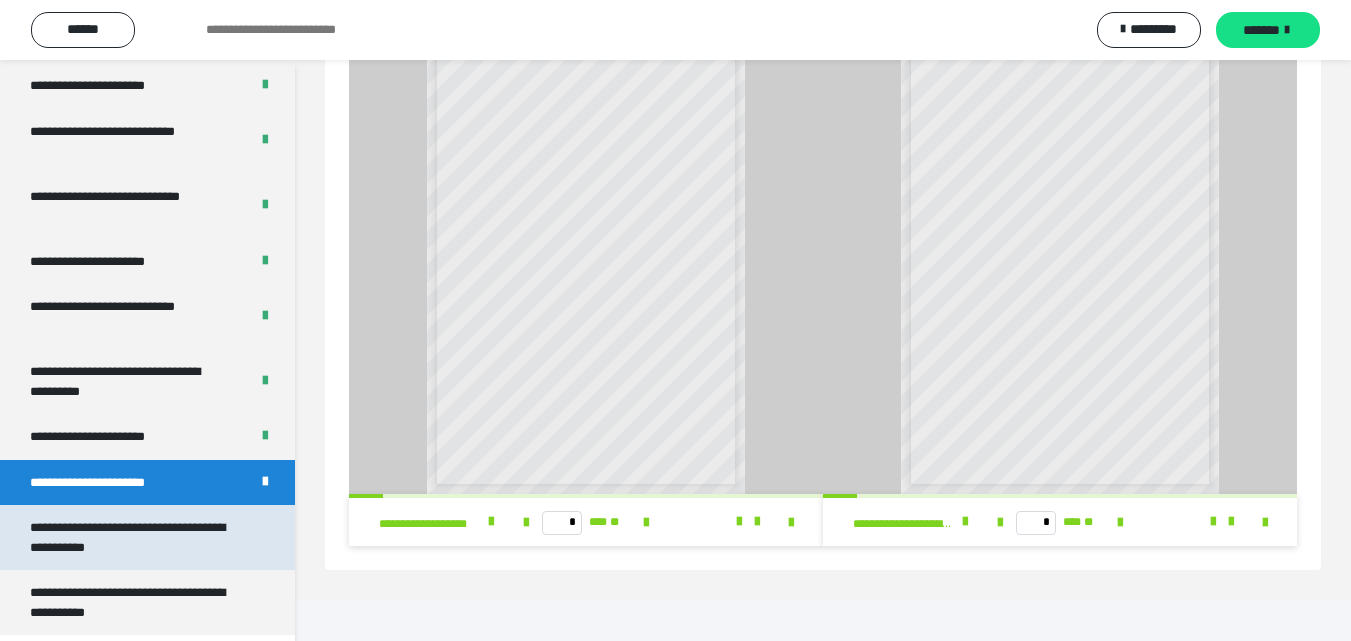 click on "**********" at bounding box center [132, 537] 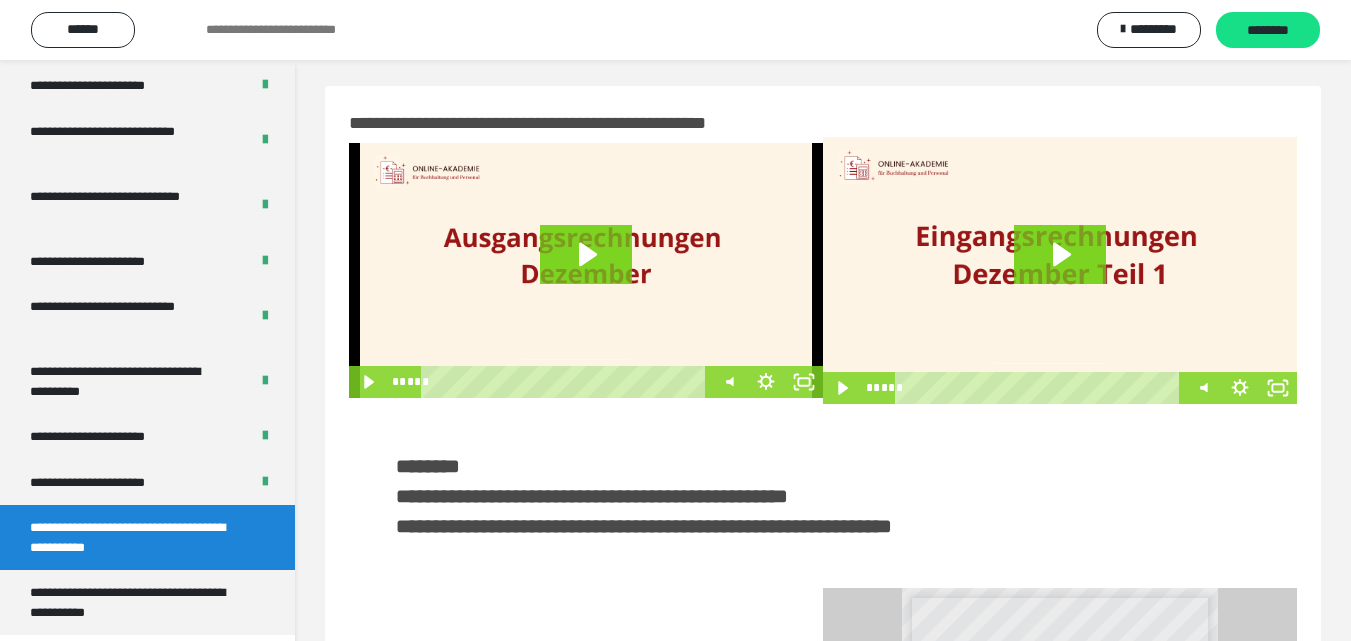 scroll, scrollTop: 0, scrollLeft: 0, axis: both 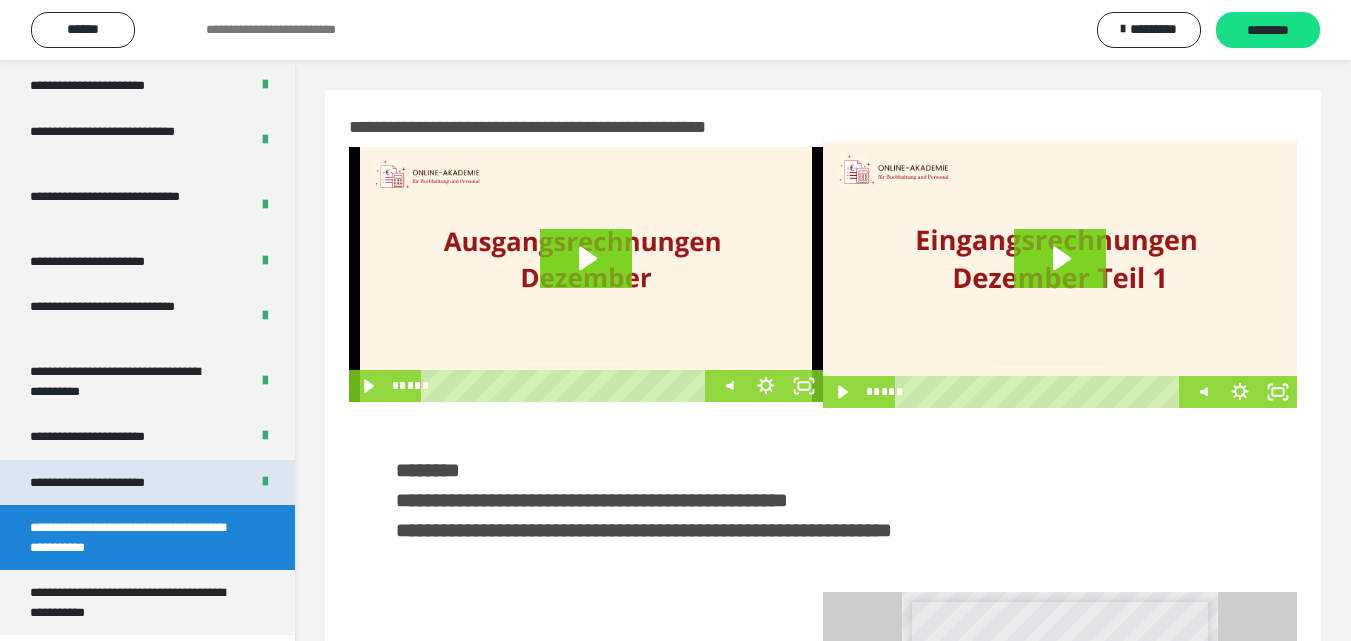 click on "**********" at bounding box center [111, 483] 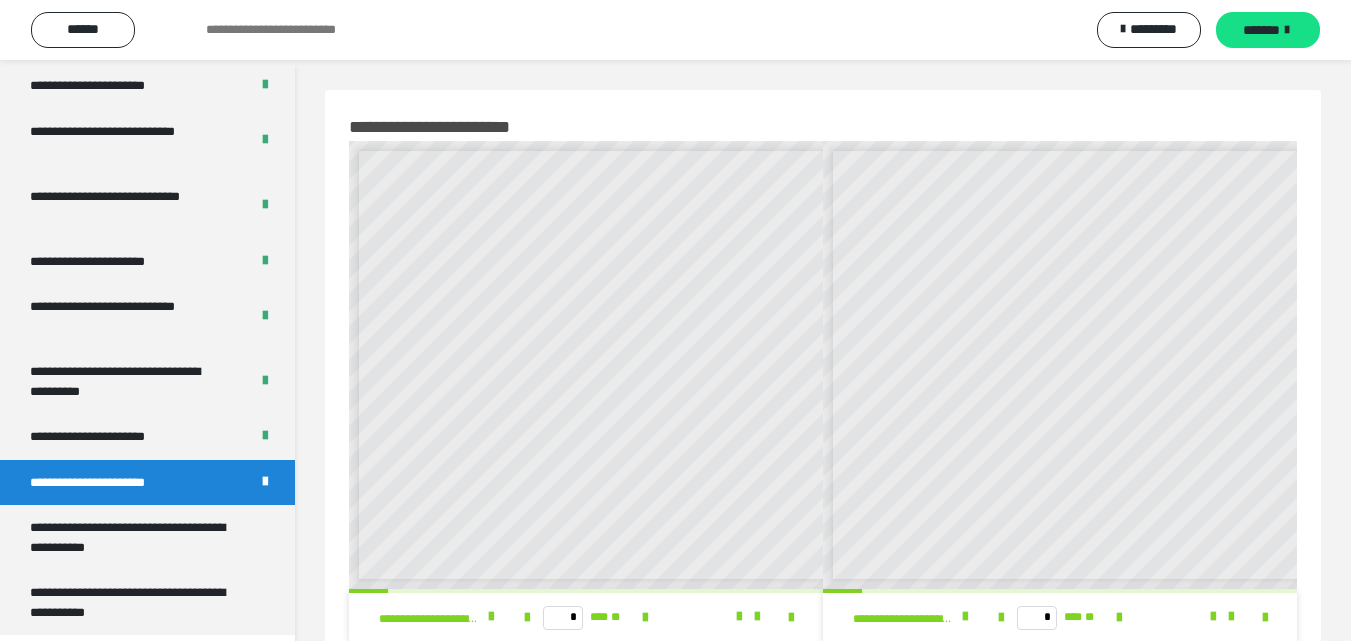 scroll, scrollTop: 100, scrollLeft: 0, axis: vertical 